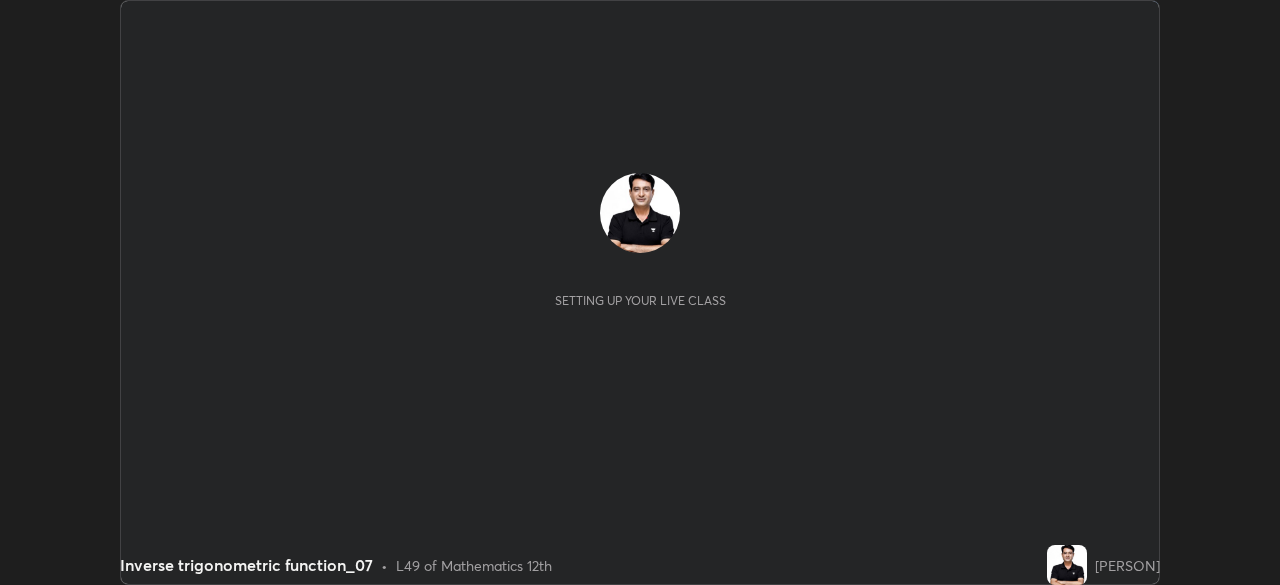 scroll, scrollTop: 0, scrollLeft: 0, axis: both 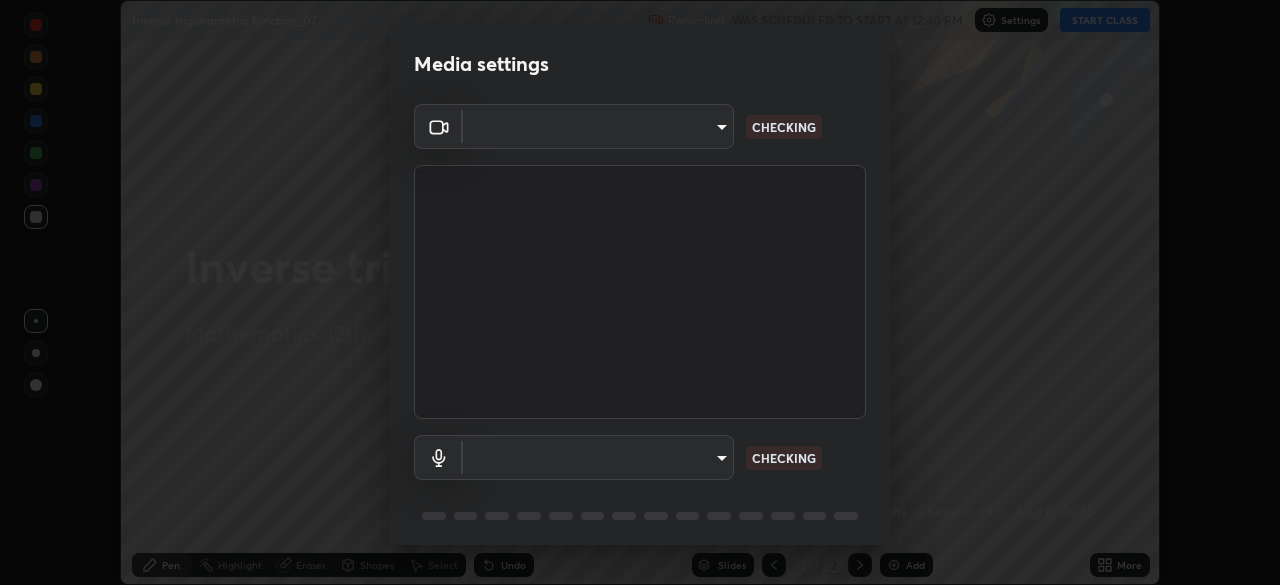 type on "573edd819c0ef8de467de5ce4ec508ac77a3347739658899c49f764764ac8f1c" 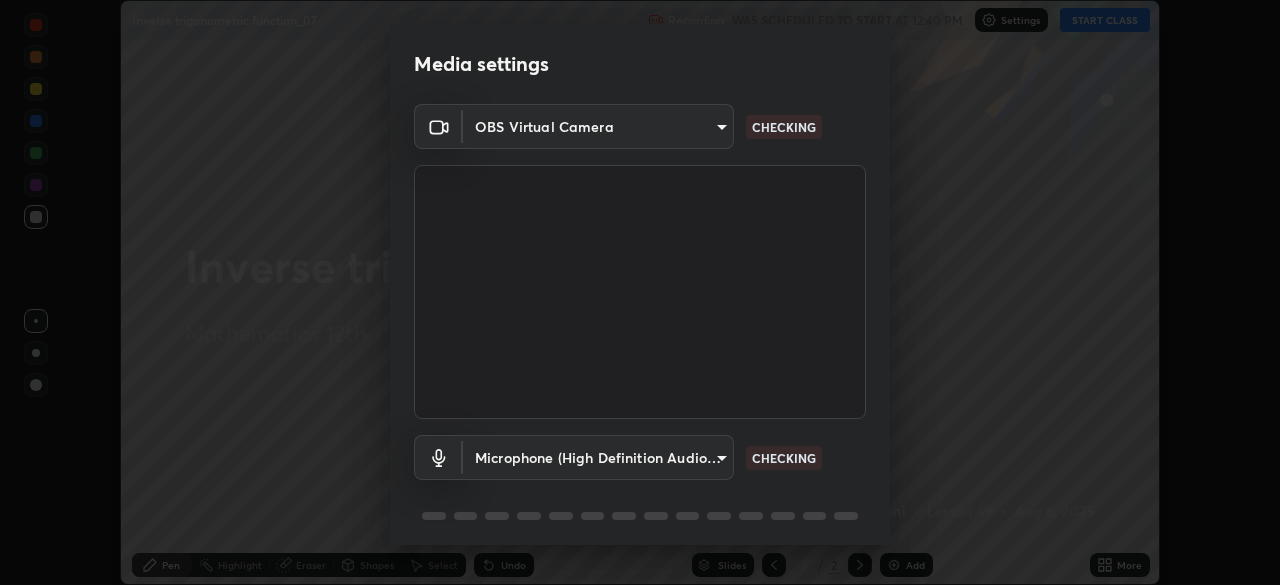 scroll, scrollTop: 71, scrollLeft: 0, axis: vertical 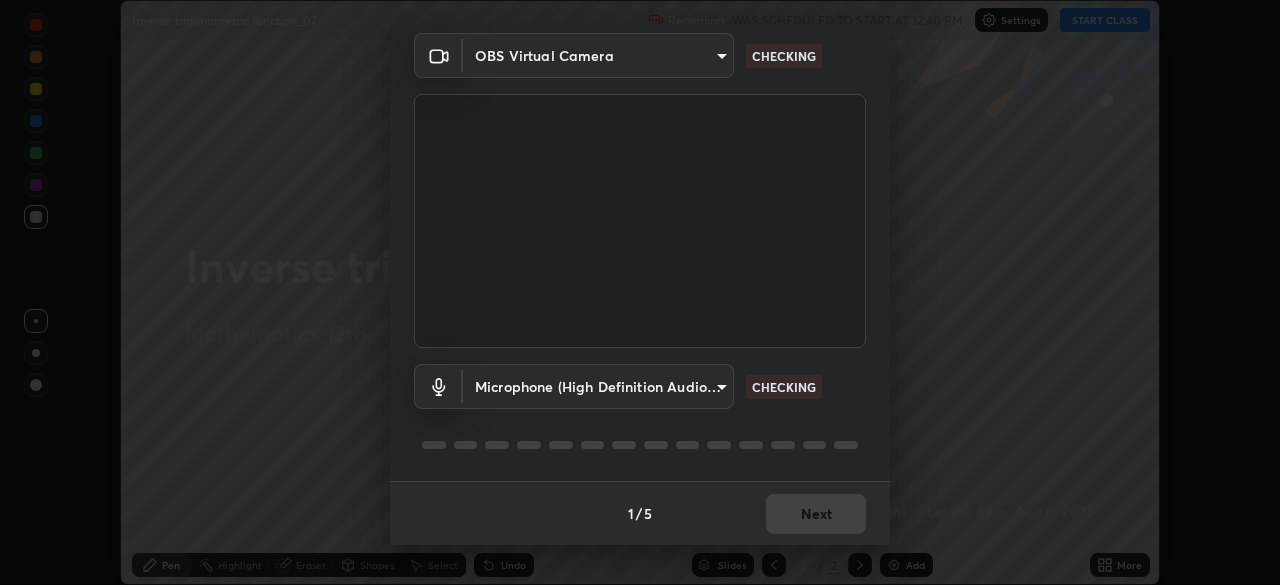 click on "Erase all Inverse trigonometric function_07 Recording WAS SCHEDULED TO START AT  12:40 PM Settings START CLASS Setting up your live class Inverse trigonometric function_07 • L49 of Mathematics 12th [PERSON] Pen Highlight Eraser Shapes Select Undo Slides 2 / 2 Add More No doubts shared Encourage your learners to ask a doubt for better clarity Report an issue Reason for reporting Buffering Chat not working Audio - Video sync issue Educator video quality low ​ Attach an image Report Media settings OBS Virtual Camera [HASH] CHECKING Microphone (High Definition Audio Device) [HASH] CHECKING 1 / 5 Next" at bounding box center (640, 292) 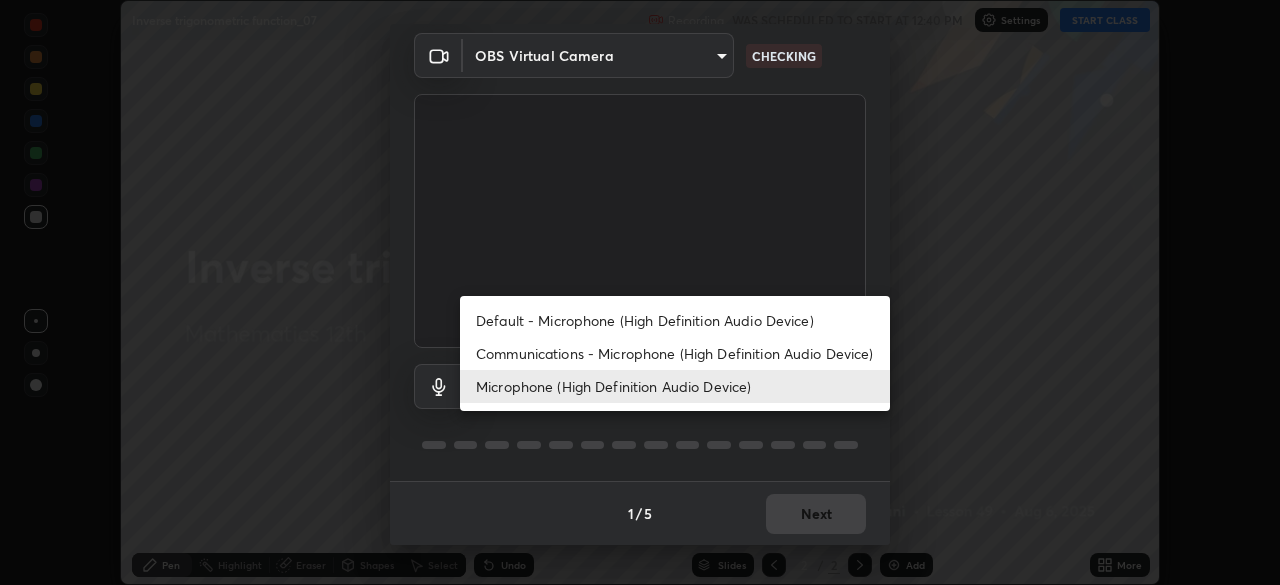 click on "Communications - Microphone (High Definition Audio Device)" at bounding box center (675, 353) 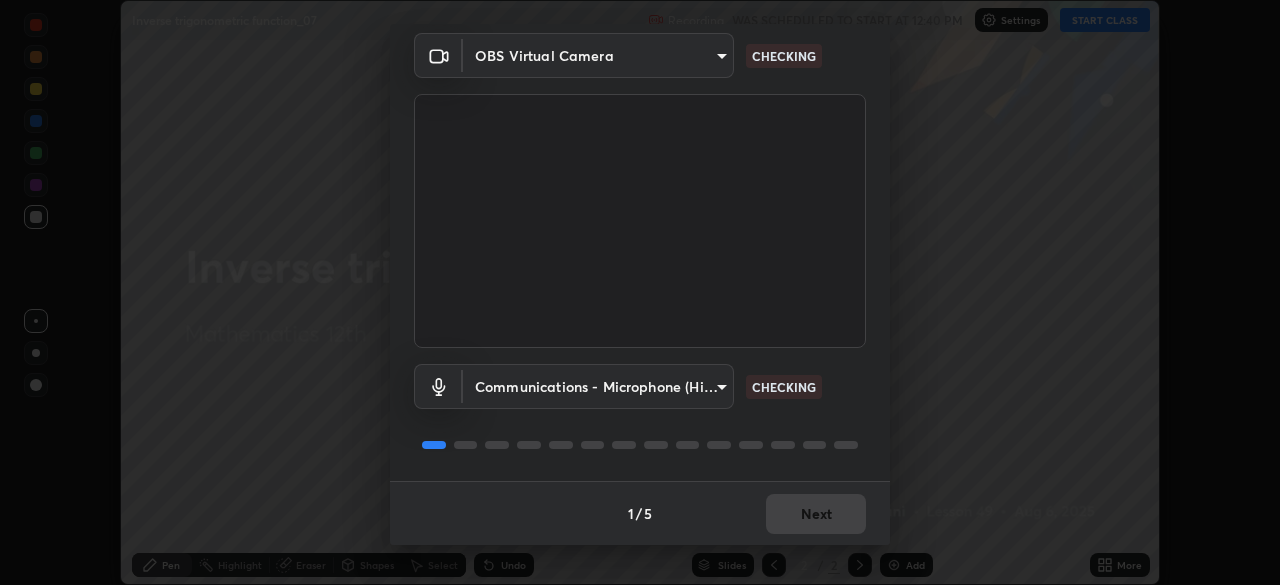 click on "Erase all Inverse trigonometric function_07 Recording WAS SCHEDULED TO START AT  12:40 PM Settings START CLASS Setting up your live class Inverse trigonometric function_07 • L49 of Mathematics 12th [PERSON] Pen Highlight Eraser Shapes Select Undo Slides 2 / 2 Add More No doubts shared Encourage your learners to ask a doubt for better clarity Report an issue Reason for reporting Buffering Chat not working Audio - Video sync issue Educator video quality low ​ Attach an image Report Media settings OBS Virtual Camera [HASH] CHECKING Communications - Microphone (High Definition Audio Device) communications CHECKING 1 / 5 Next" at bounding box center [640, 292] 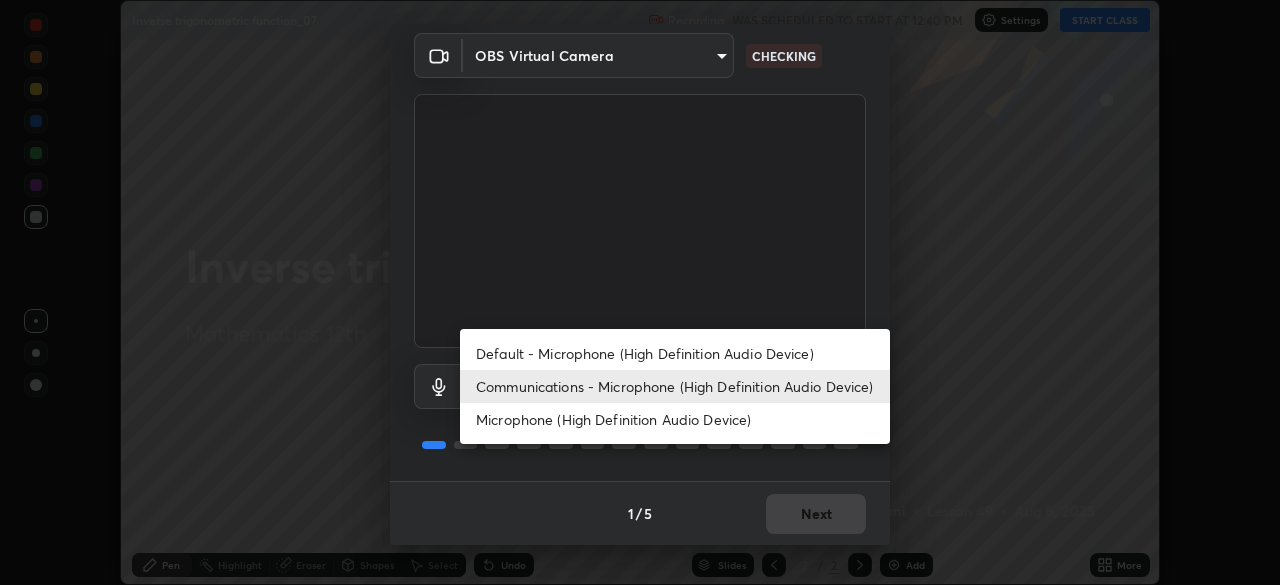 click on "Microphone (High Definition Audio Device)" at bounding box center (675, 419) 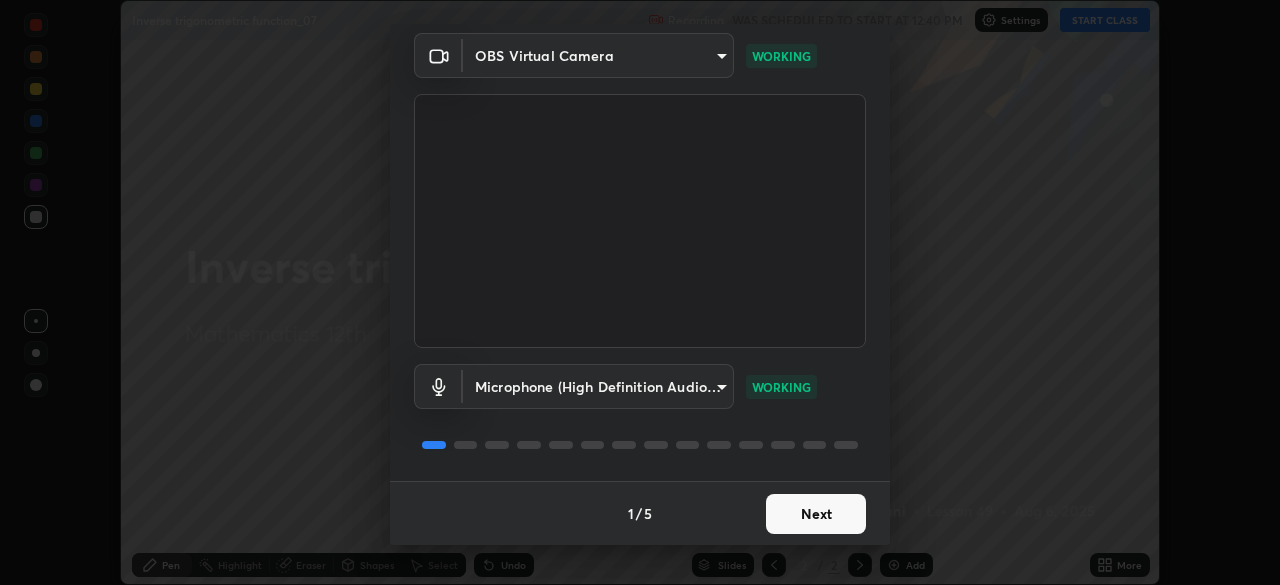 click on "Next" at bounding box center [816, 514] 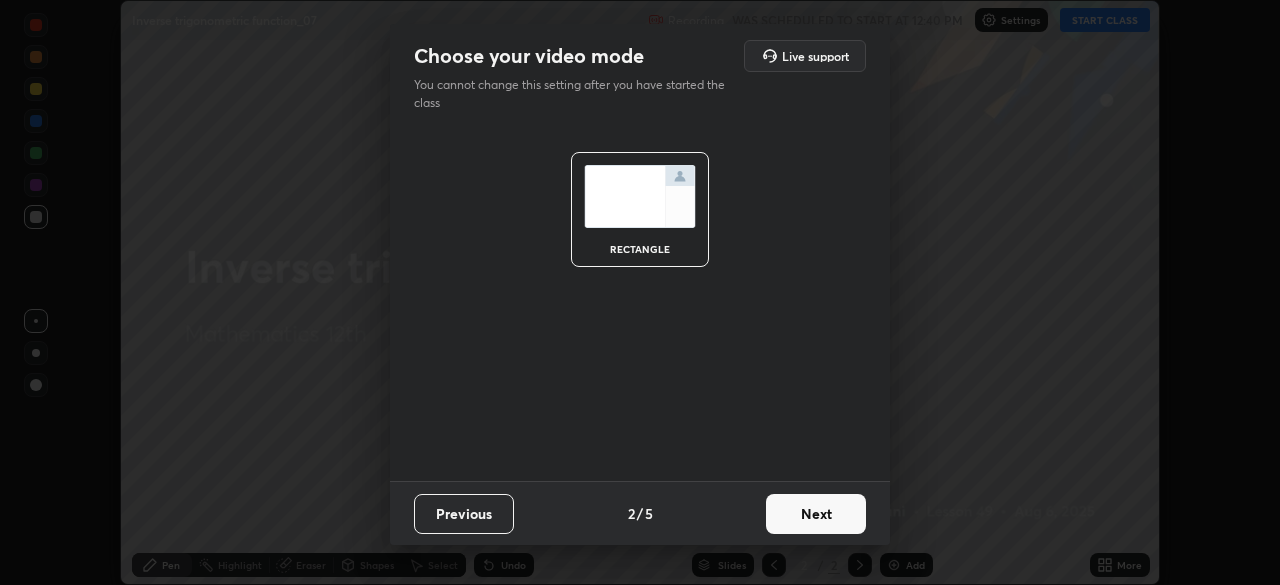scroll, scrollTop: 0, scrollLeft: 0, axis: both 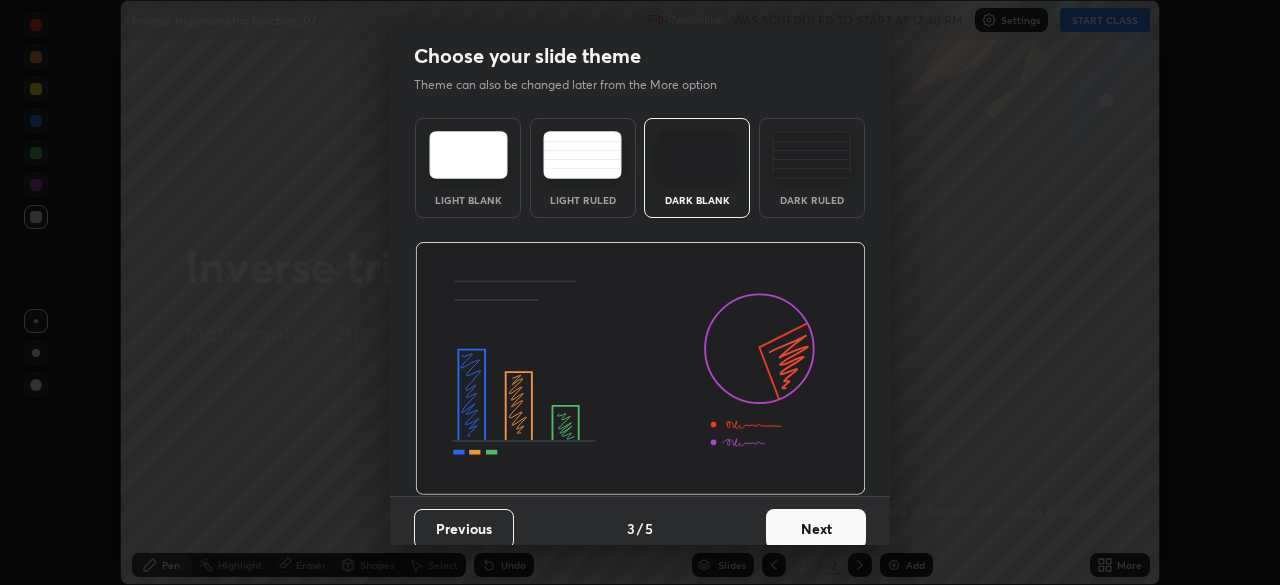 click on "Next" at bounding box center [816, 529] 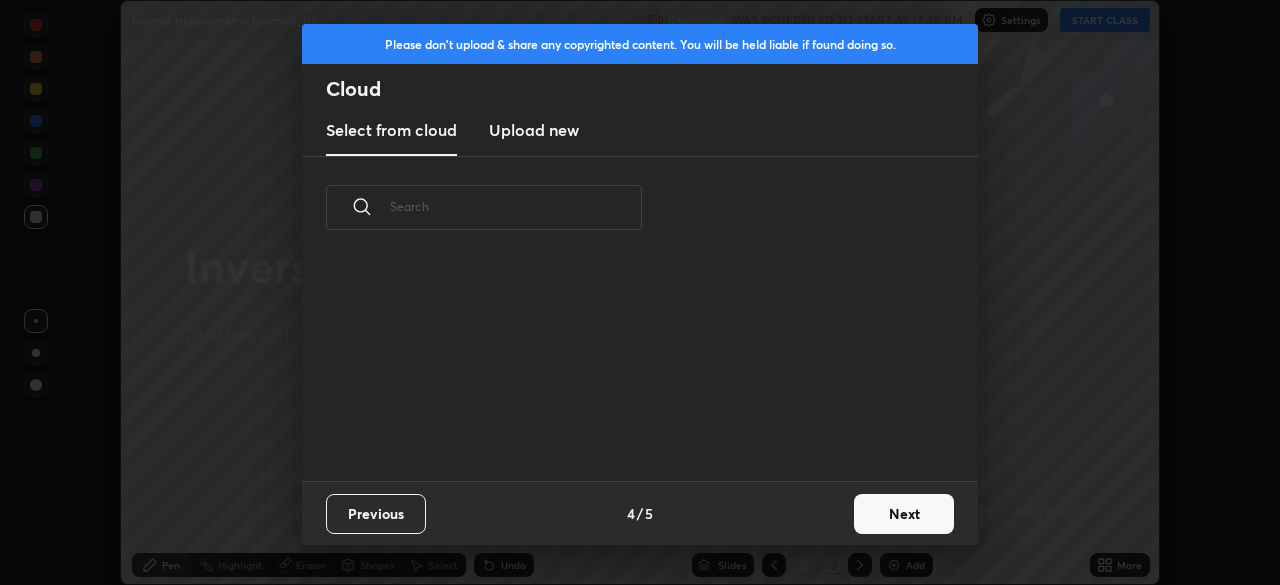 click on "Next" at bounding box center [904, 514] 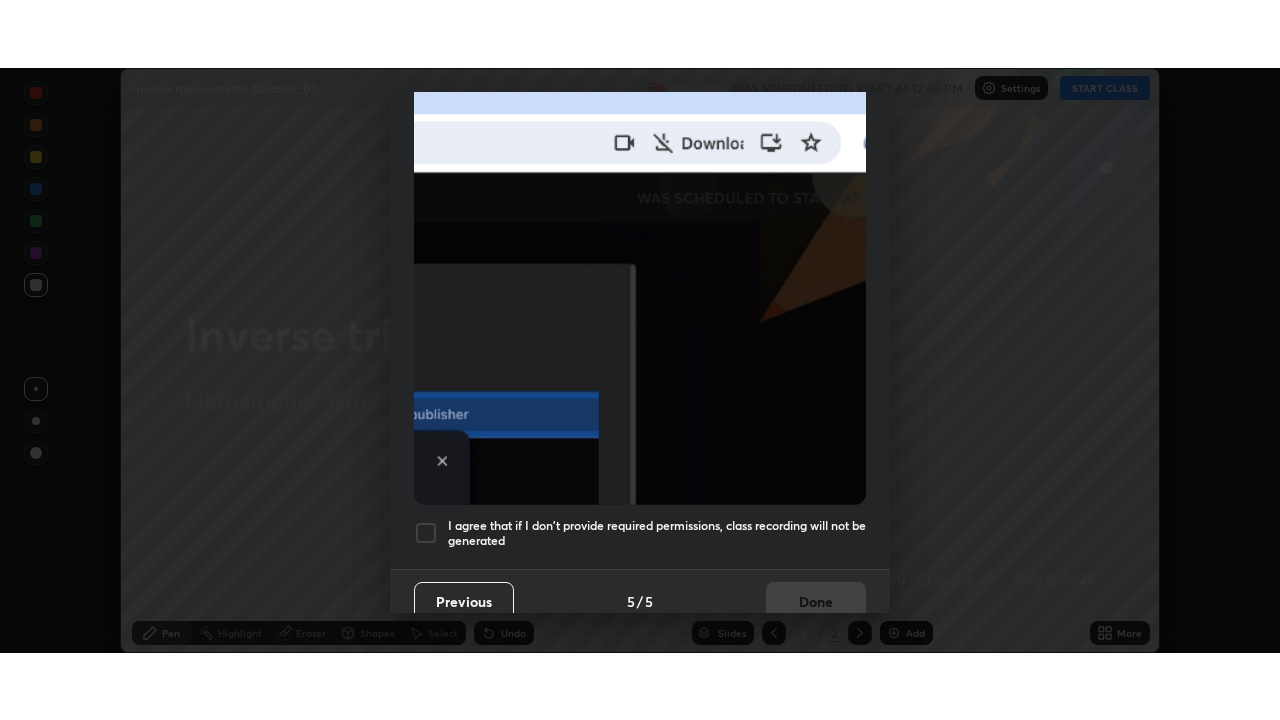 scroll, scrollTop: 471, scrollLeft: 0, axis: vertical 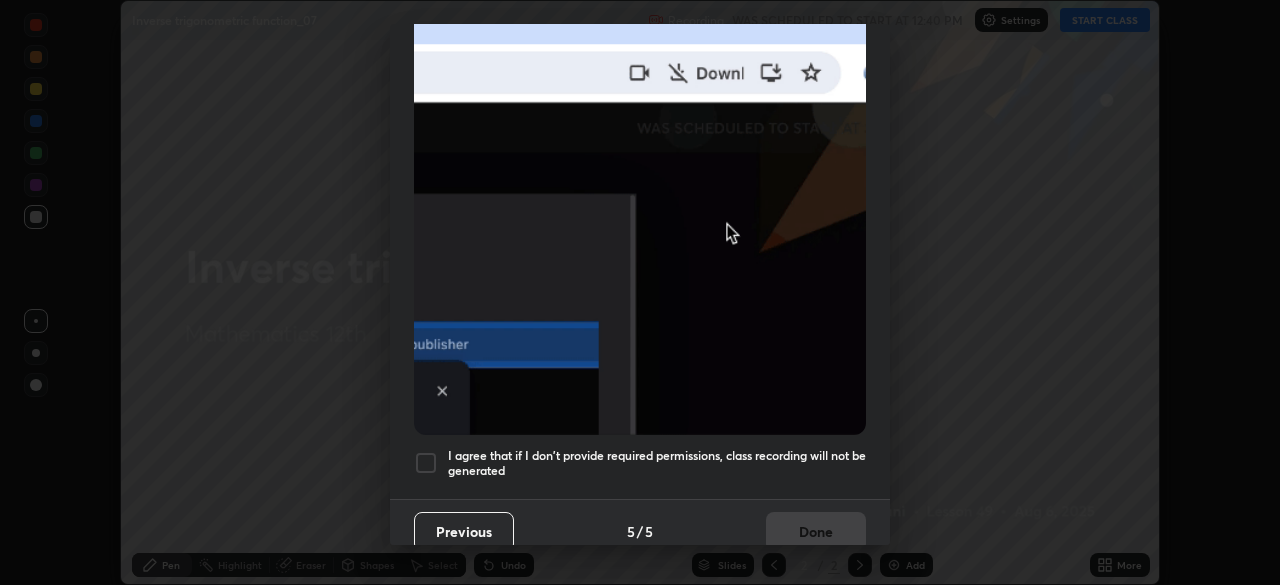 click at bounding box center [426, 463] 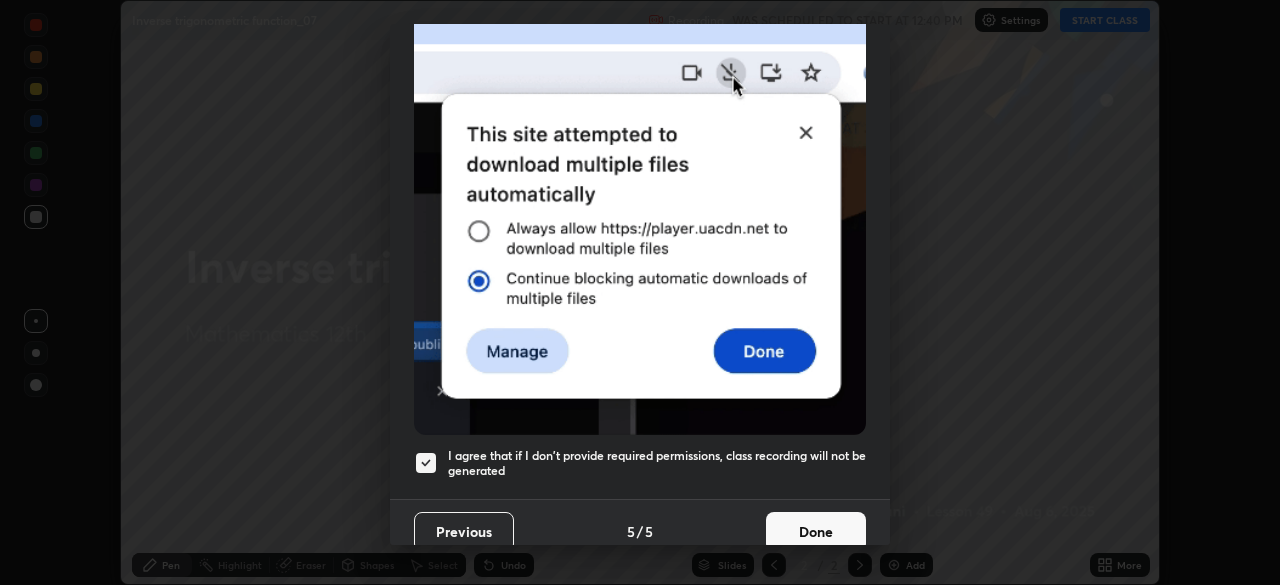 click on "Done" at bounding box center [816, 532] 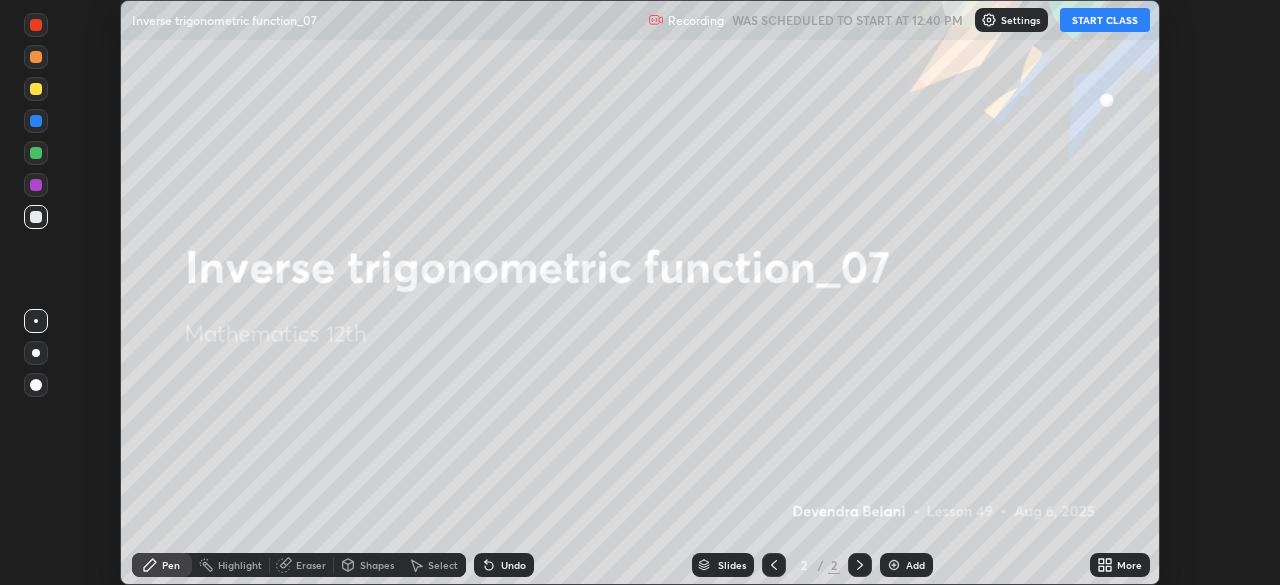 click on "START CLASS" at bounding box center (1105, 20) 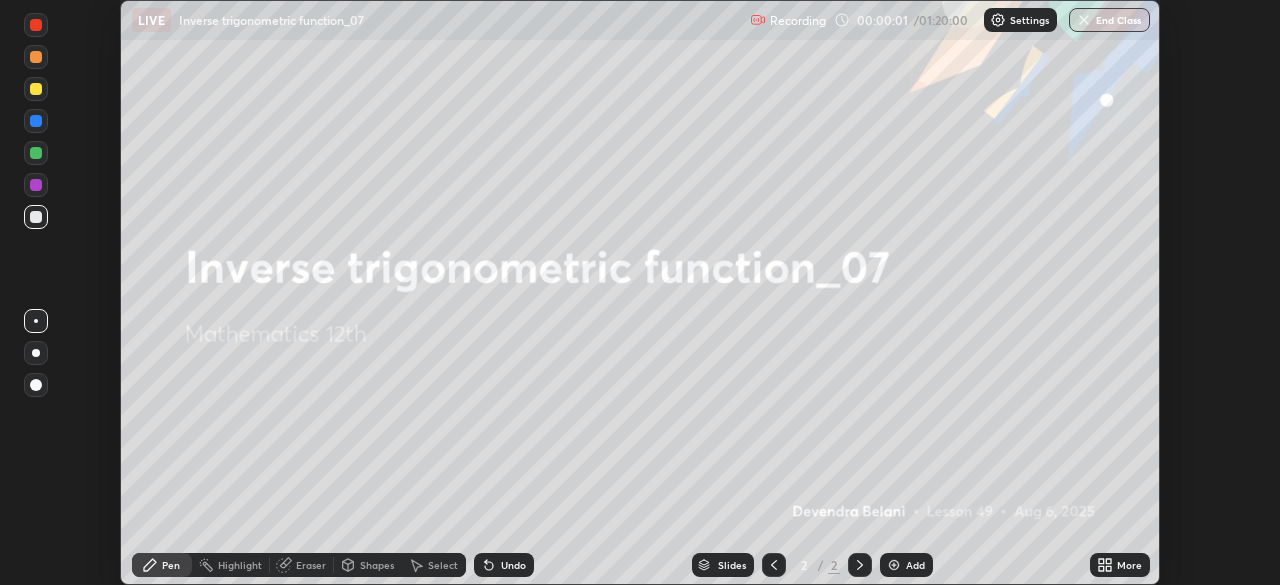 click 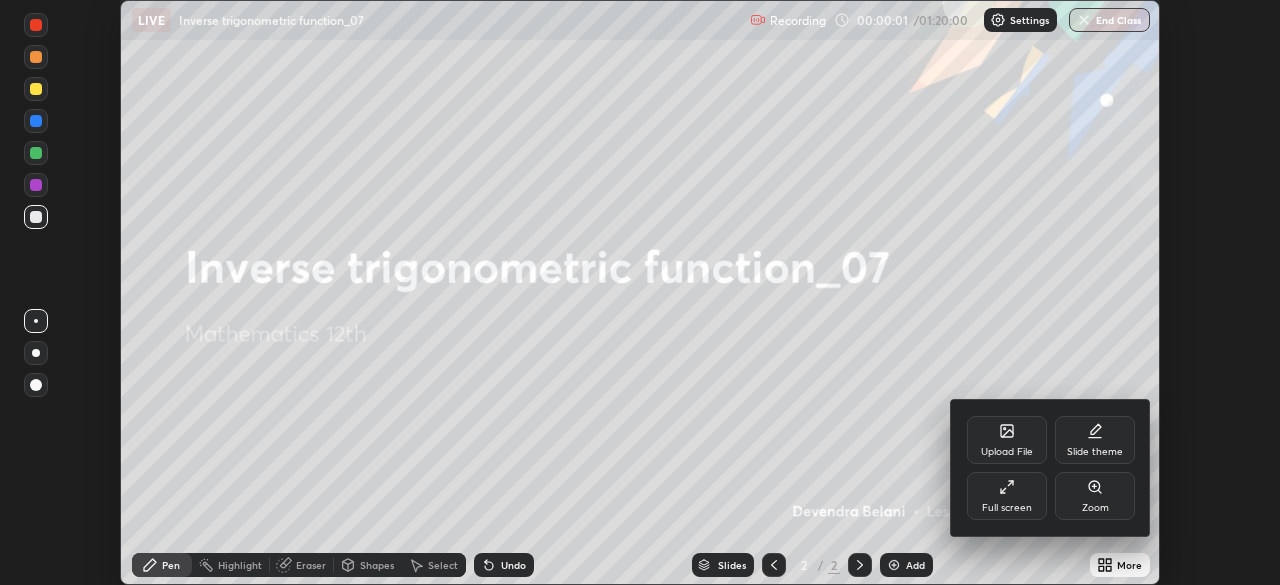 click on "Full screen" at bounding box center (1007, 508) 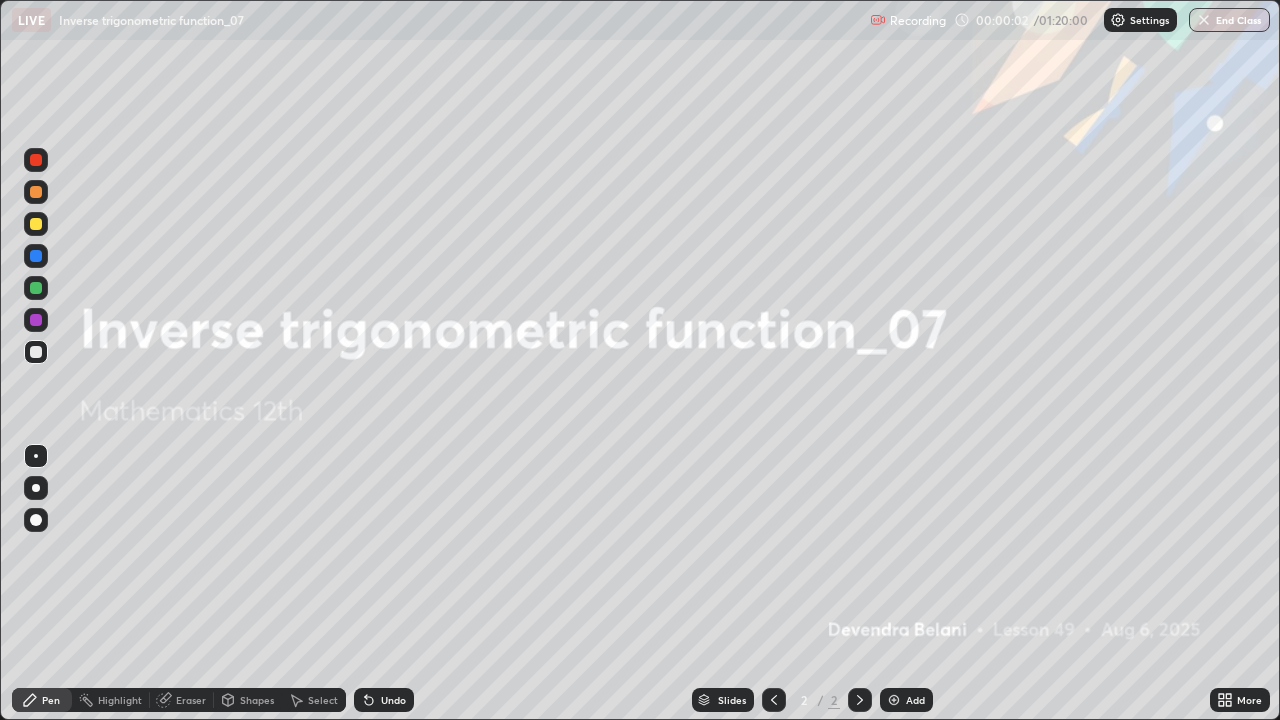 scroll, scrollTop: 99280, scrollLeft: 98720, axis: both 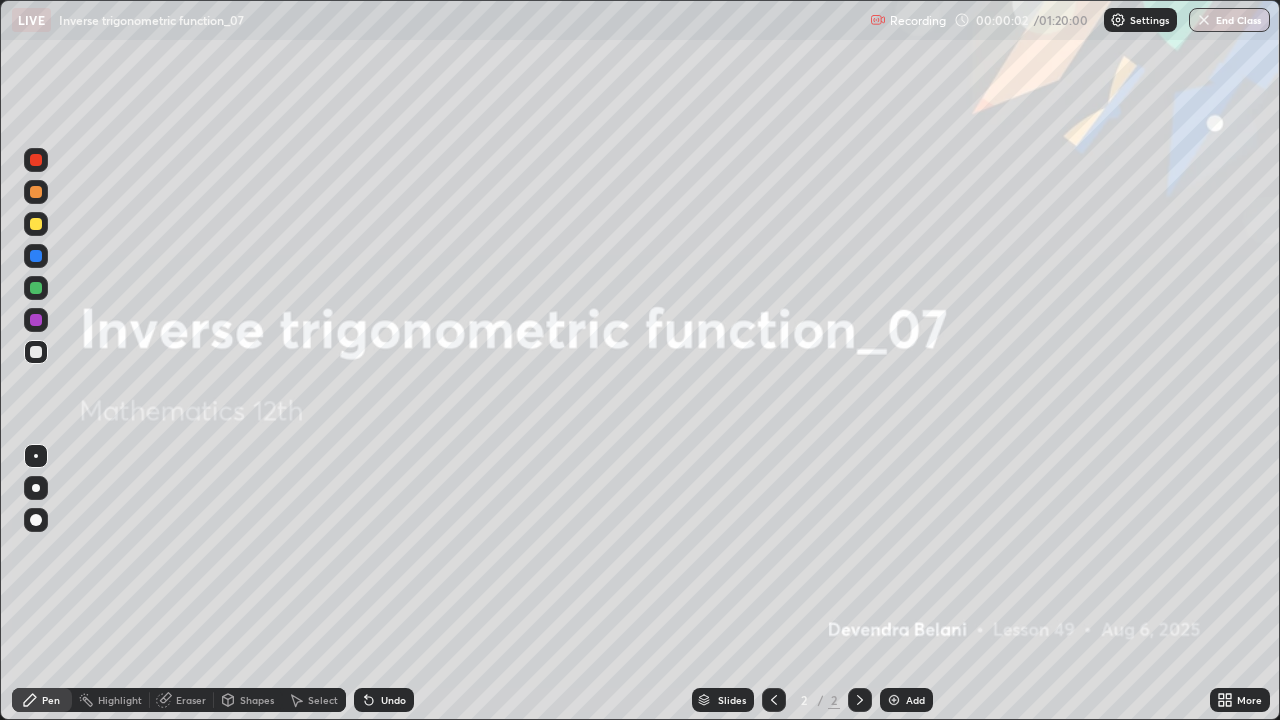 click on "Add" at bounding box center (906, 700) 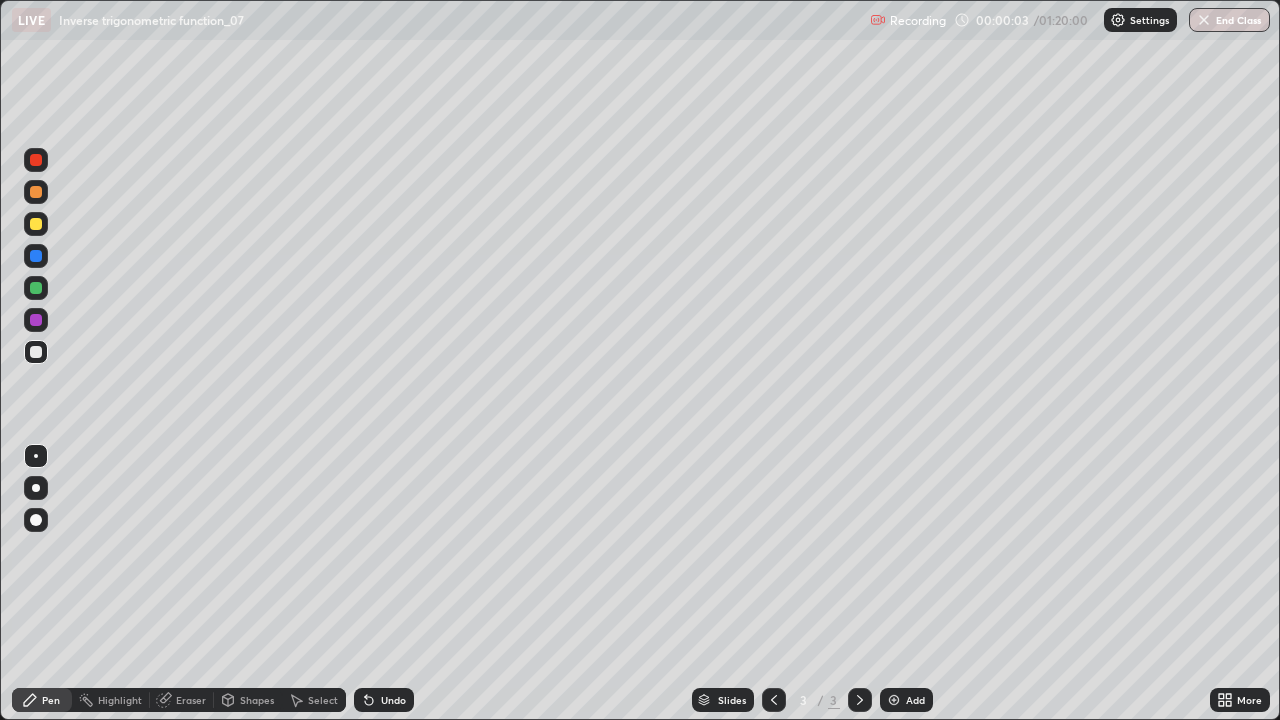 click at bounding box center [36, 224] 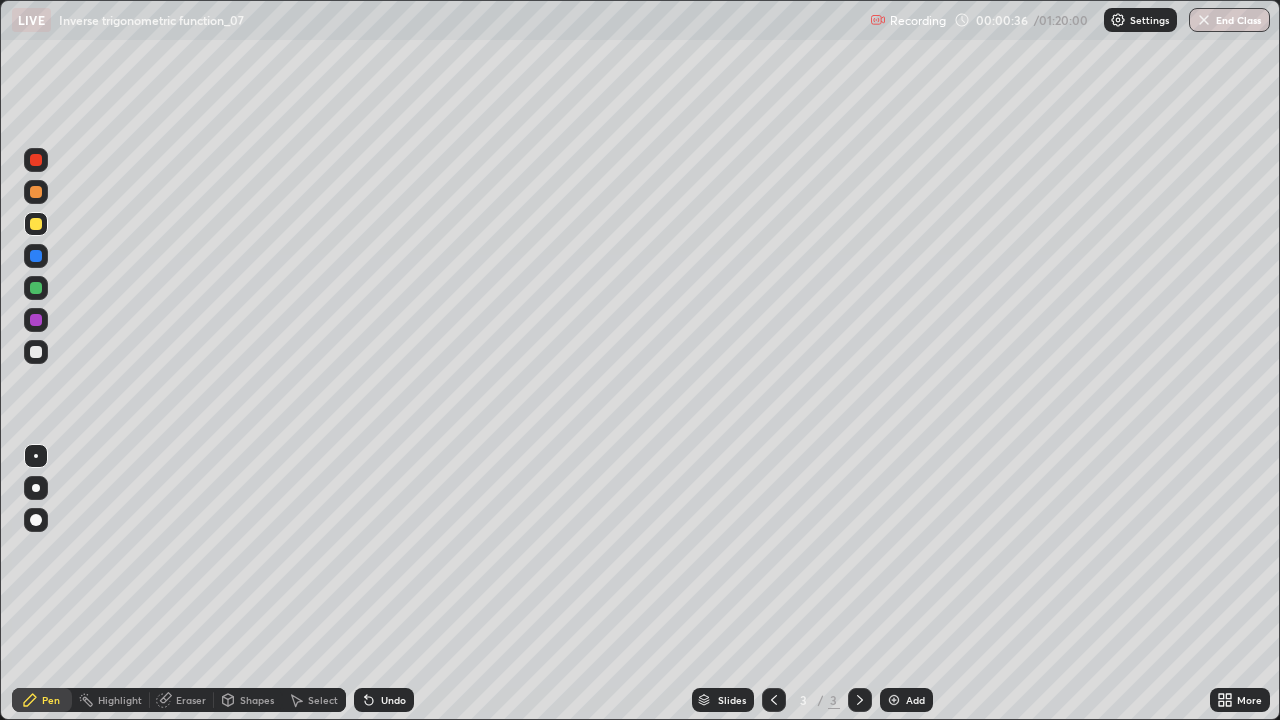click on "Undo" at bounding box center (393, 700) 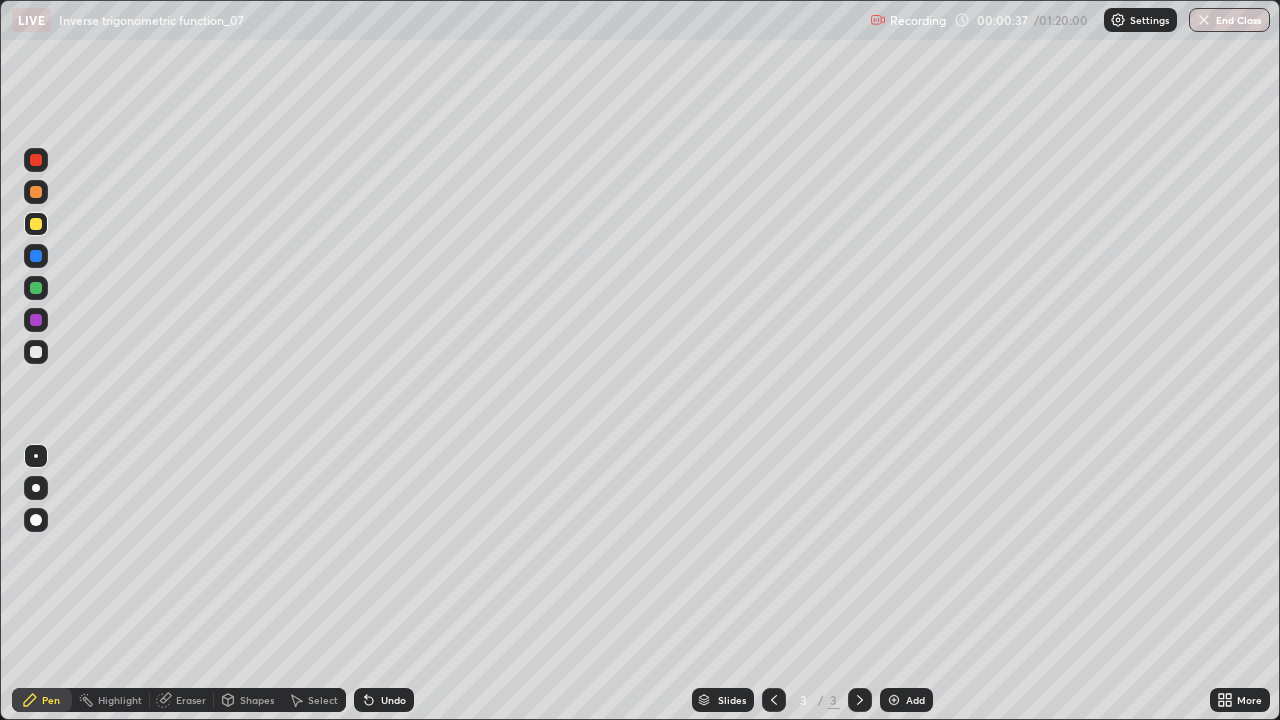 click on "Undo" at bounding box center (384, 700) 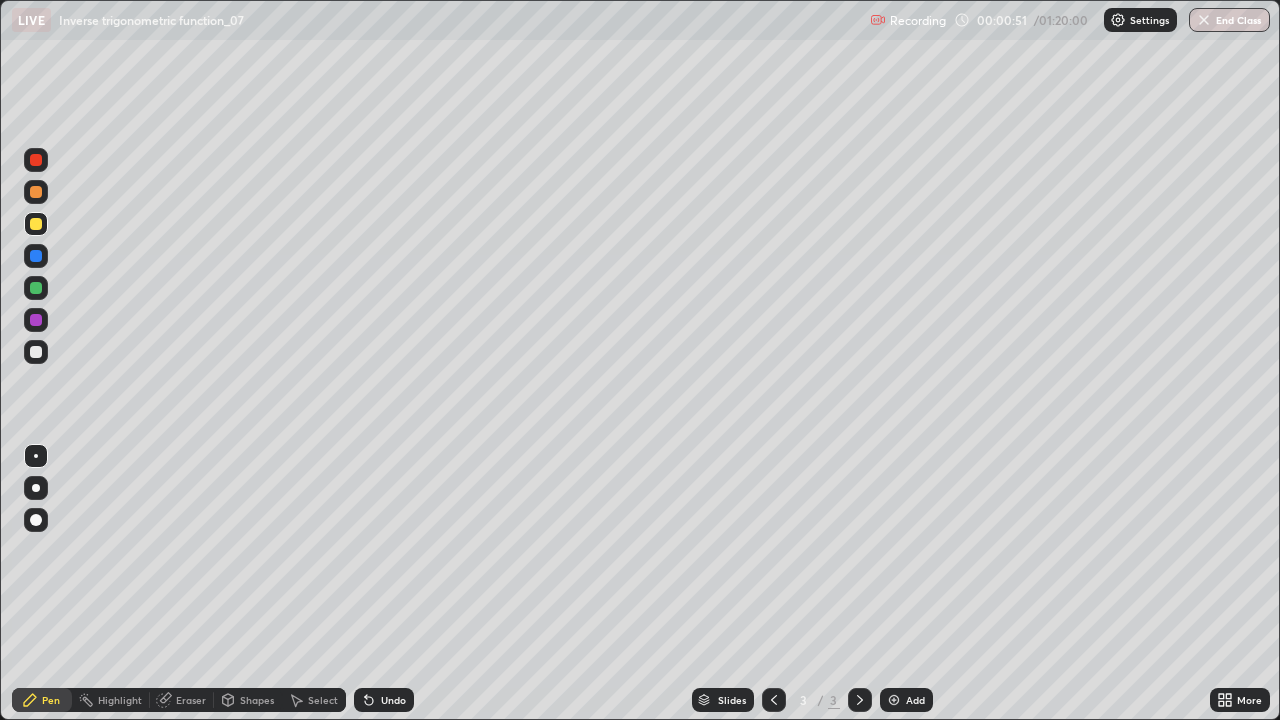 click on "Eraser" at bounding box center [182, 700] 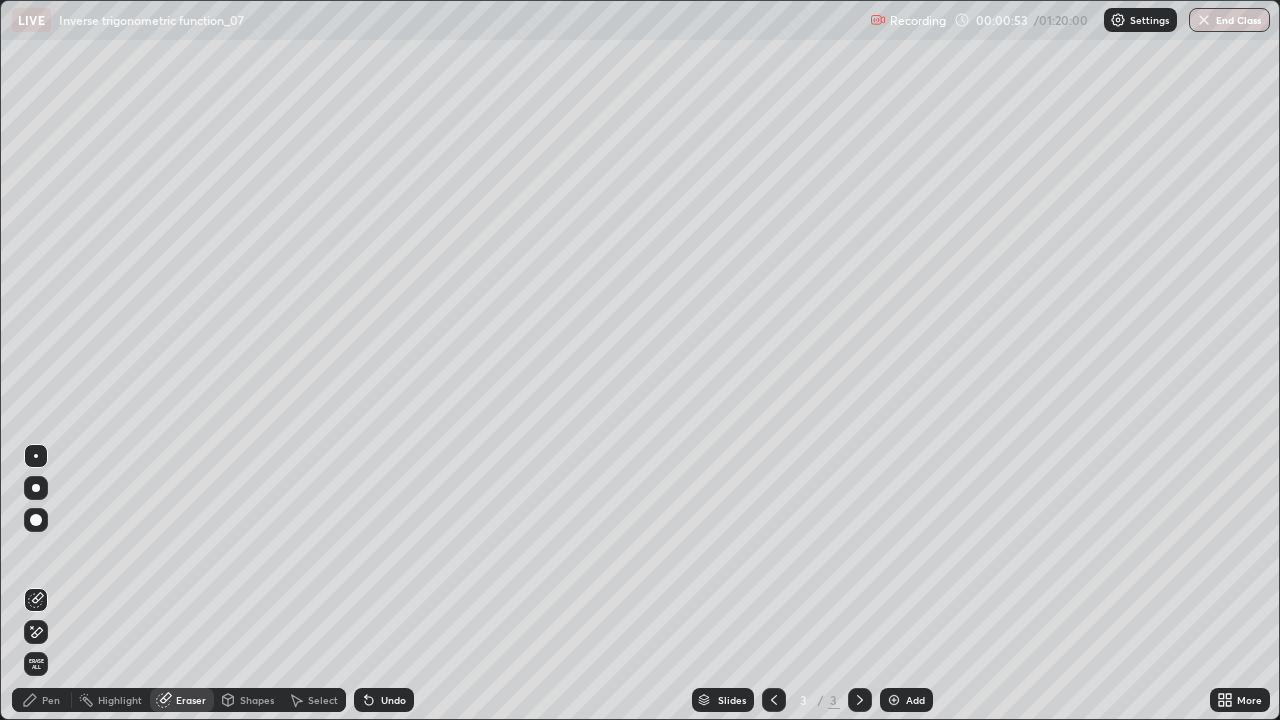 click on "Pen" at bounding box center (51, 700) 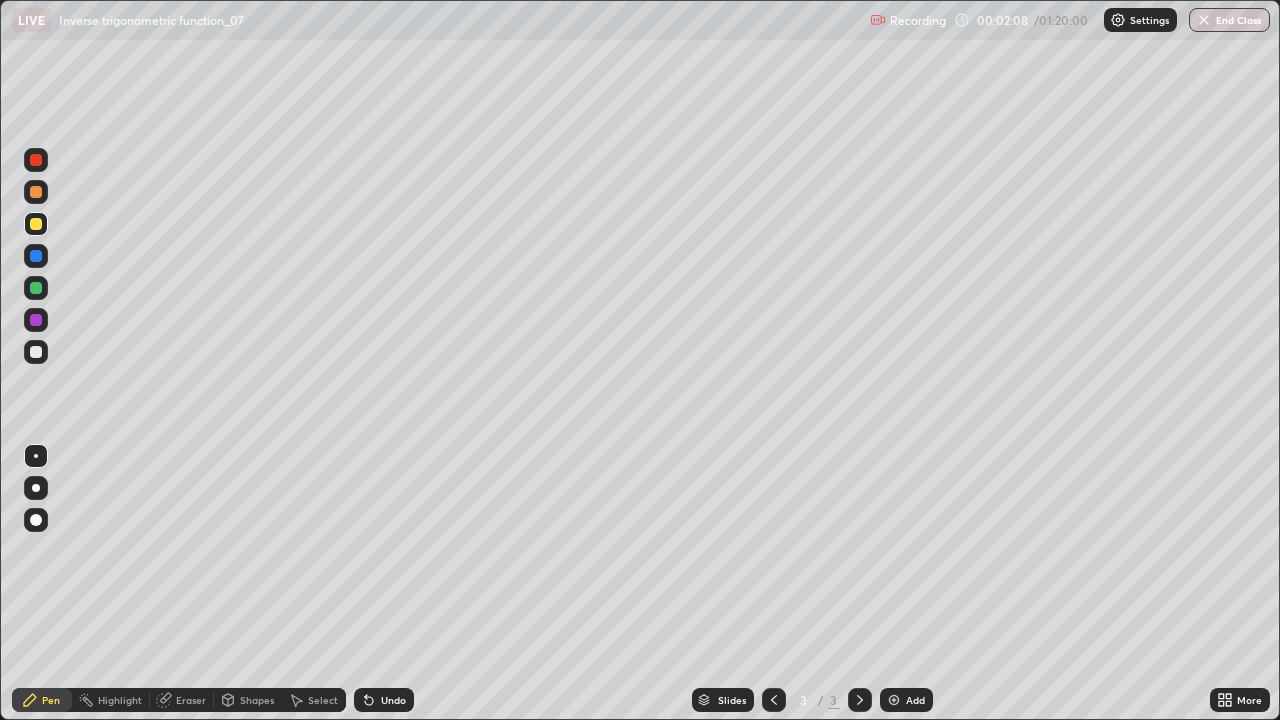 click at bounding box center (36, 352) 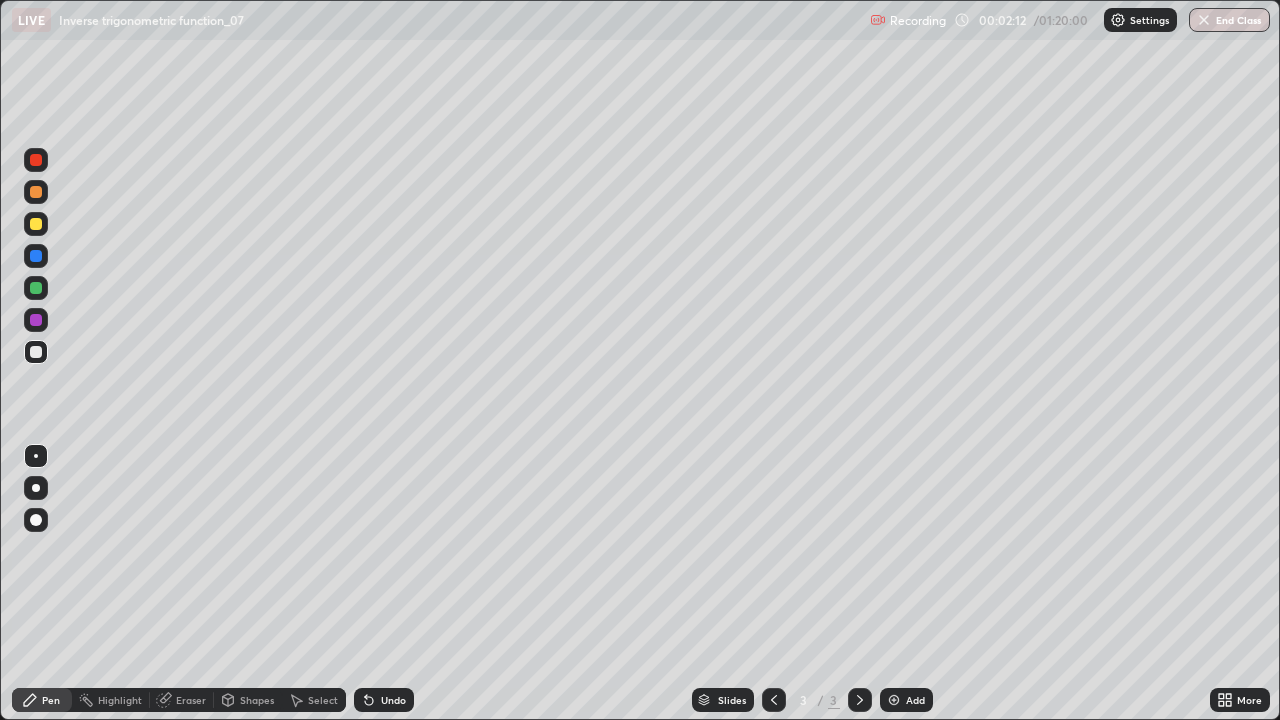 click on "Undo" at bounding box center (384, 700) 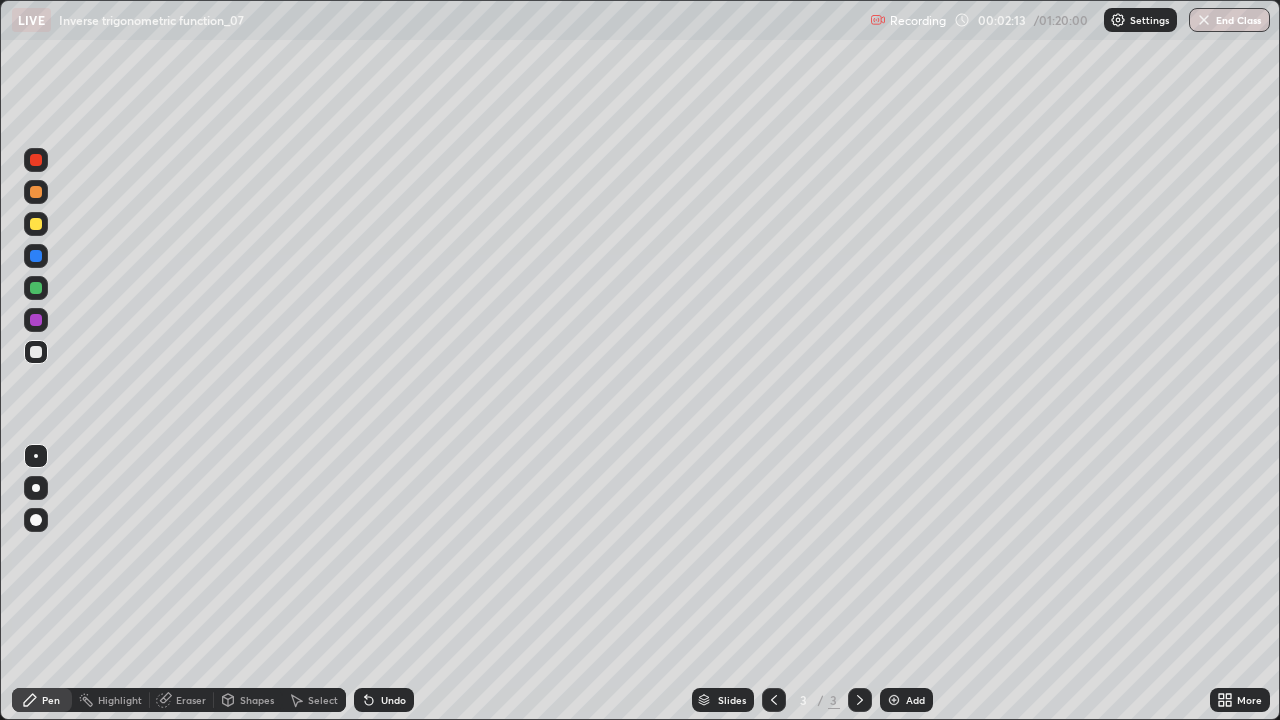 click on "Undo" at bounding box center (393, 700) 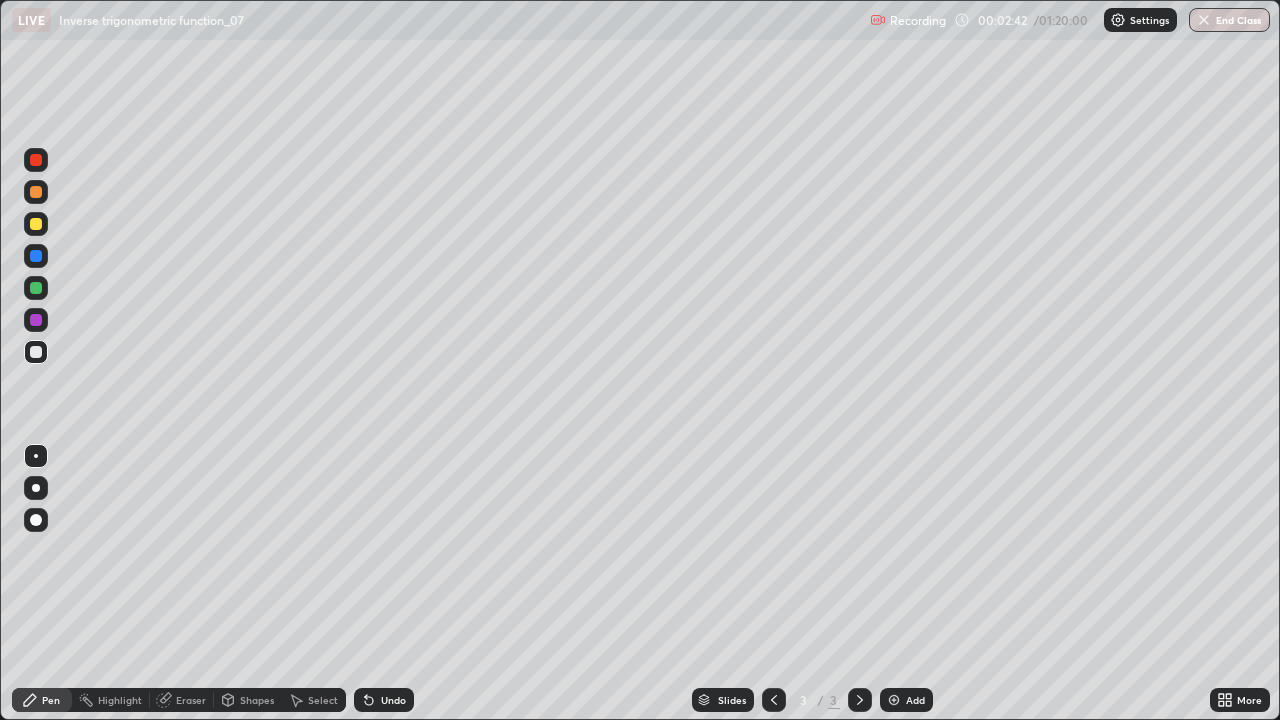 click on "Eraser" at bounding box center [191, 700] 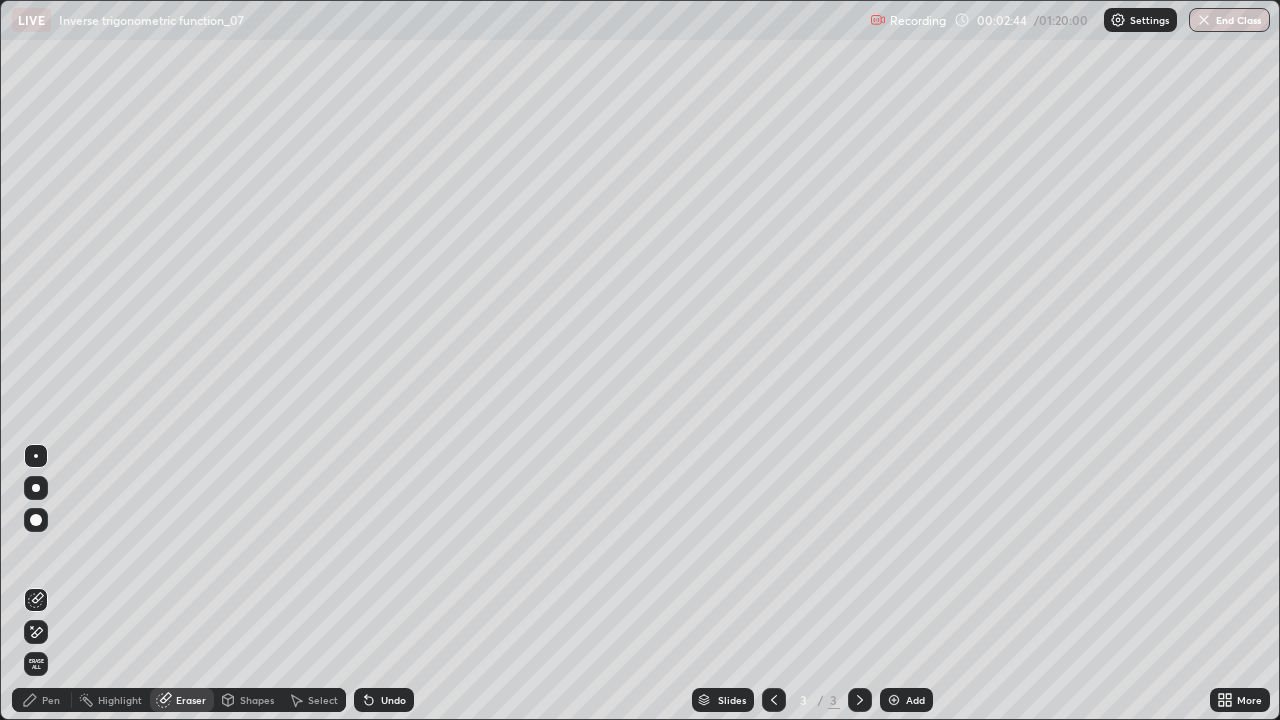 click on "Pen" at bounding box center (51, 700) 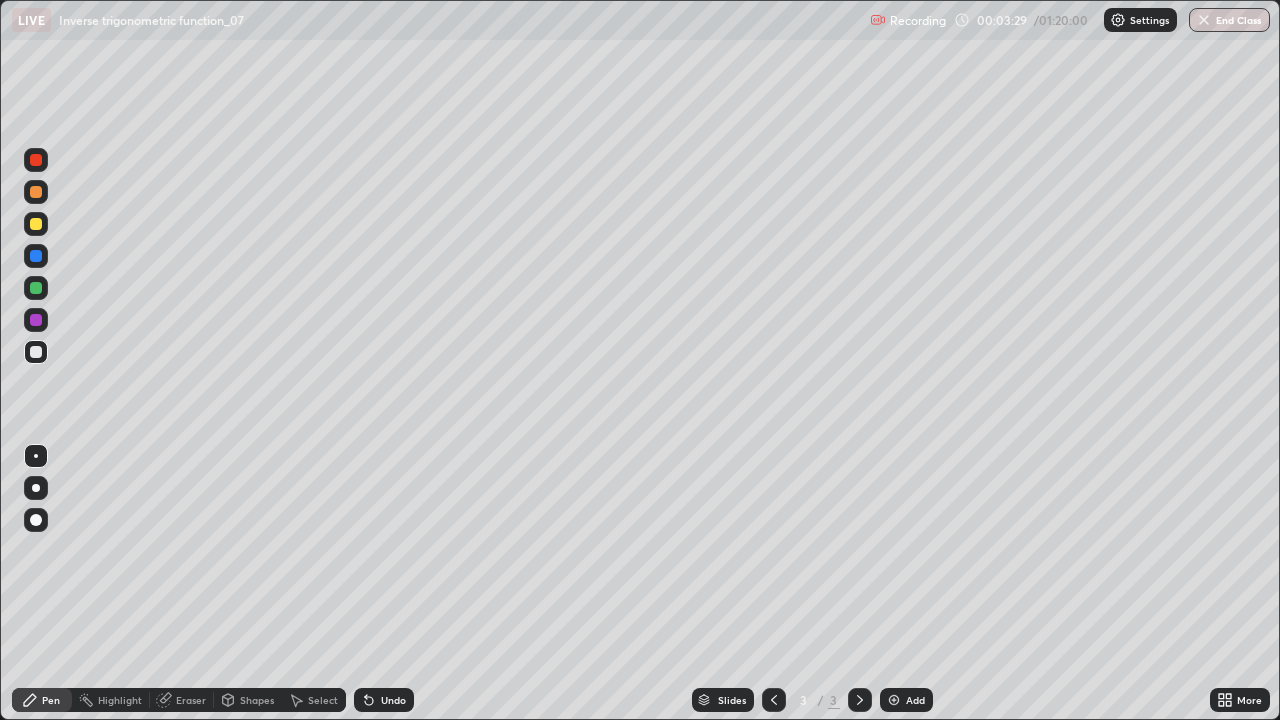 click at bounding box center [36, 288] 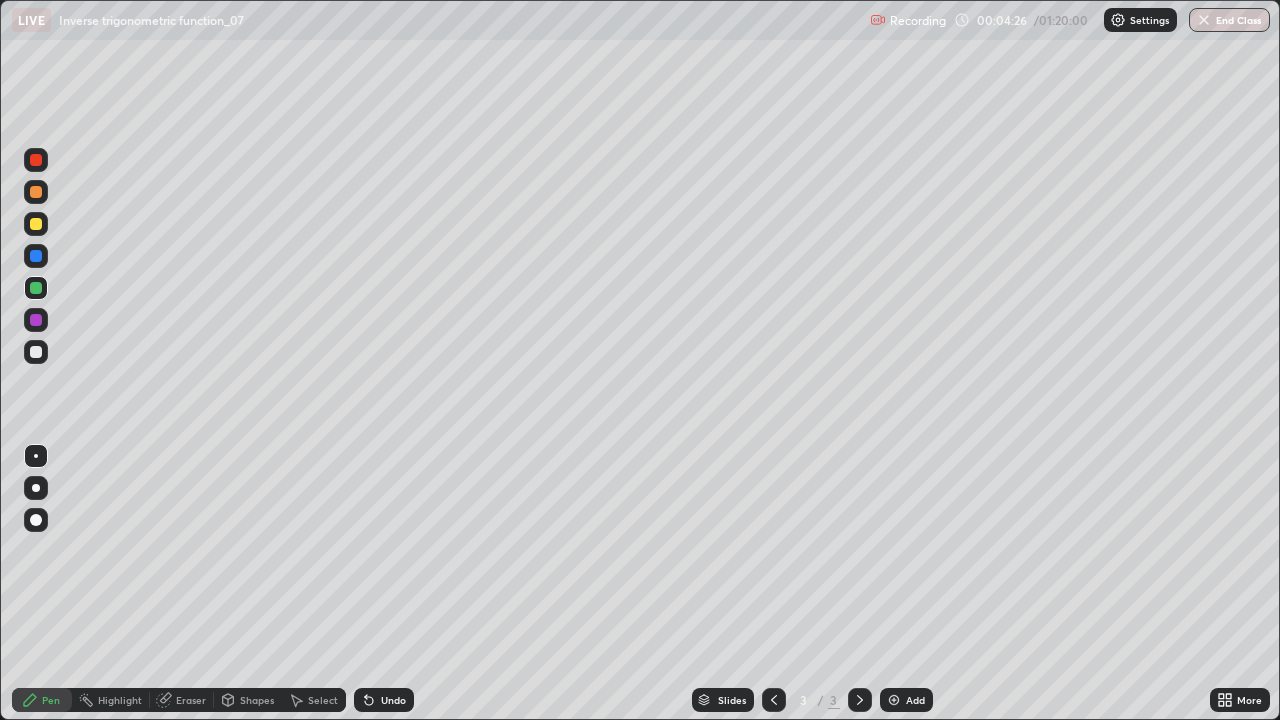 click on "Add" at bounding box center (906, 700) 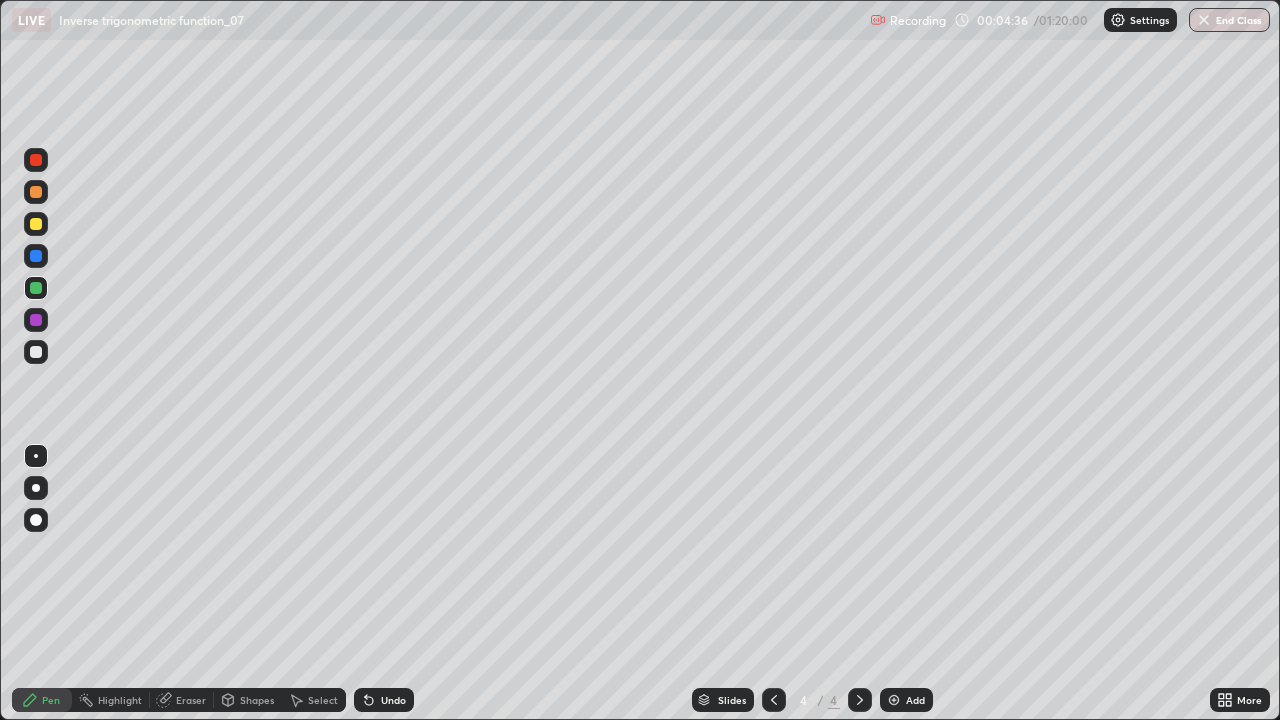 click on "Undo" at bounding box center [384, 700] 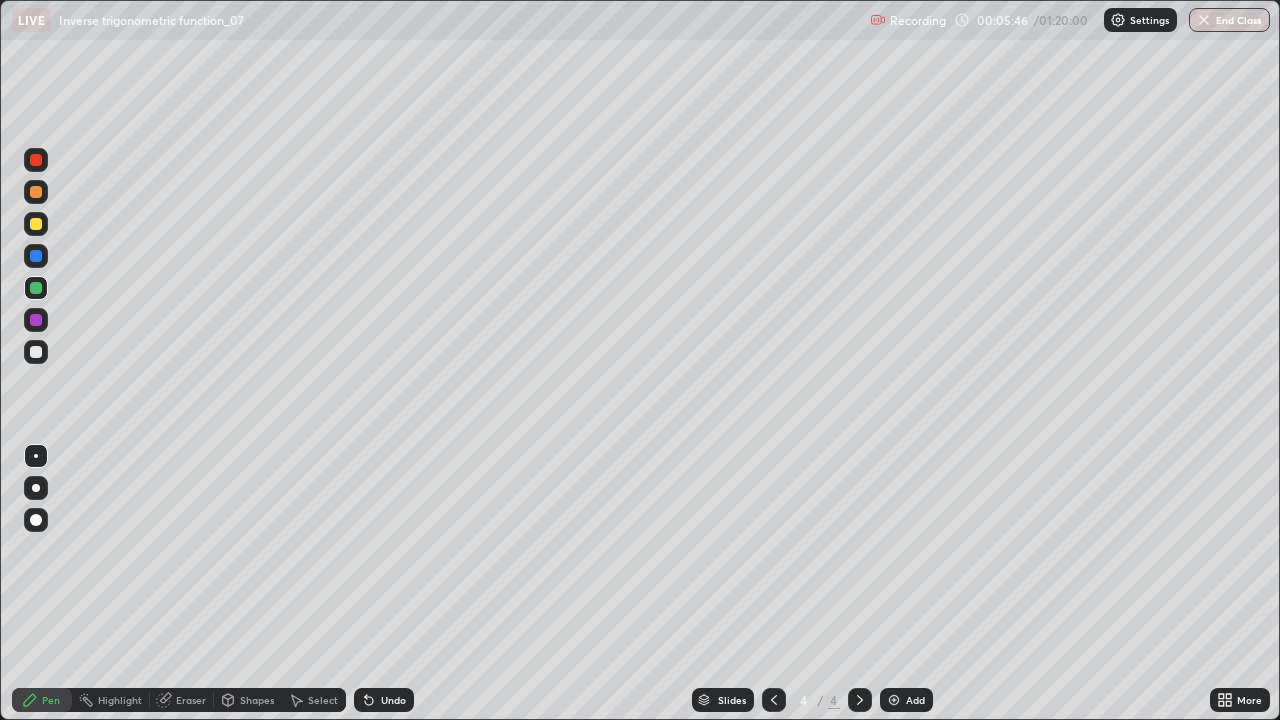 click at bounding box center (36, 352) 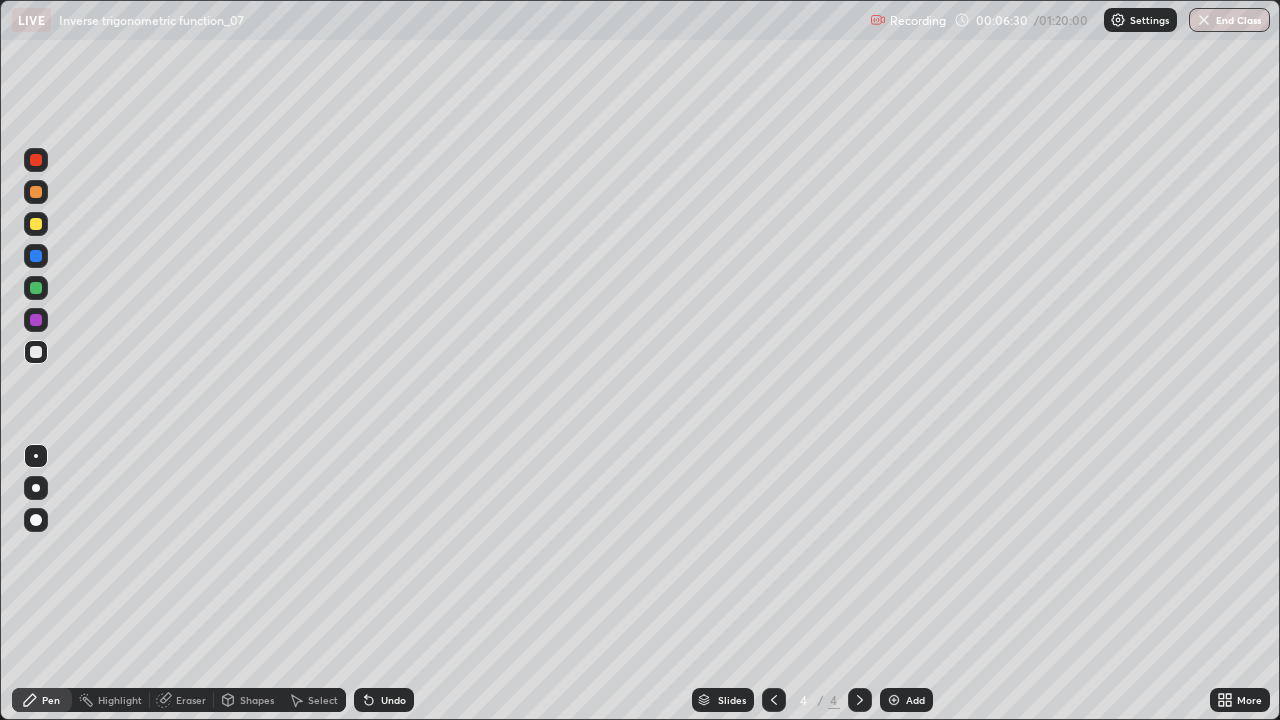 click 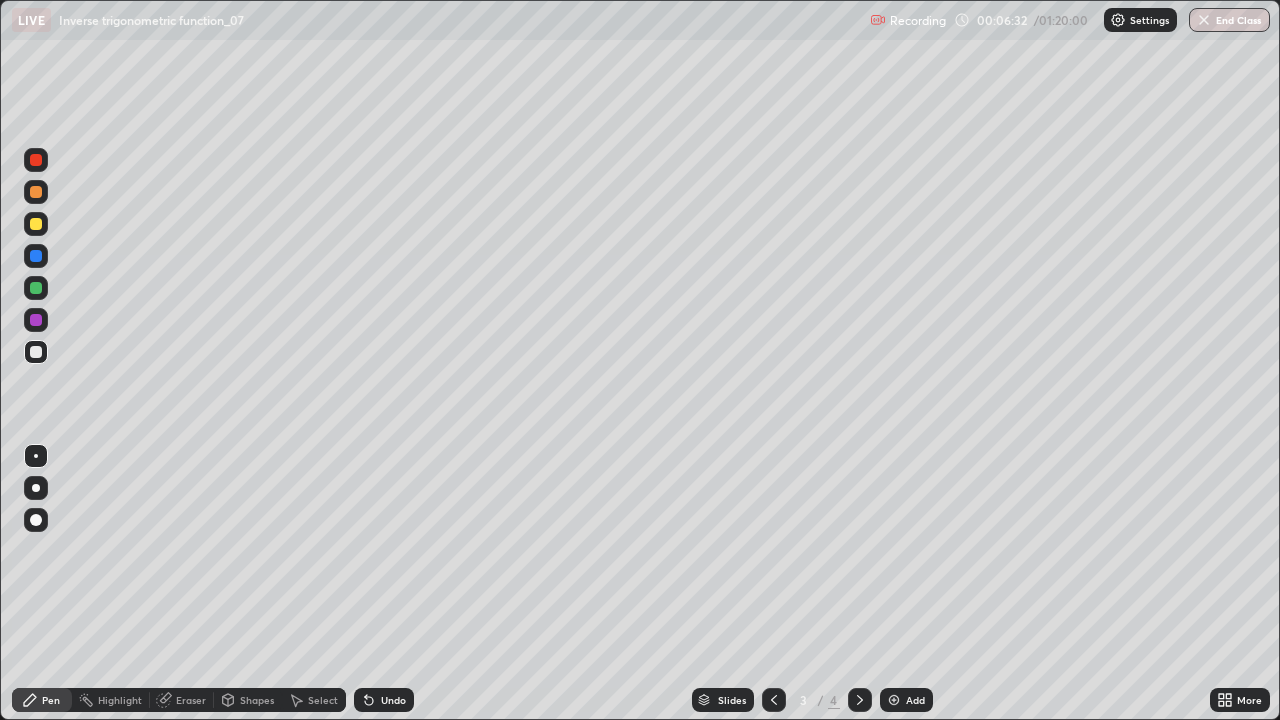click at bounding box center (860, 700) 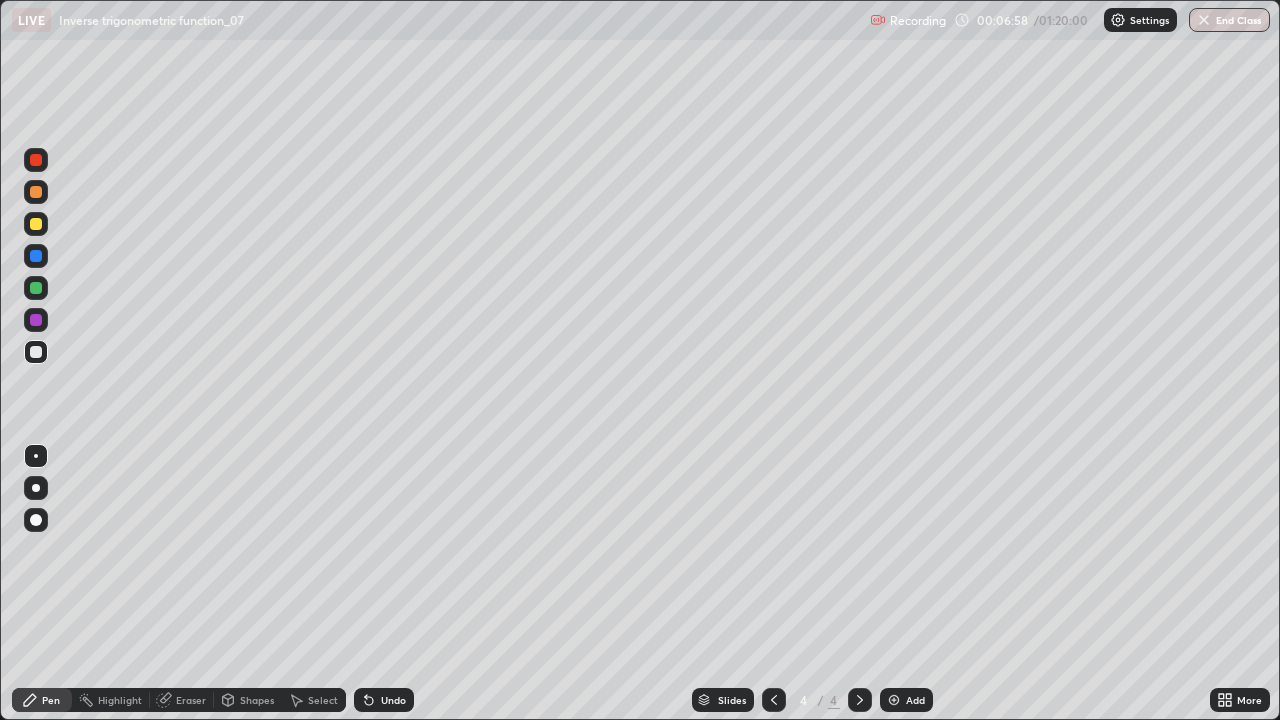 click at bounding box center (36, 224) 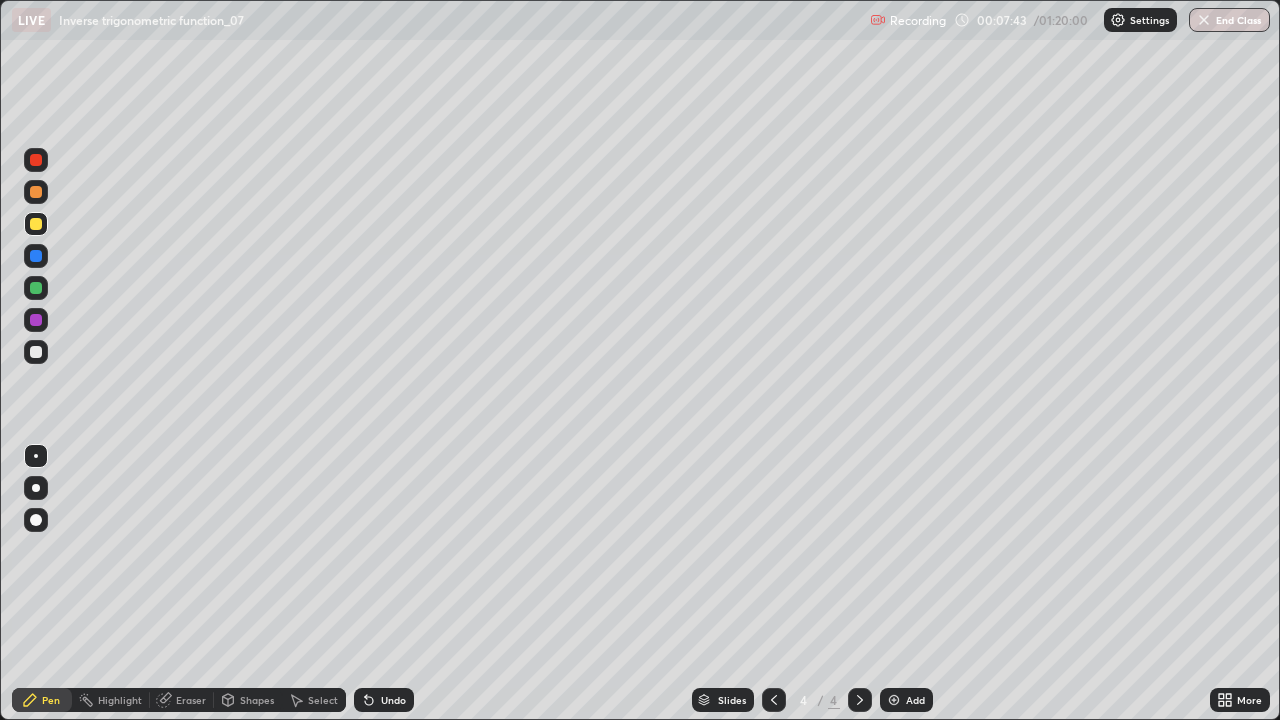 click at bounding box center (894, 700) 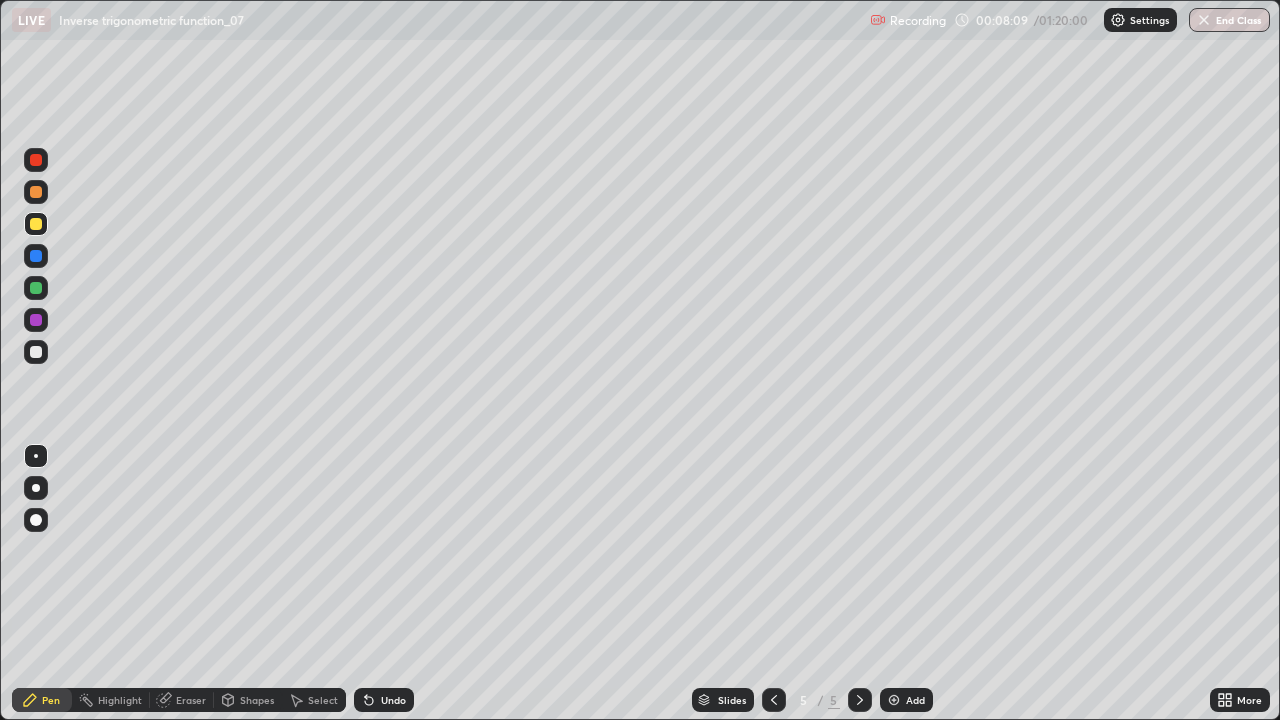 click on "Undo" at bounding box center (393, 700) 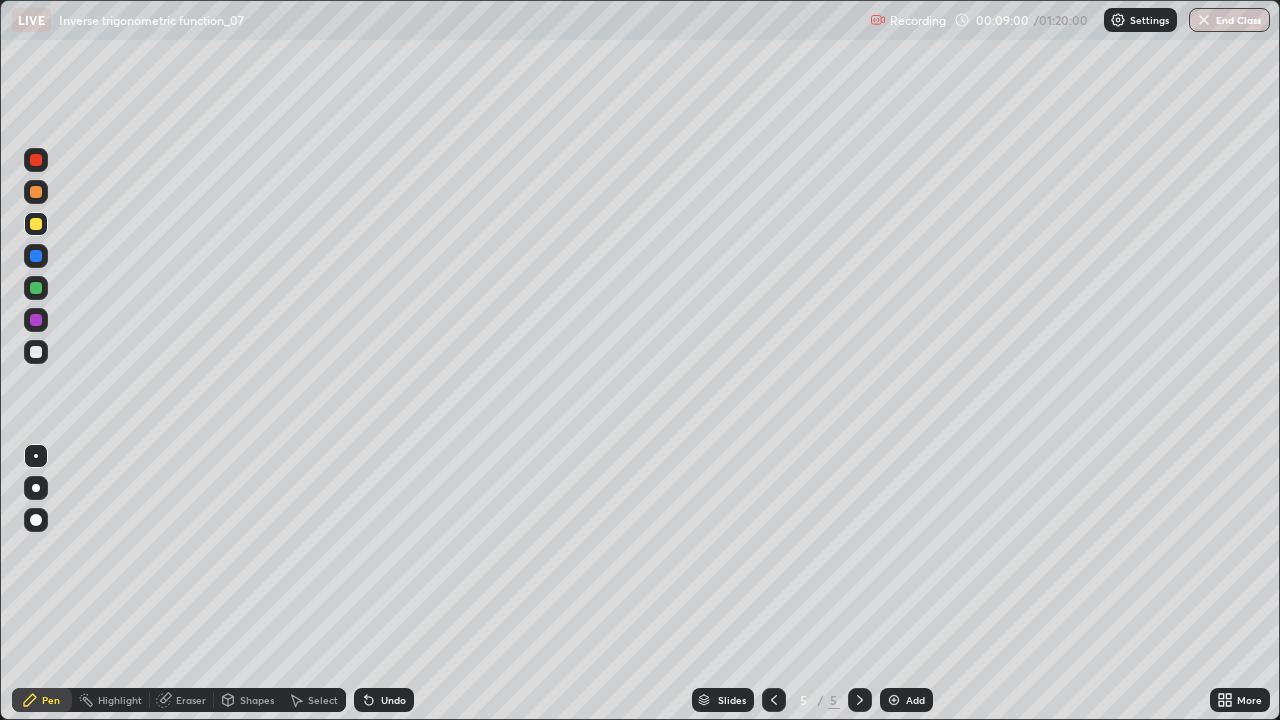 click at bounding box center [36, 352] 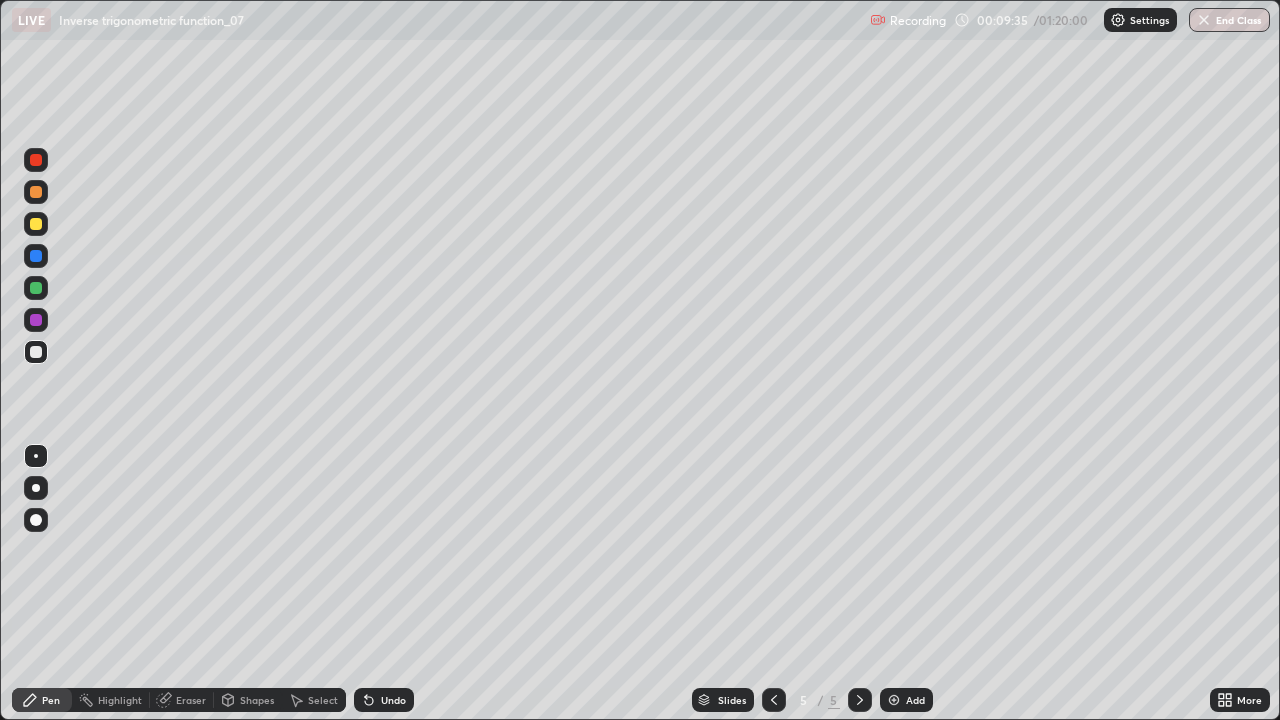 click on "Eraser" at bounding box center [191, 700] 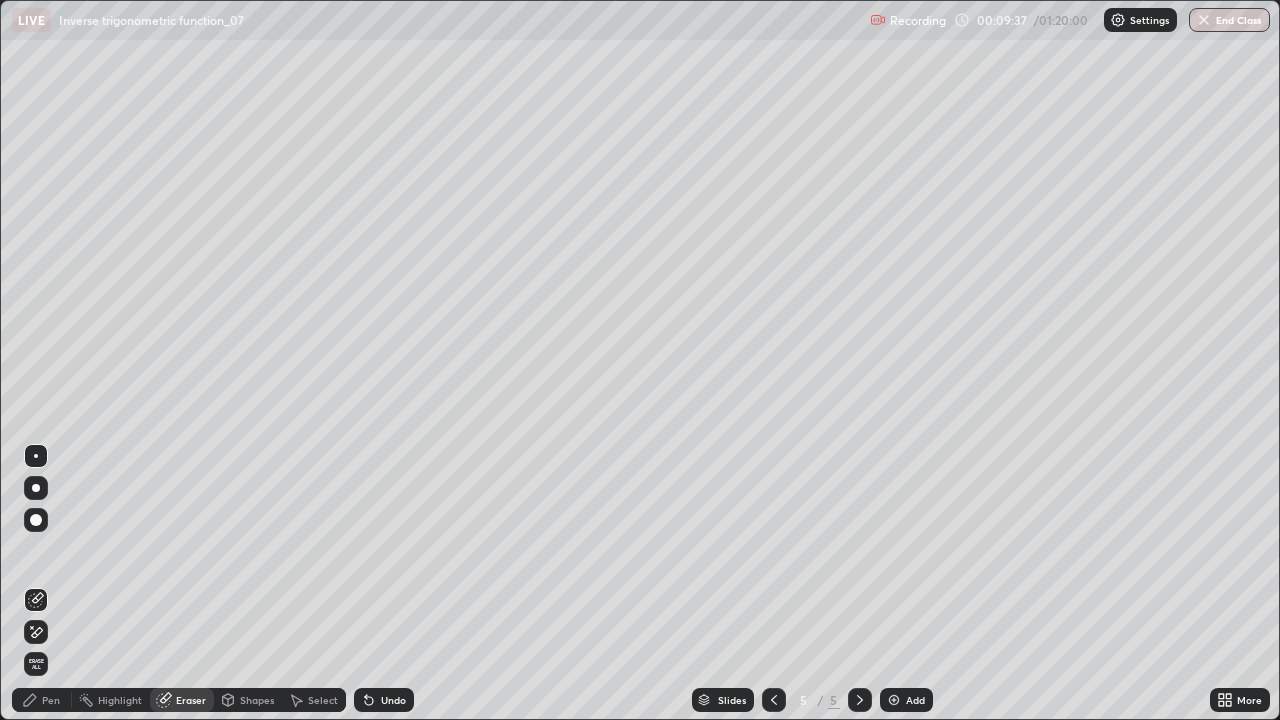 click on "Pen" at bounding box center [42, 700] 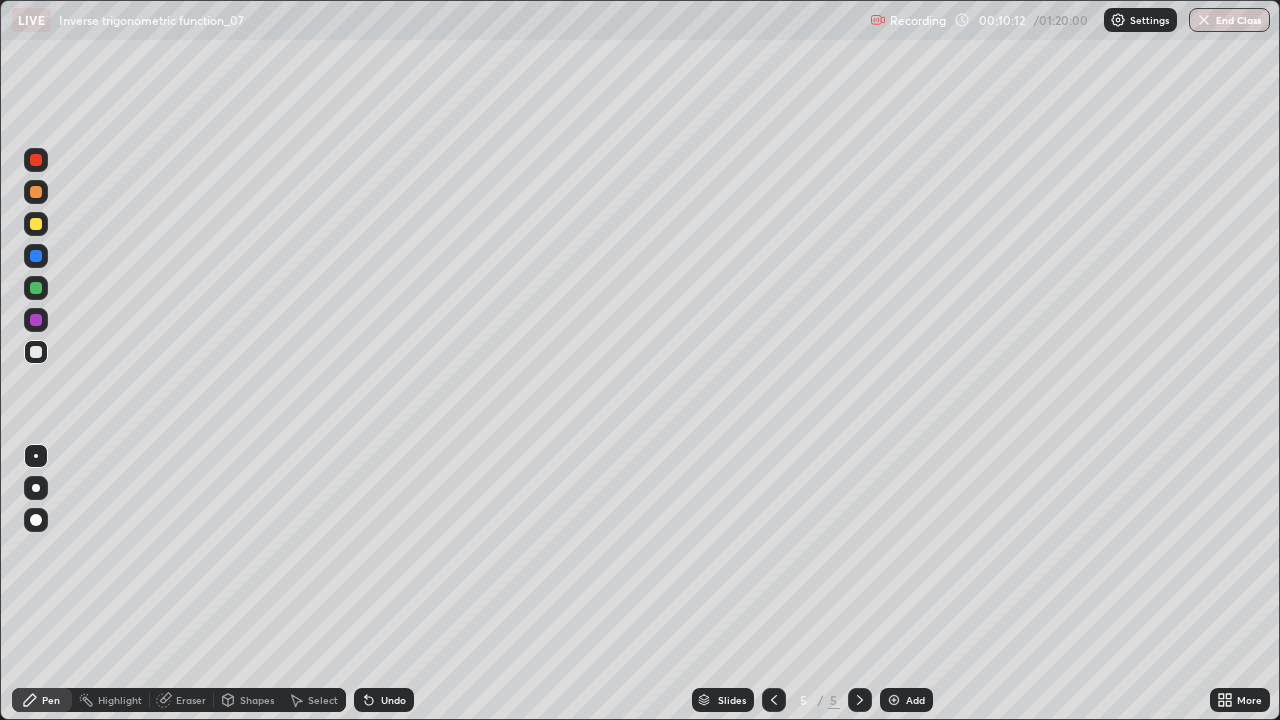 click 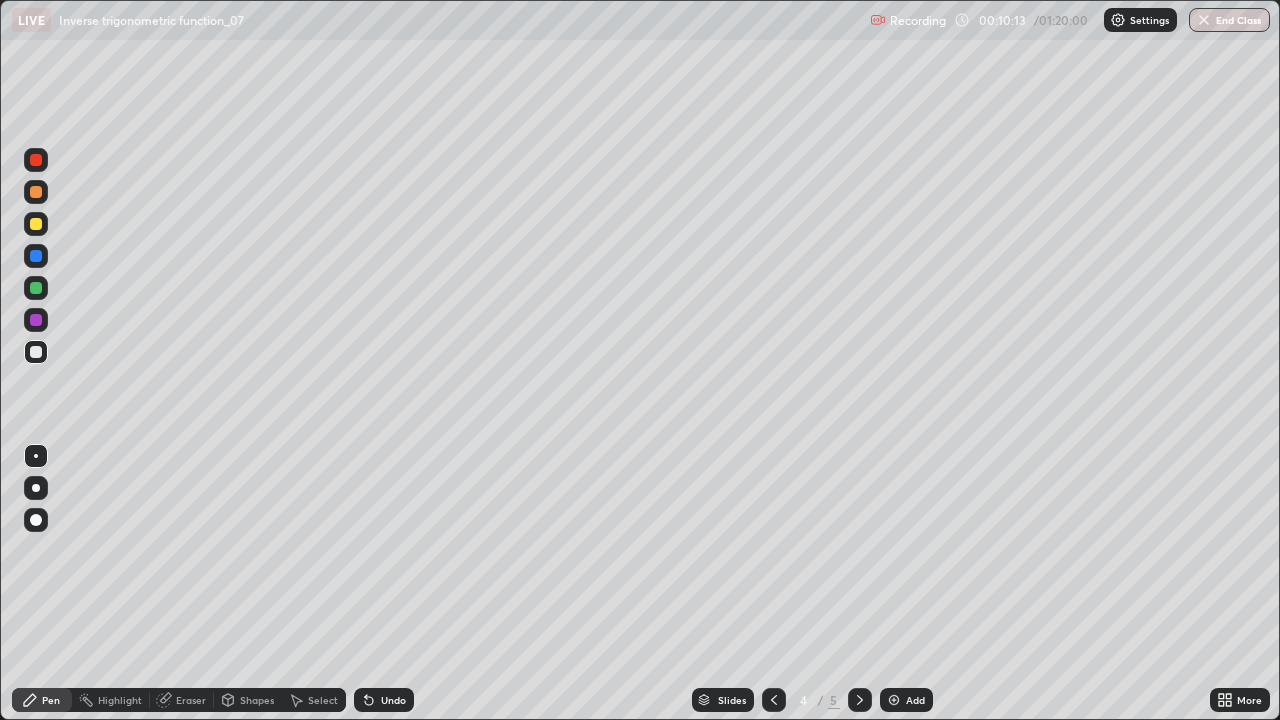 click 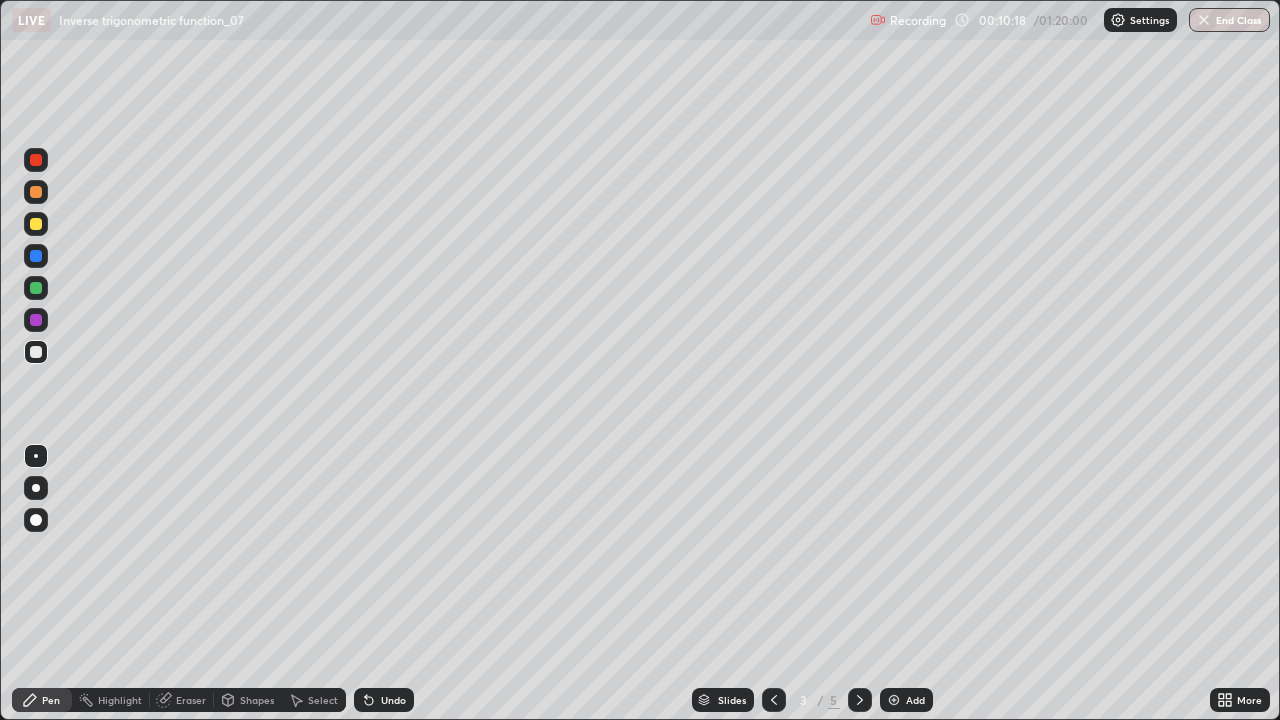 click 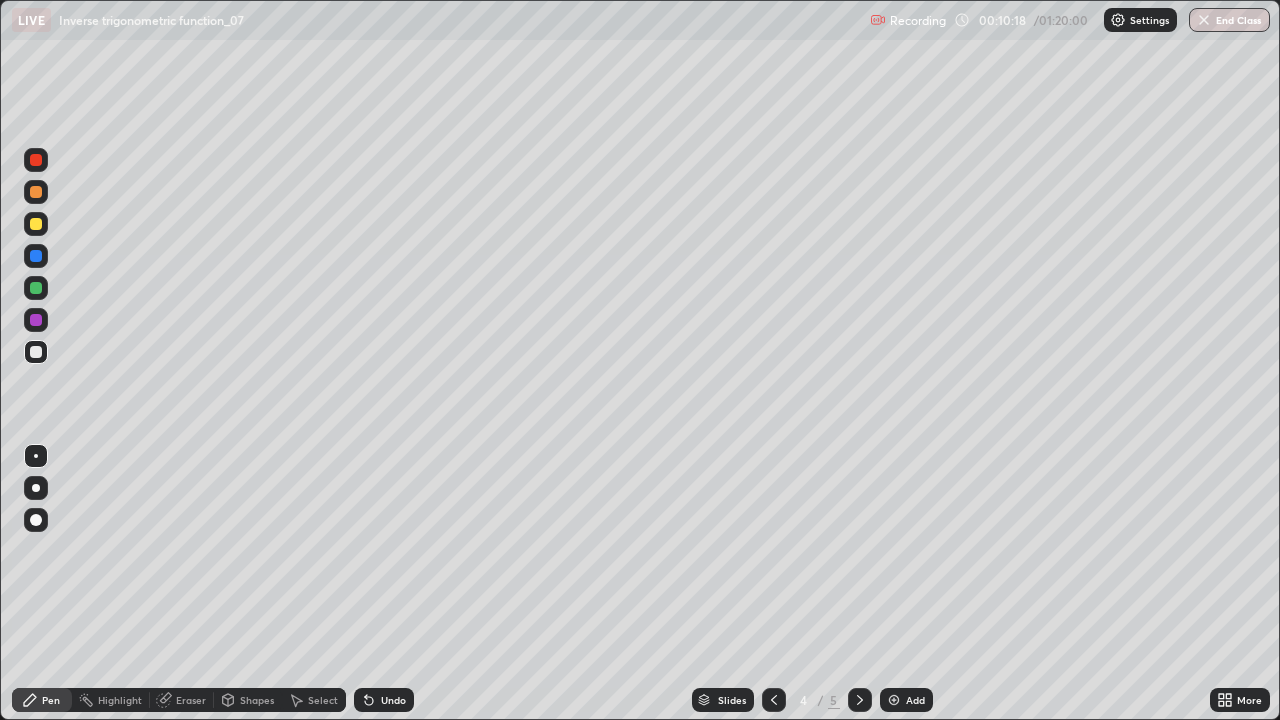 click 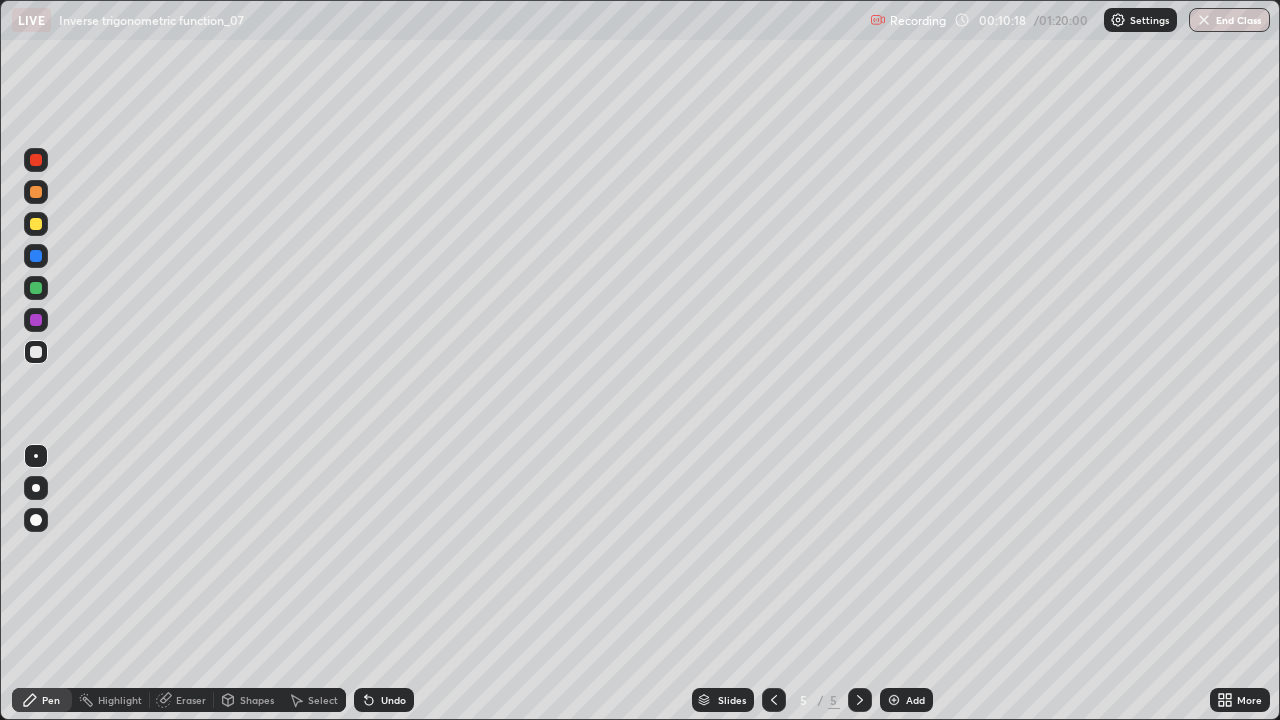 click 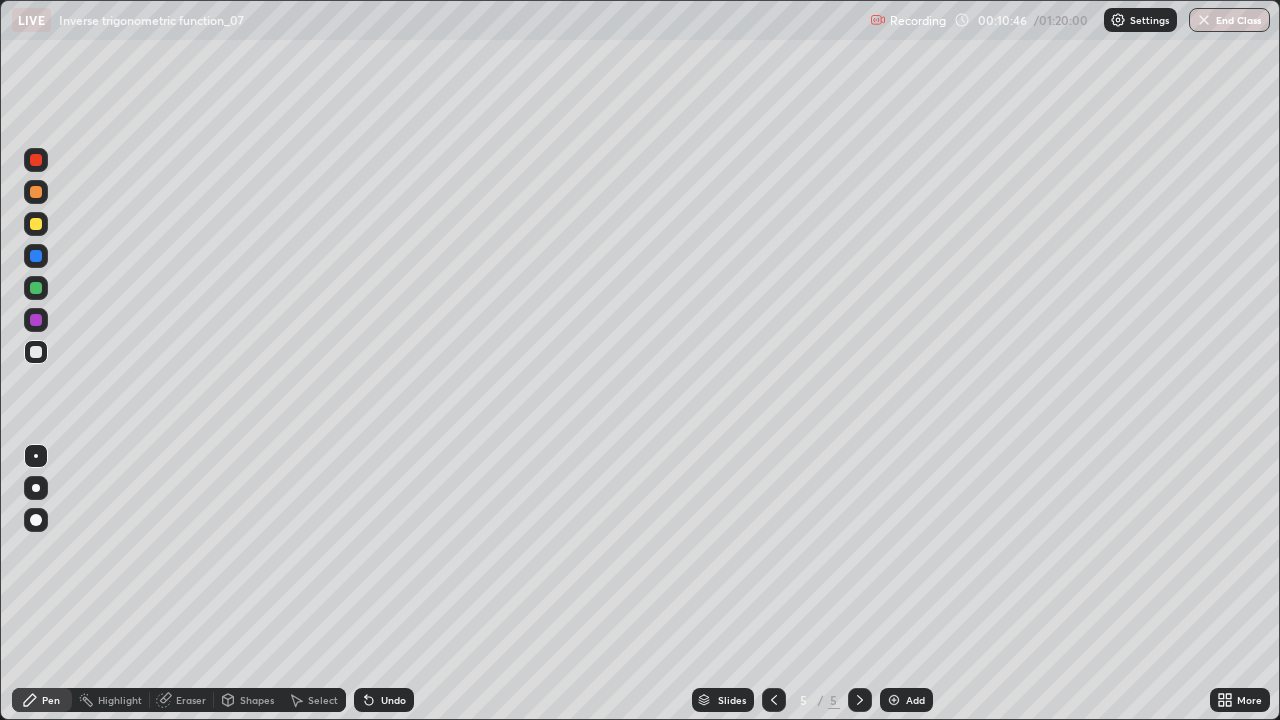 click at bounding box center (36, 224) 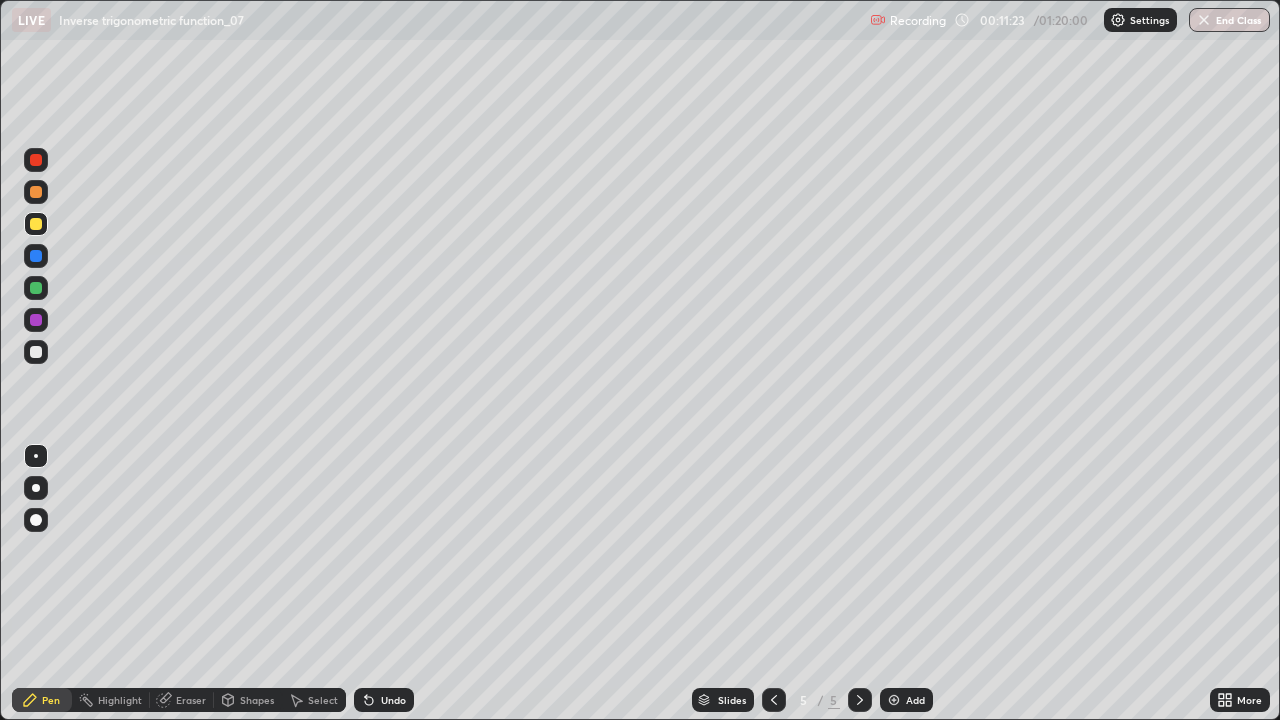 click on "Add" at bounding box center (906, 700) 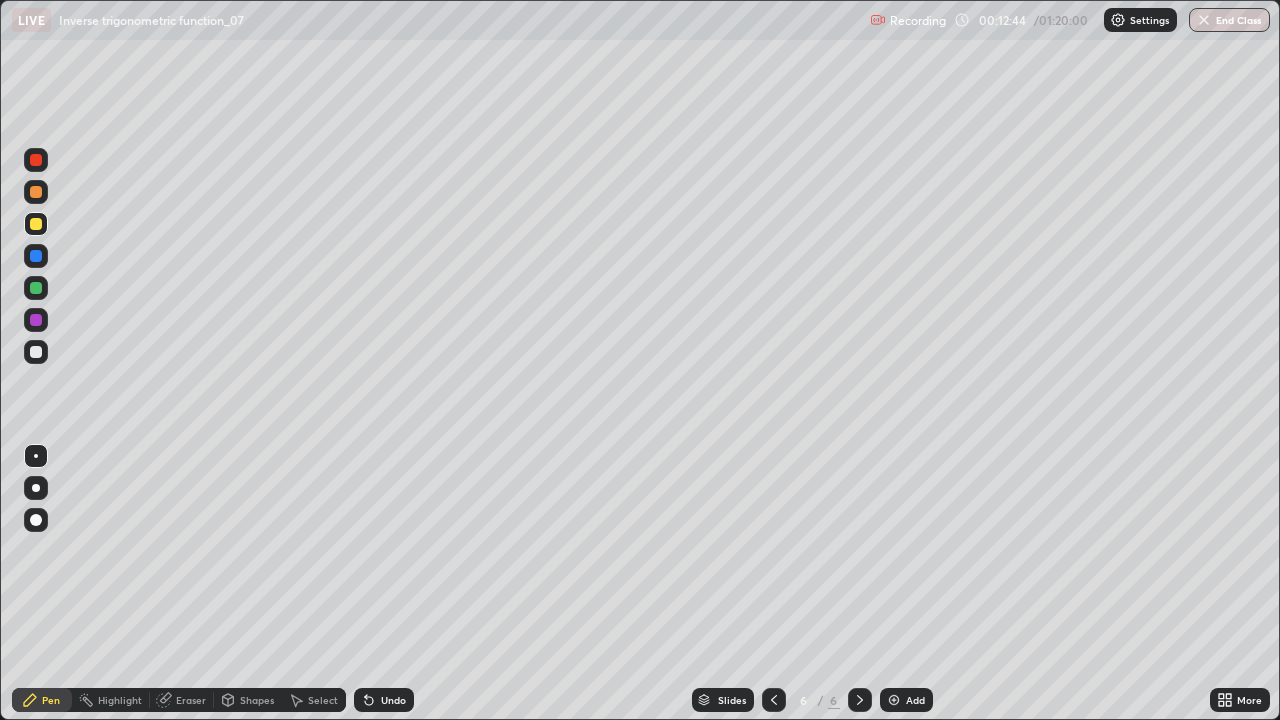 click on "Undo" at bounding box center [384, 700] 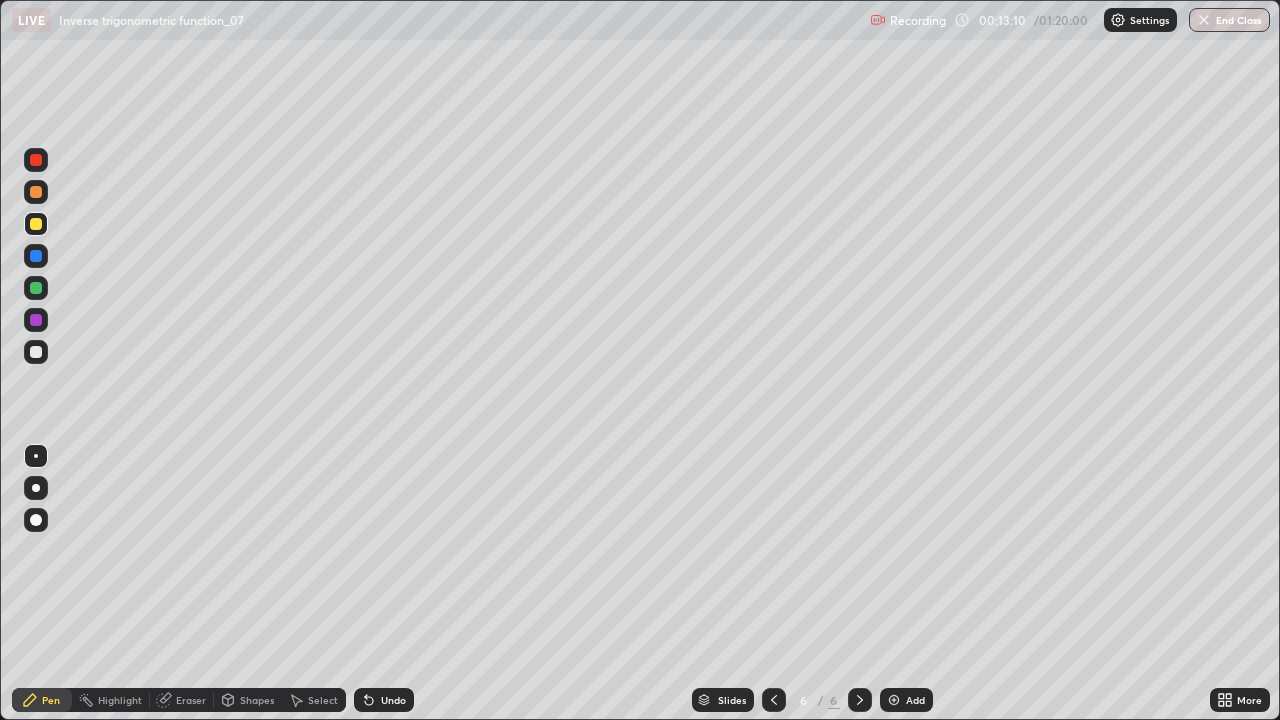 click on "Eraser" at bounding box center [191, 700] 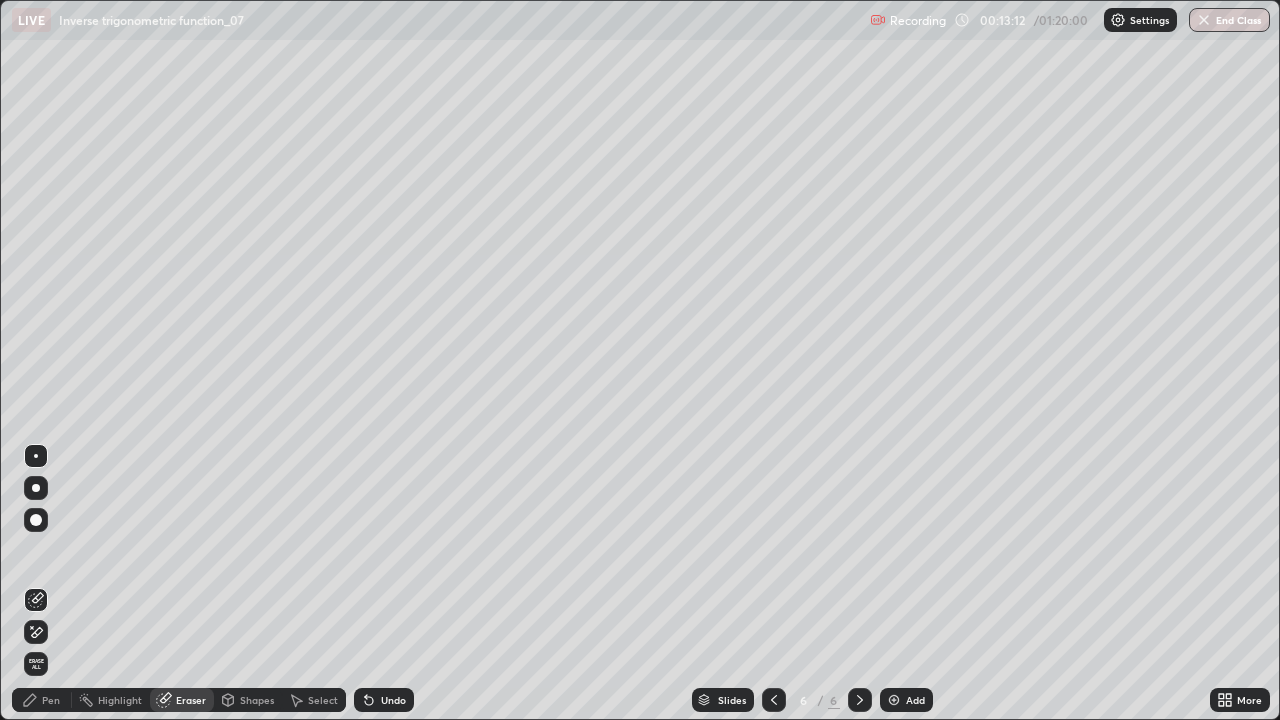 click on "Pen" at bounding box center (51, 700) 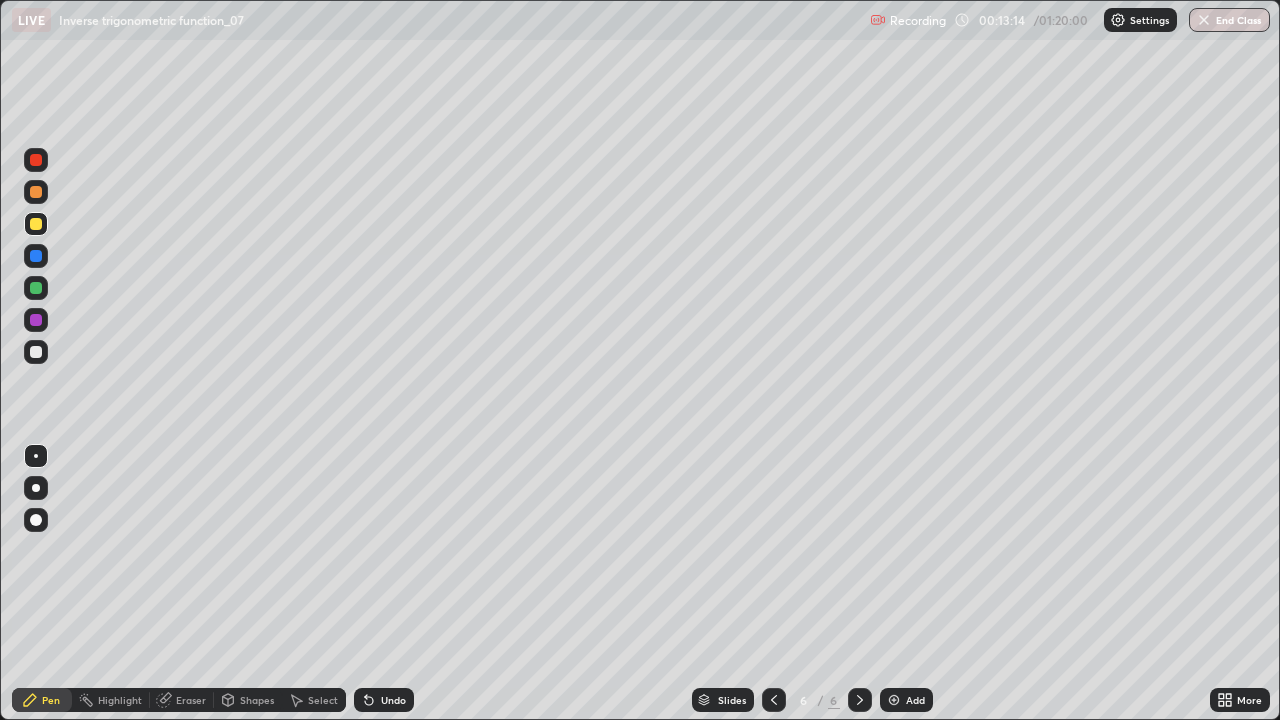 click on "Eraser" at bounding box center (191, 700) 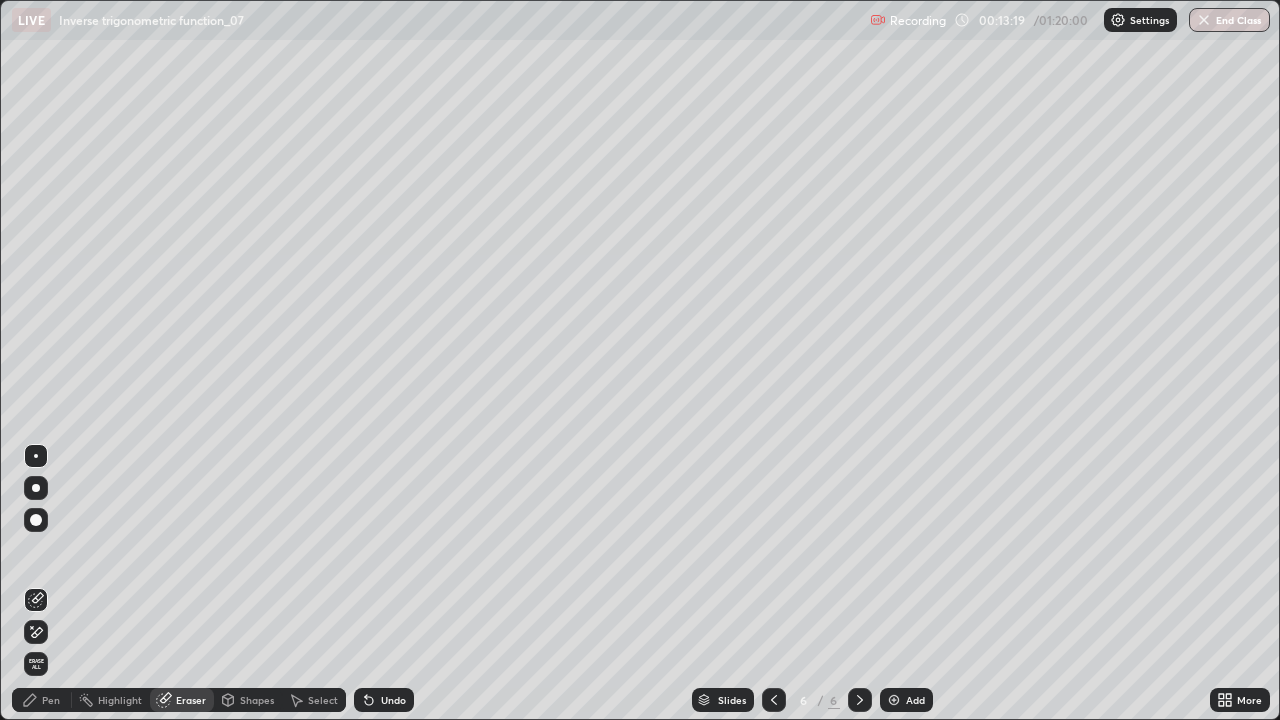 click on "Pen" at bounding box center (42, 700) 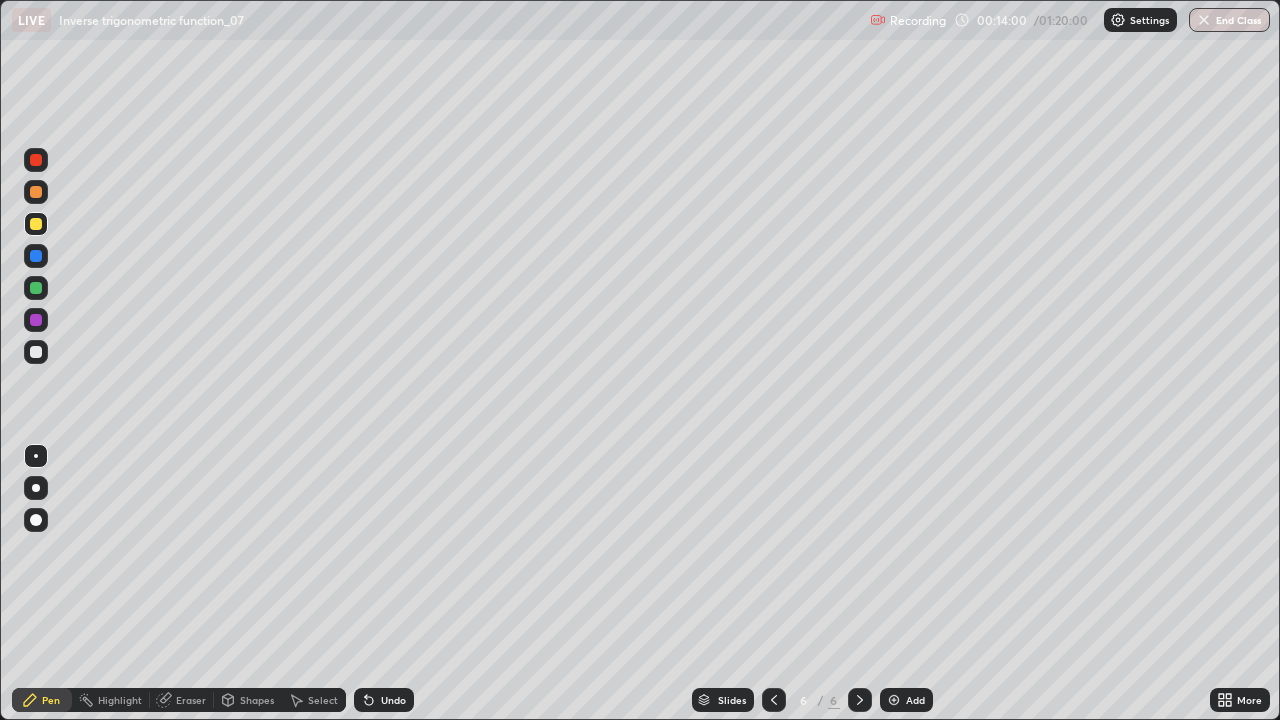 click at bounding box center (36, 256) 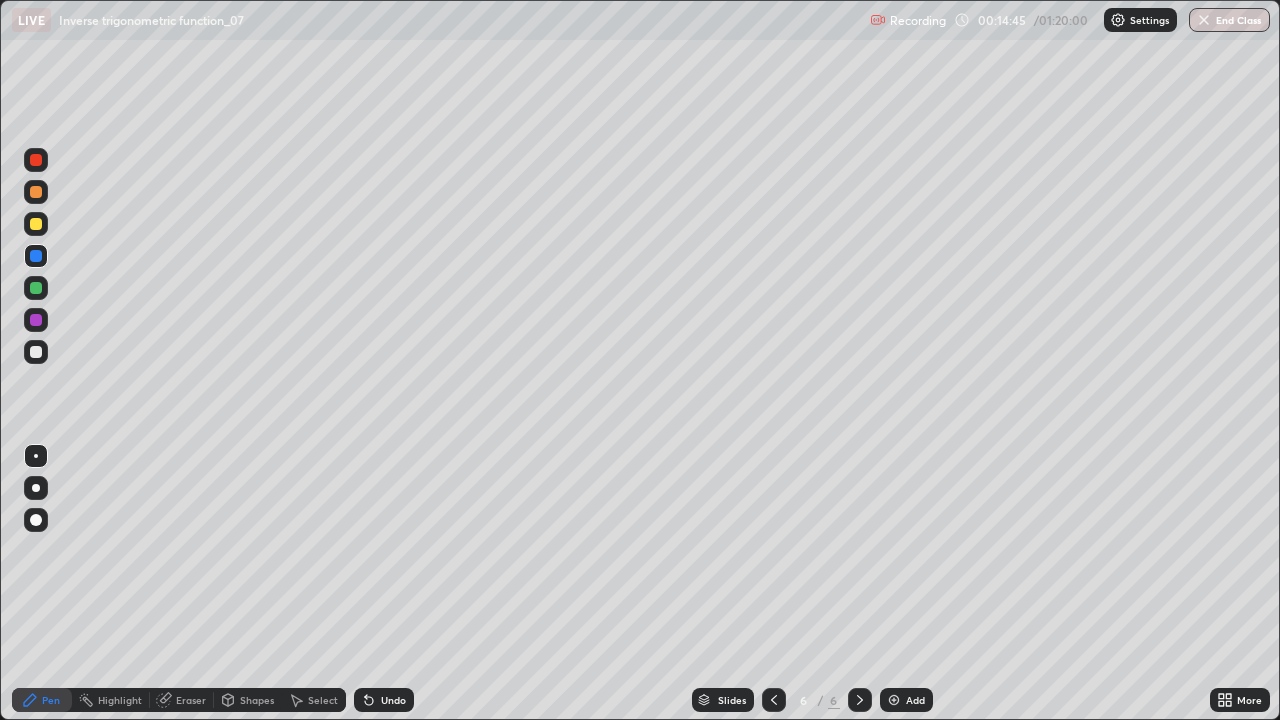 click at bounding box center [36, 352] 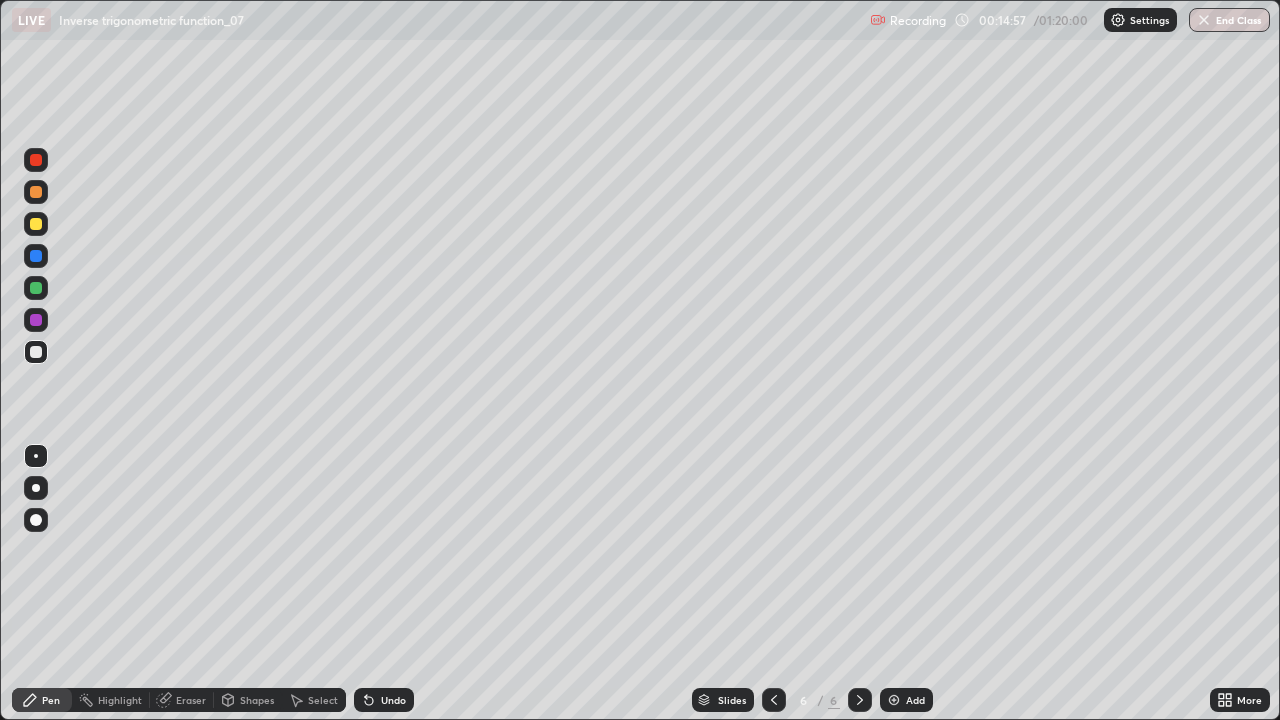 click at bounding box center (36, 192) 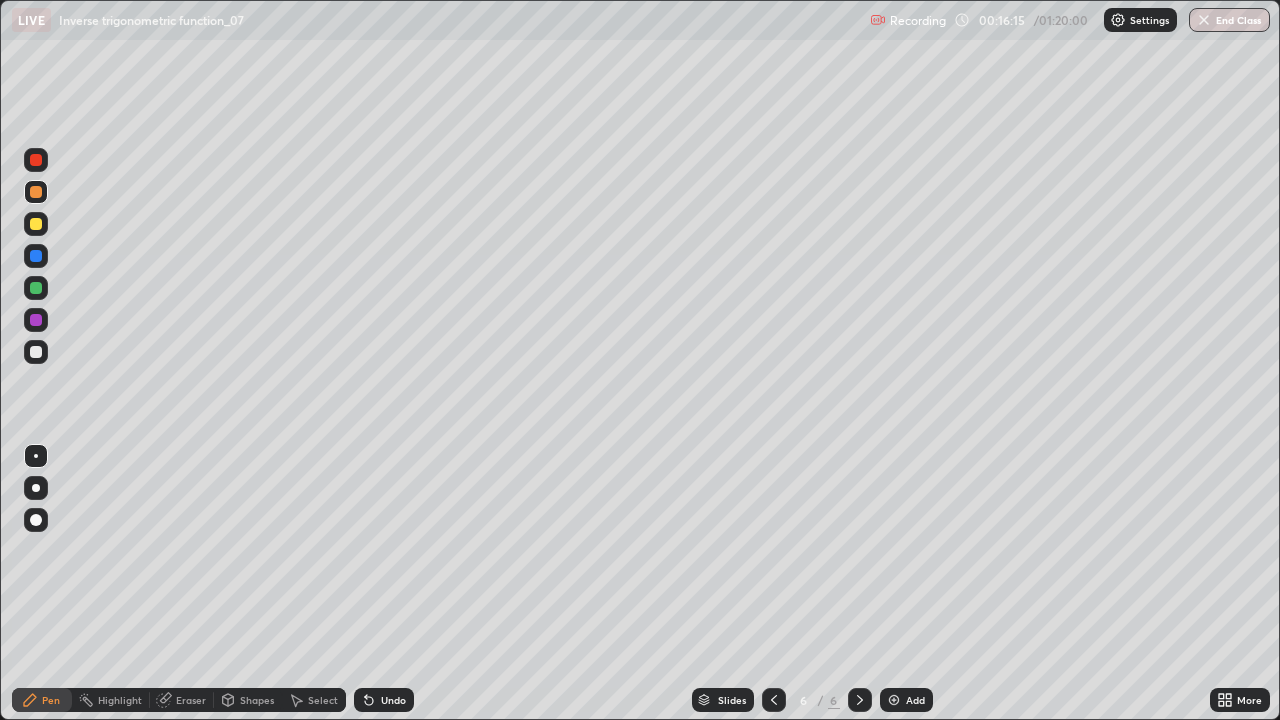 click on "Add" at bounding box center (906, 700) 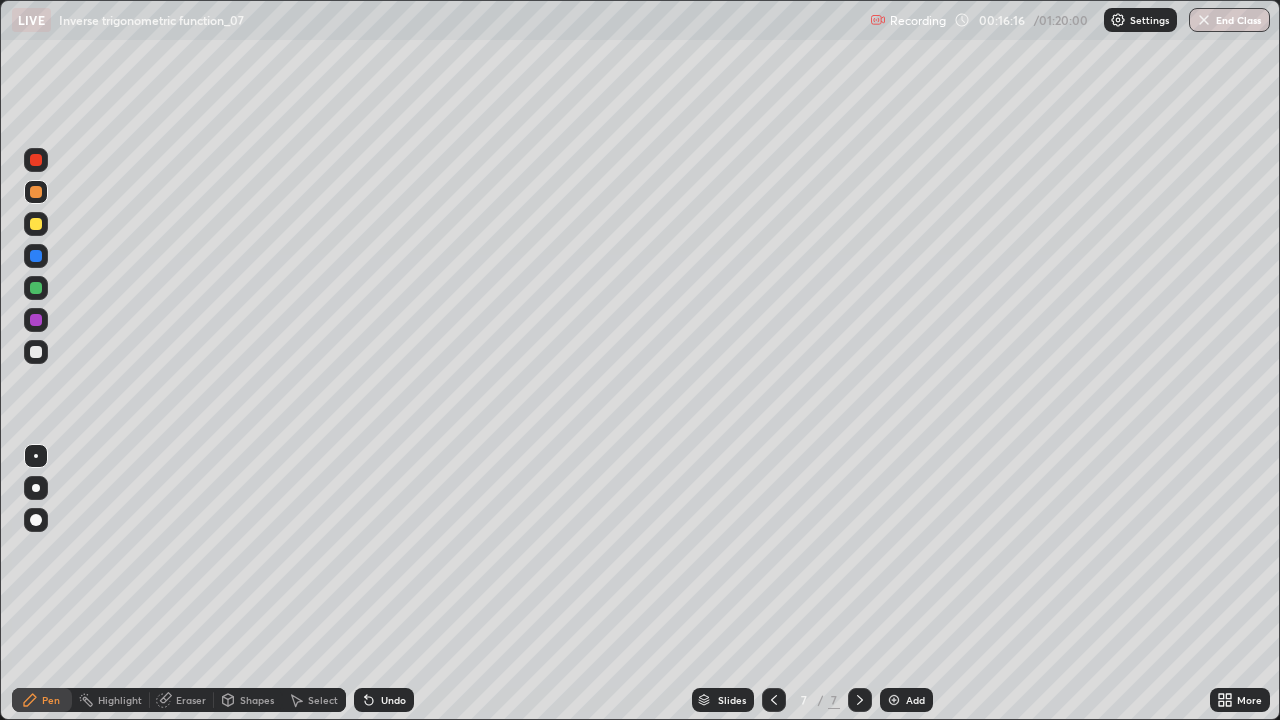 click at bounding box center [36, 224] 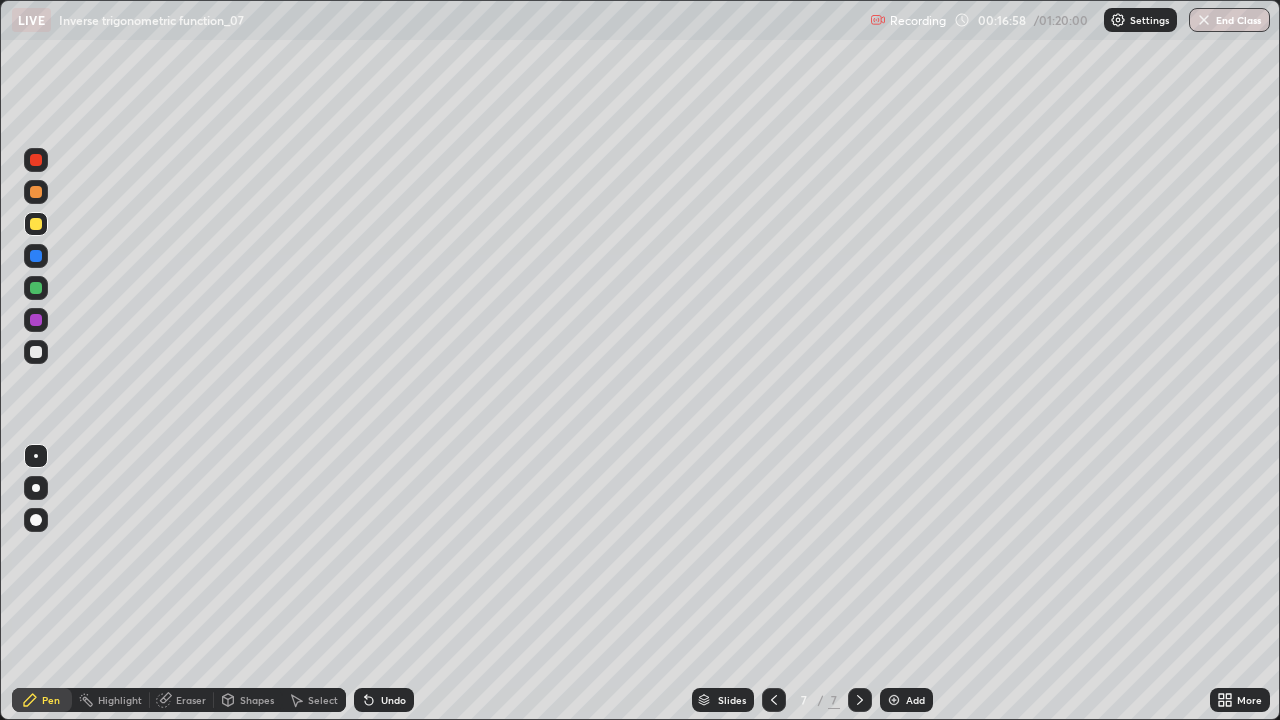 click at bounding box center (36, 192) 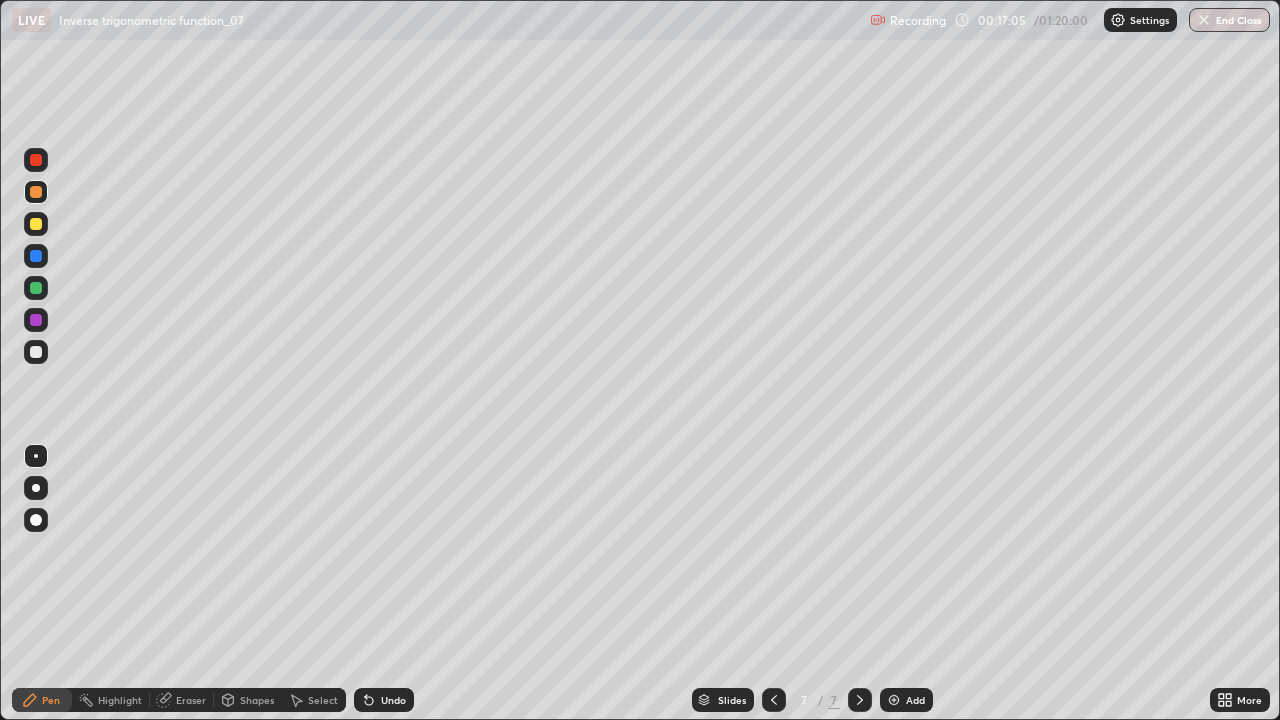 click on "Undo" at bounding box center [393, 700] 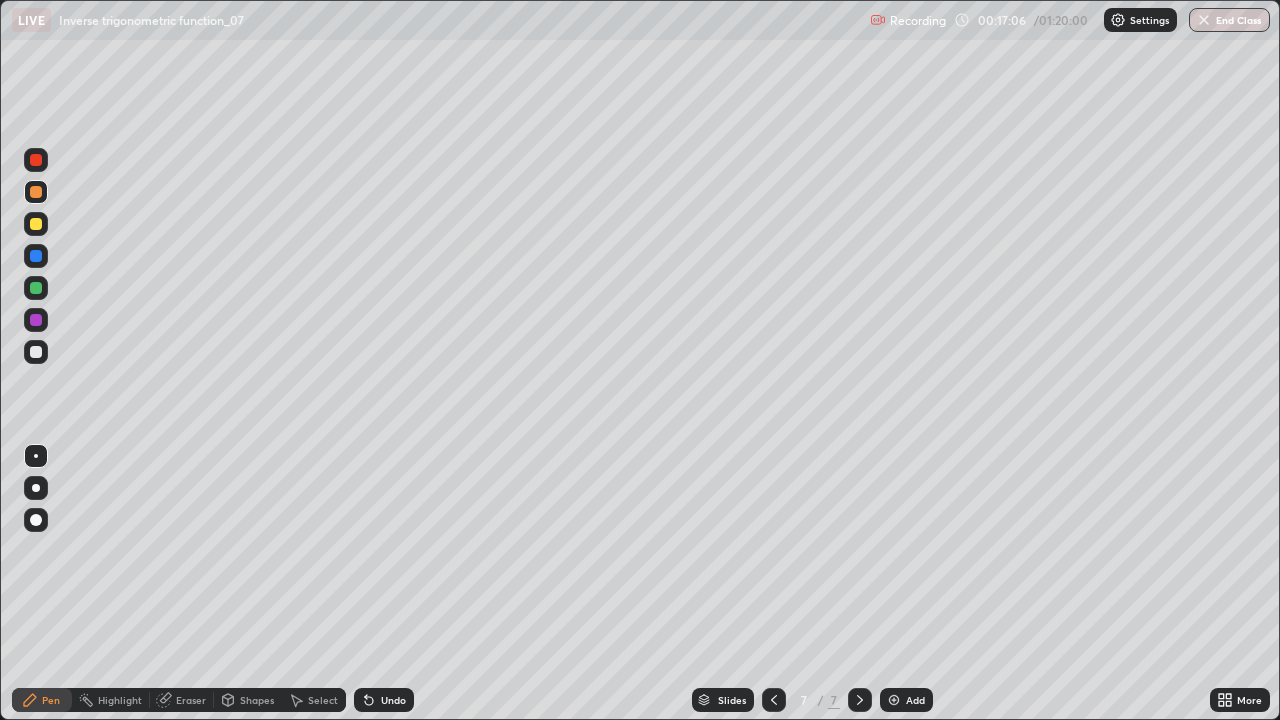 click on "Undo" at bounding box center (393, 700) 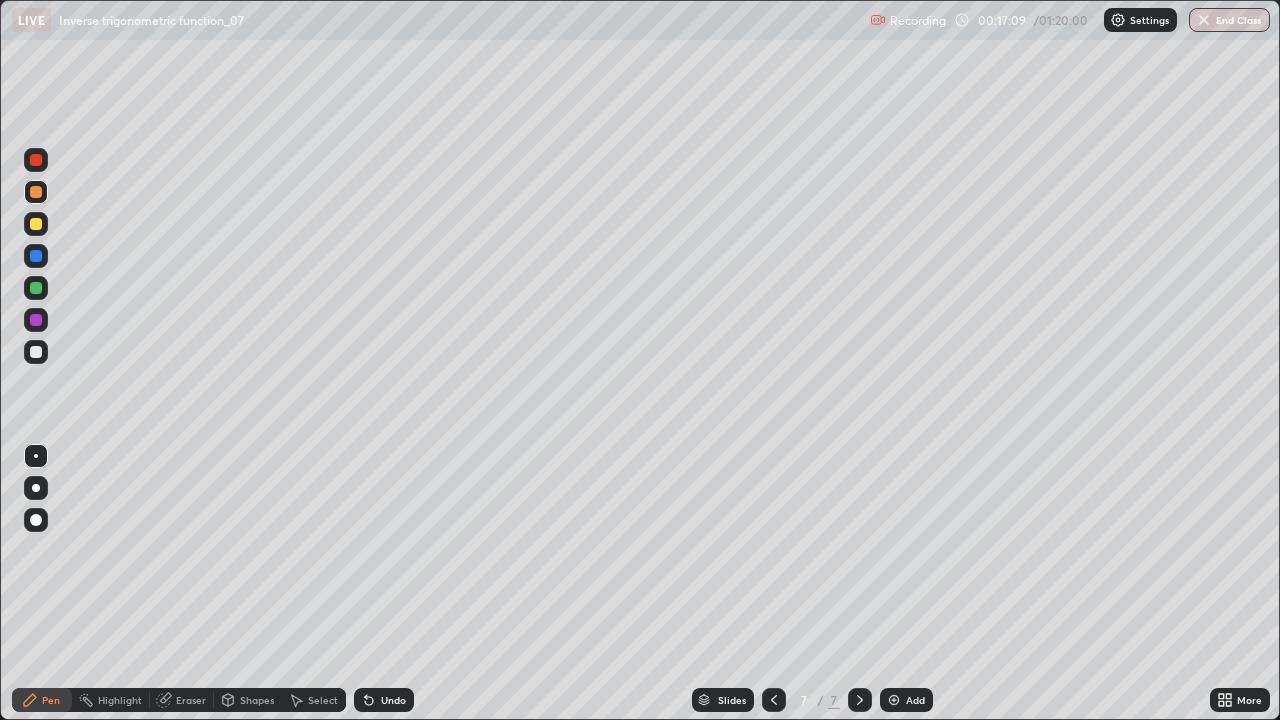 click on "Undo" at bounding box center [393, 700] 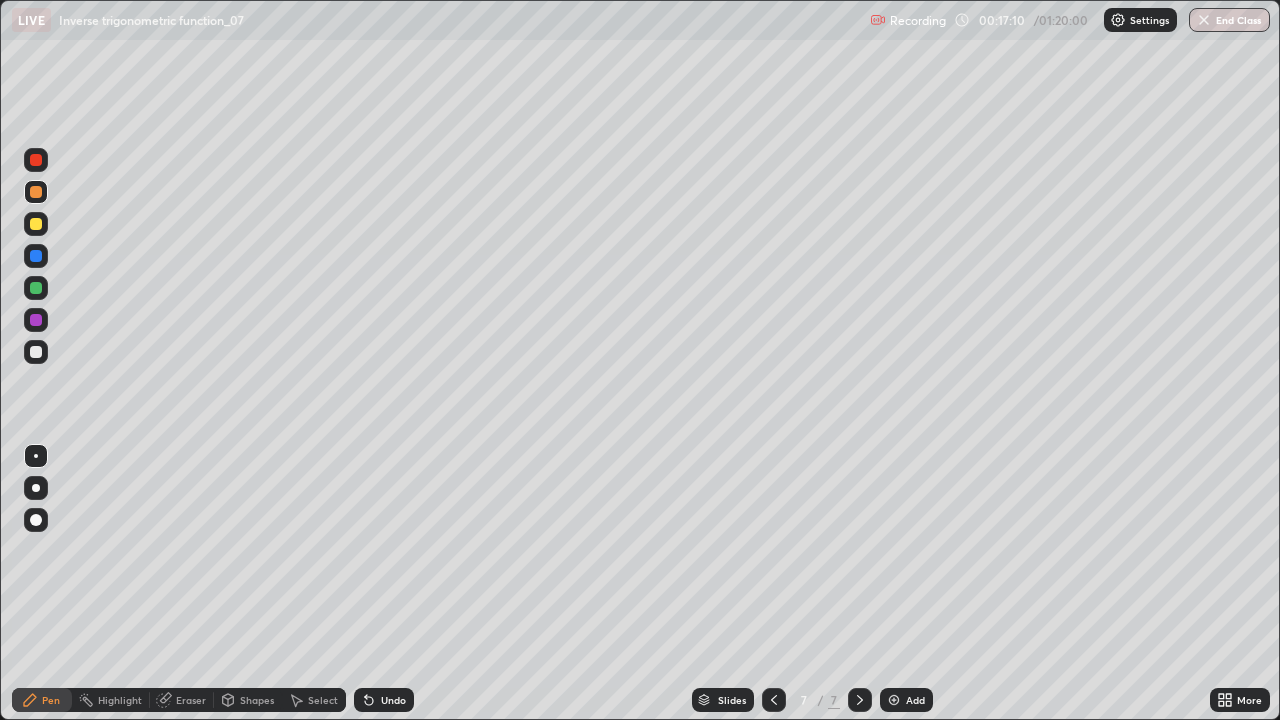 click on "Undo" at bounding box center [384, 700] 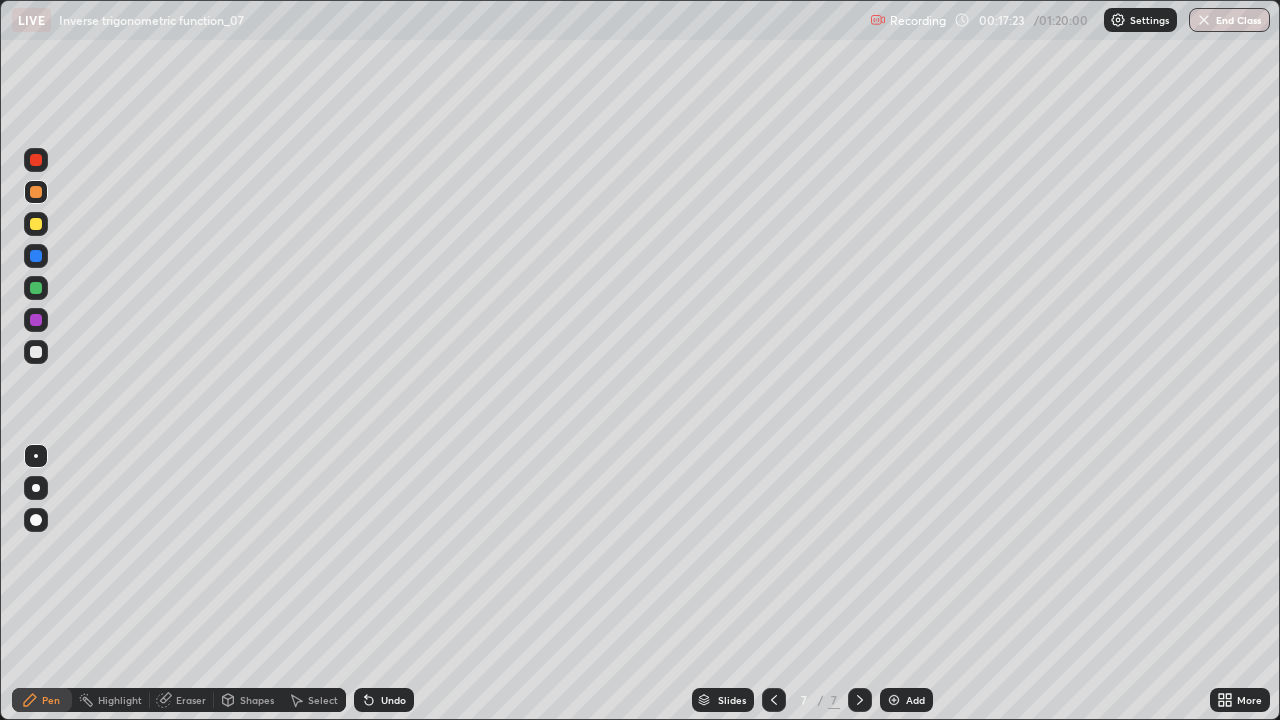 click on "Eraser" at bounding box center [182, 700] 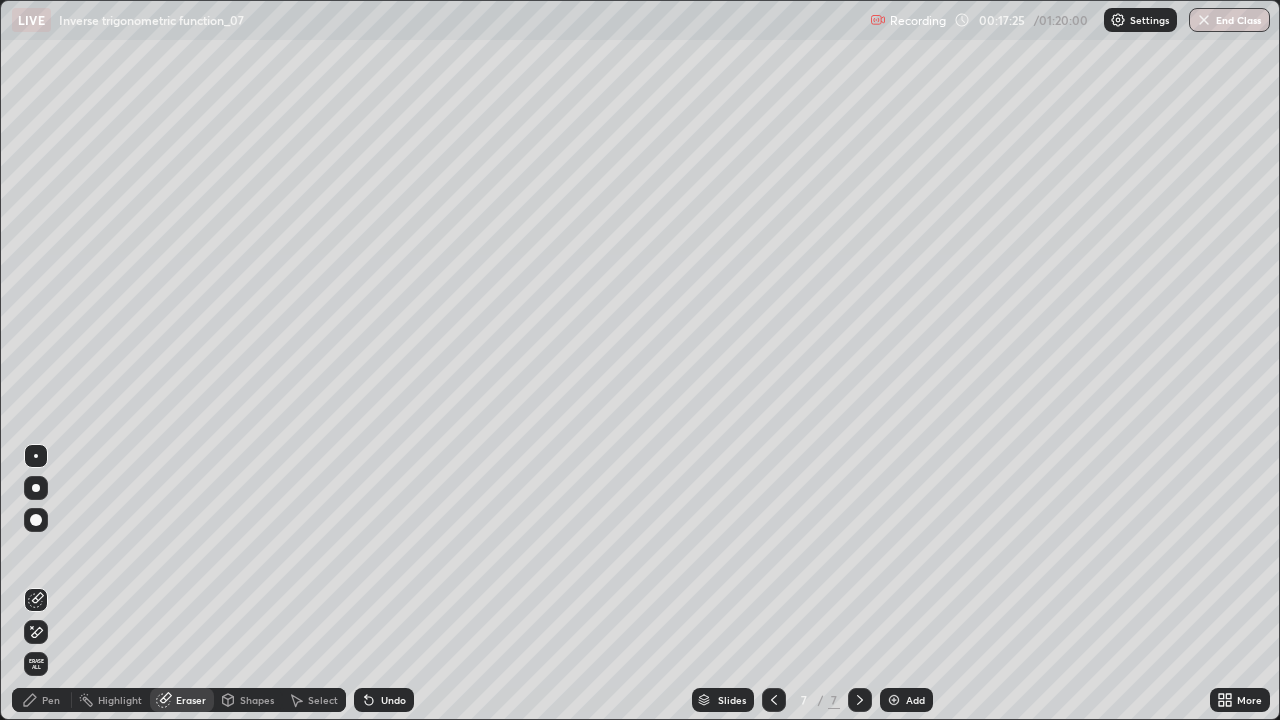click on "Pen" at bounding box center [51, 700] 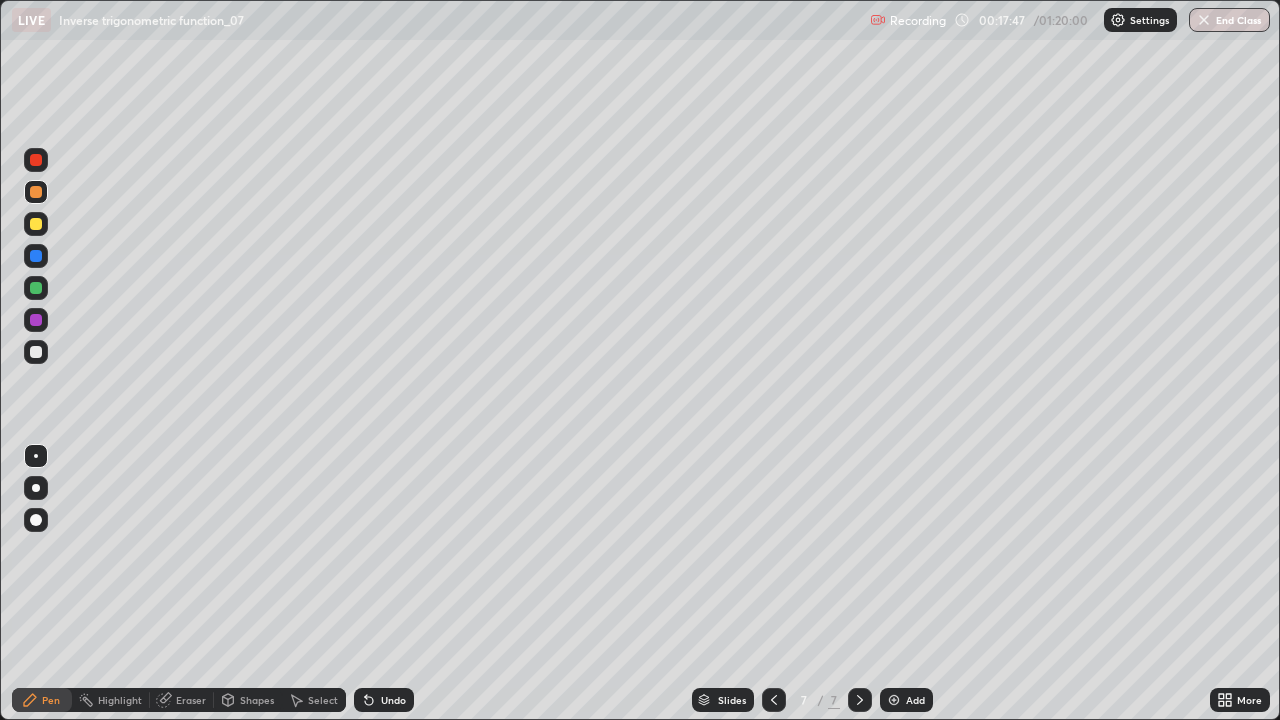 click on "Undo" at bounding box center [393, 700] 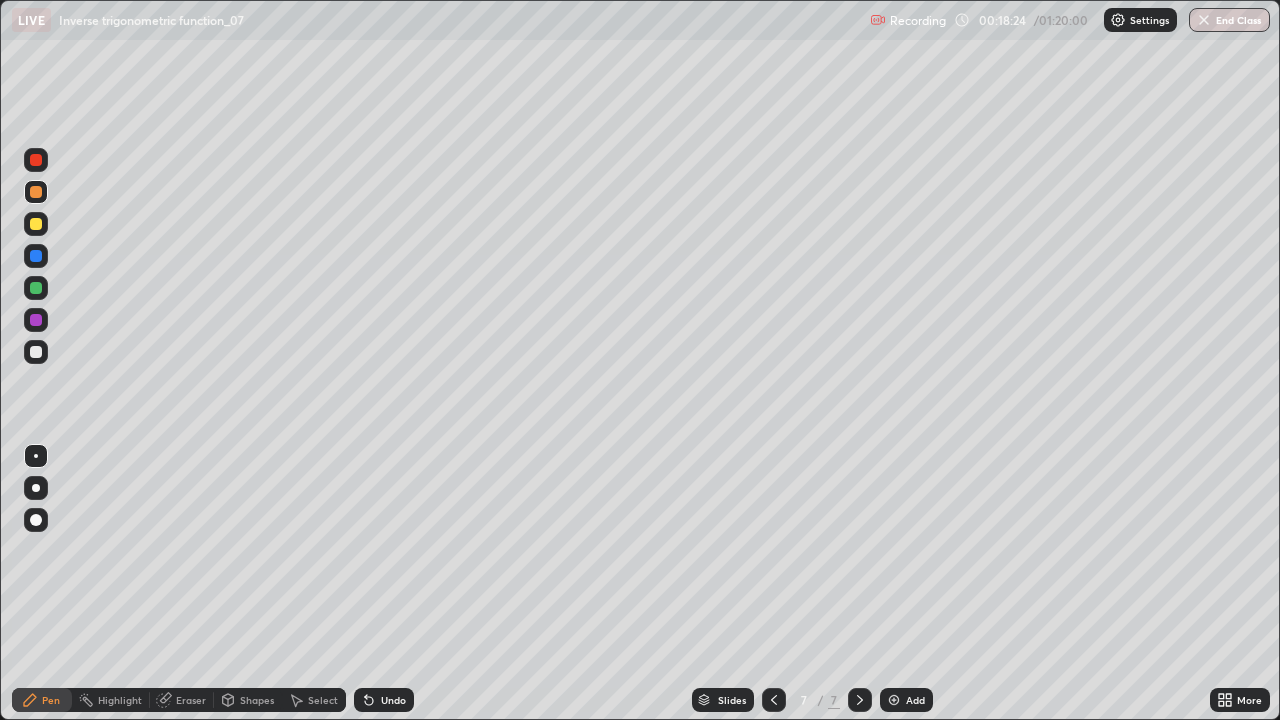 click at bounding box center (36, 352) 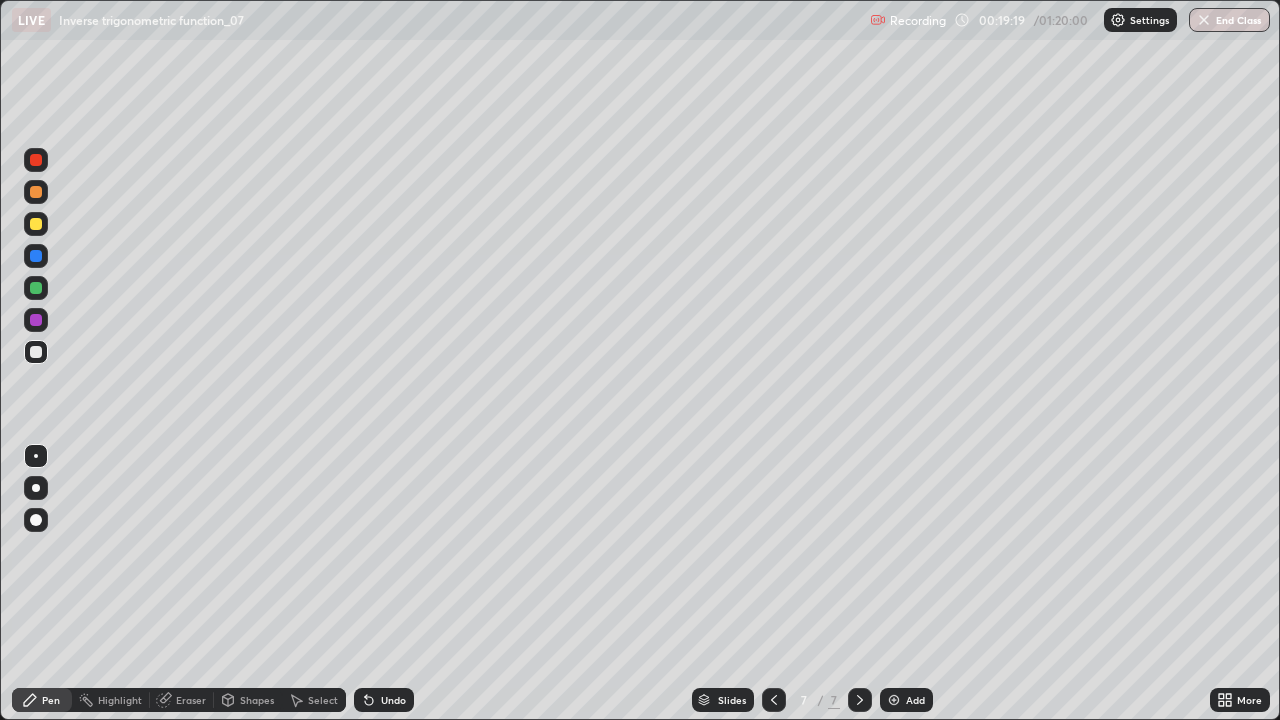 click at bounding box center (36, 288) 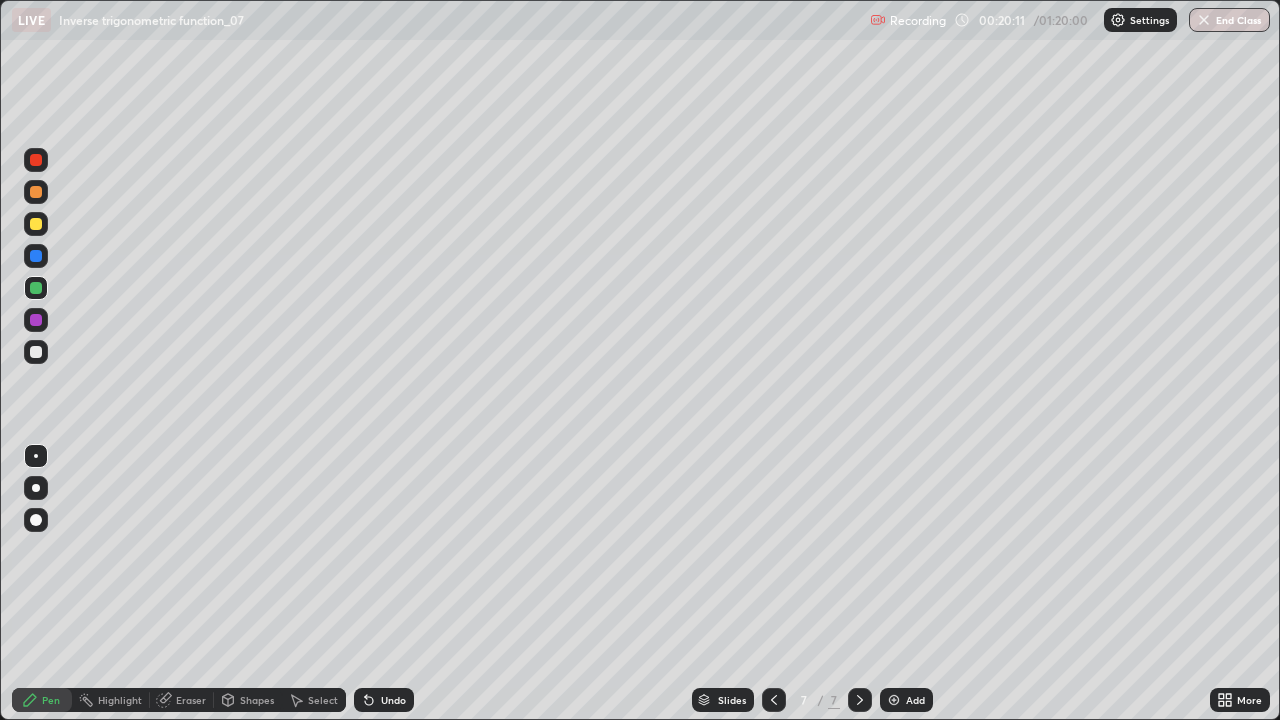 click at bounding box center (36, 192) 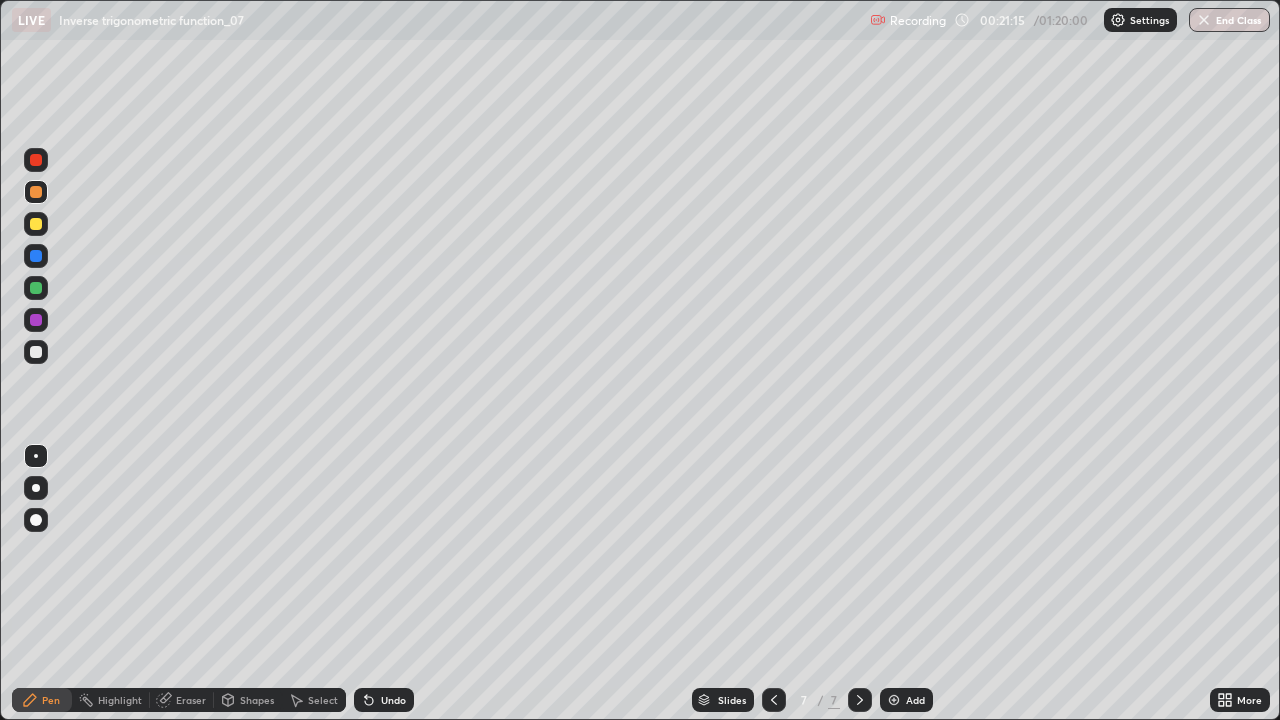 click at bounding box center [894, 700] 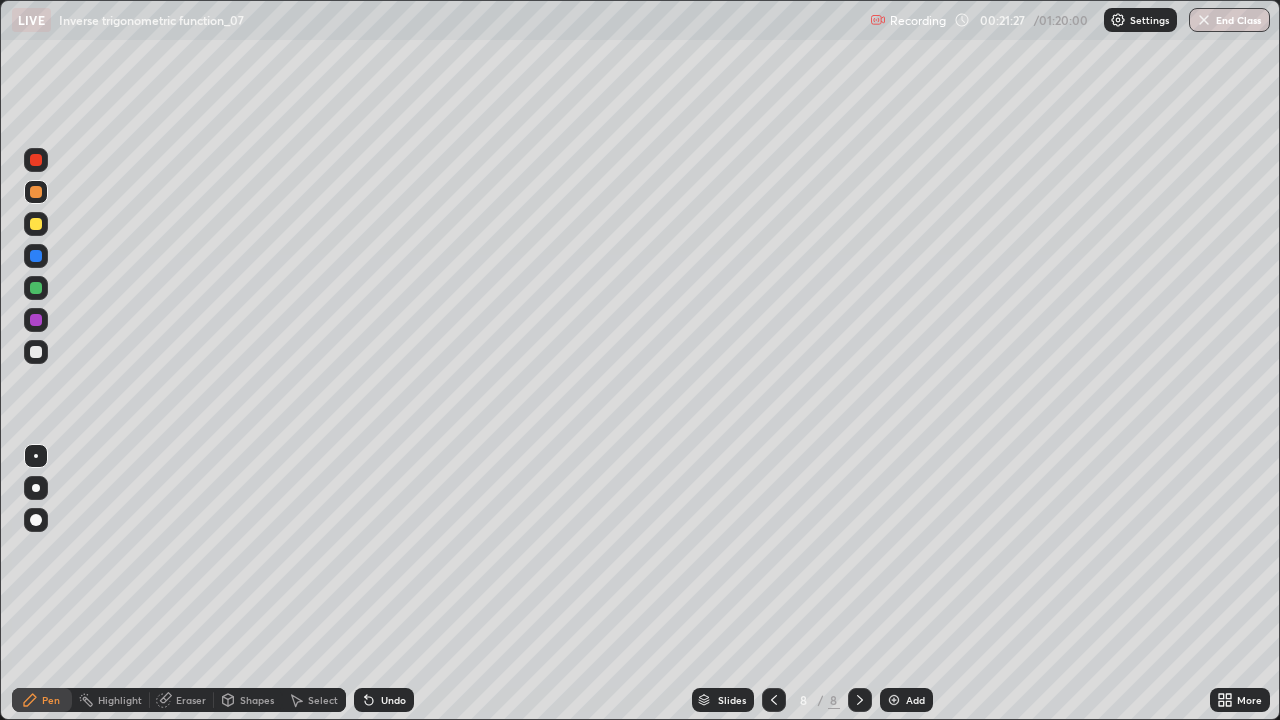 click 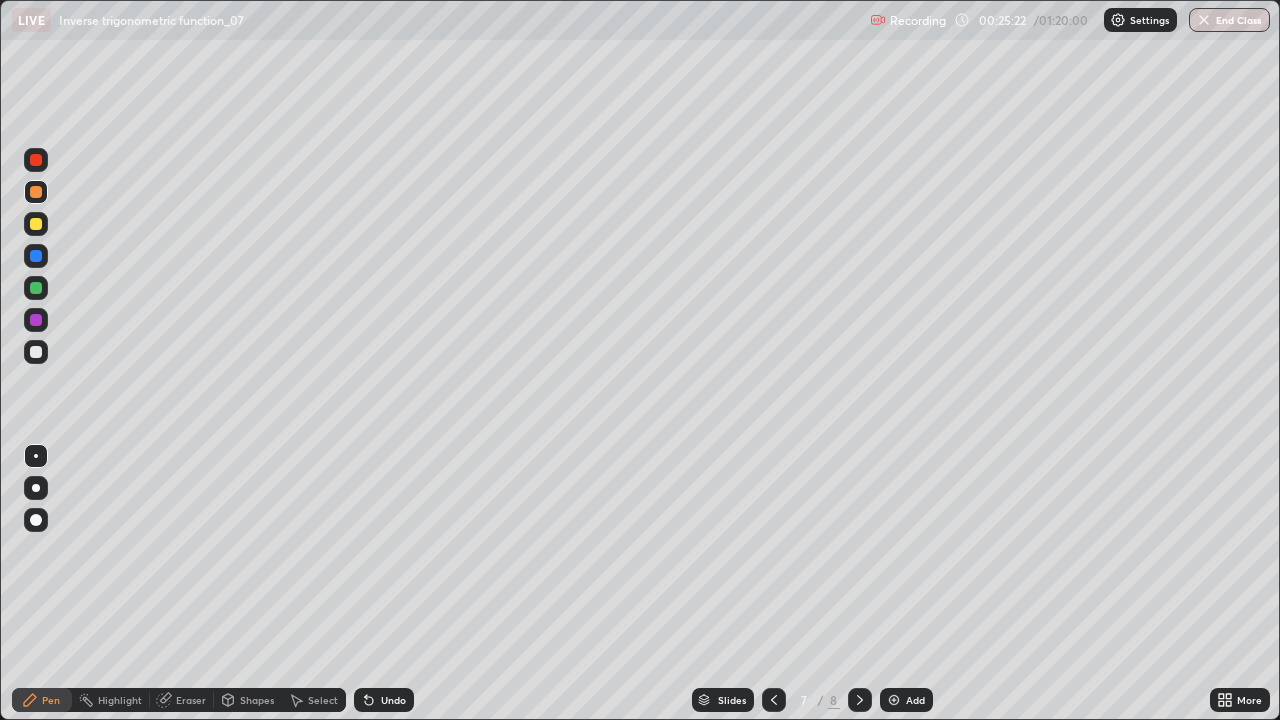 click 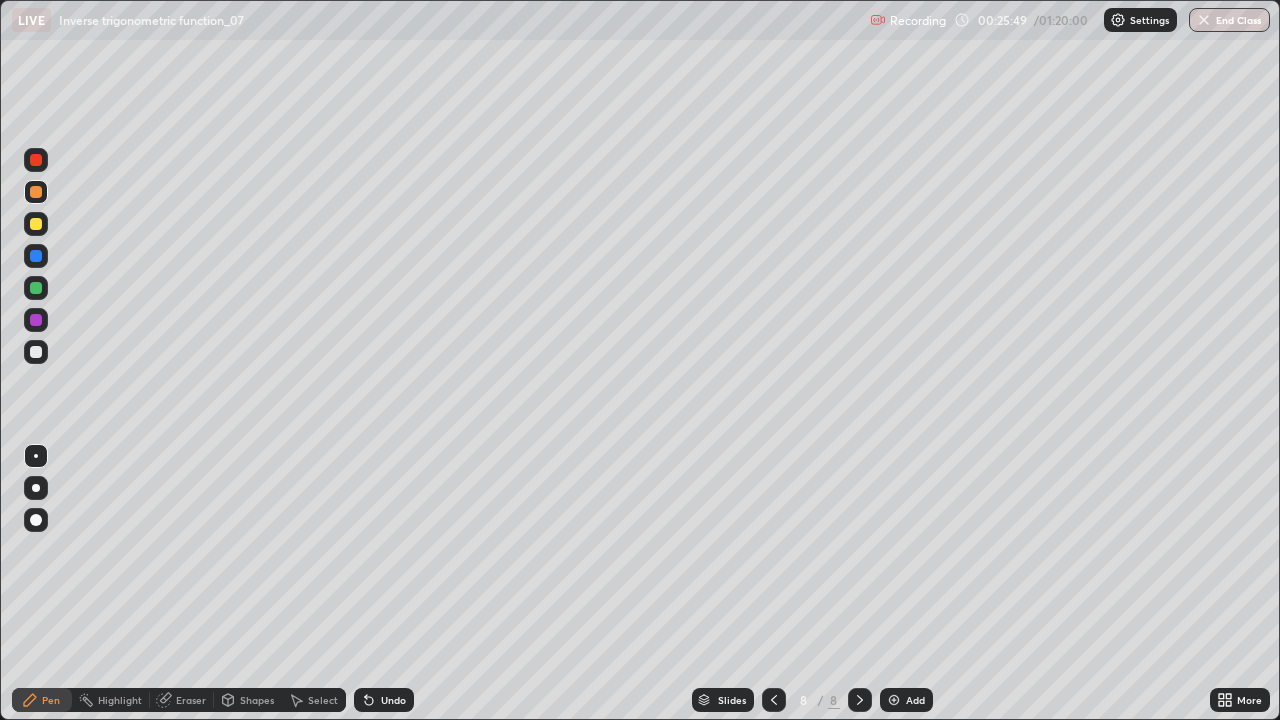 click at bounding box center [36, 224] 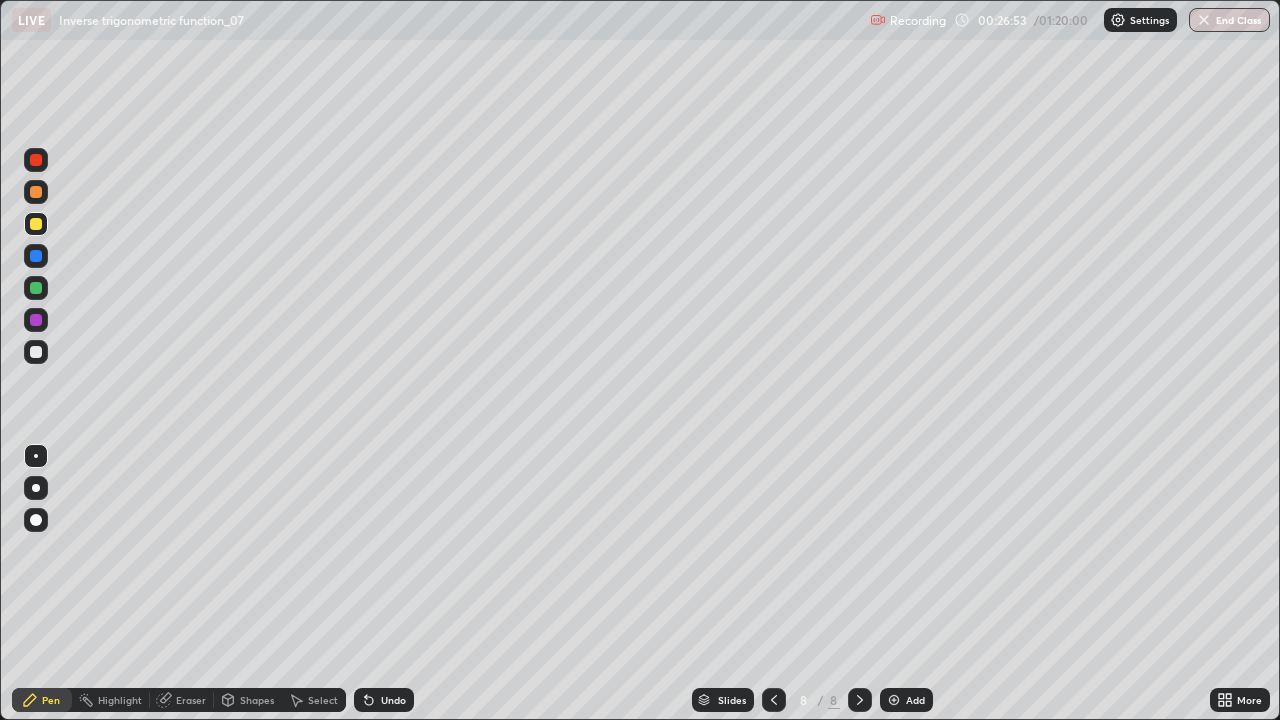 click on "Undo" at bounding box center (393, 700) 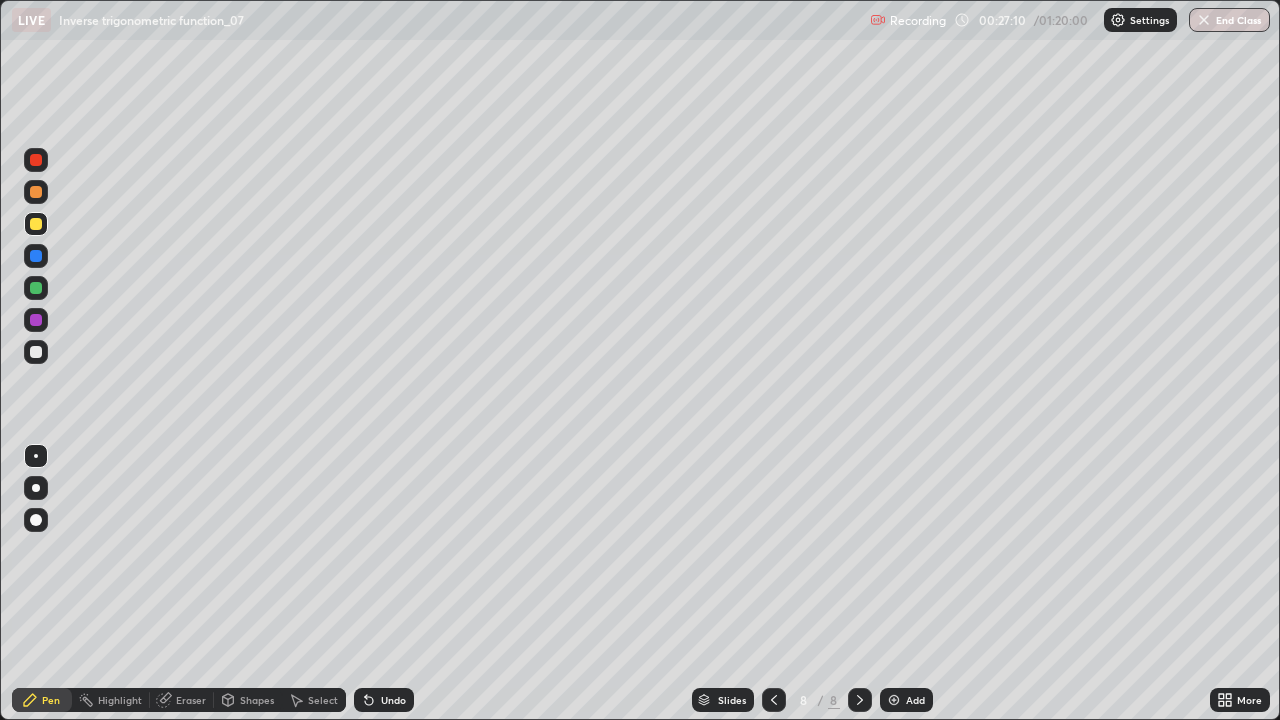click on "Select" at bounding box center [314, 700] 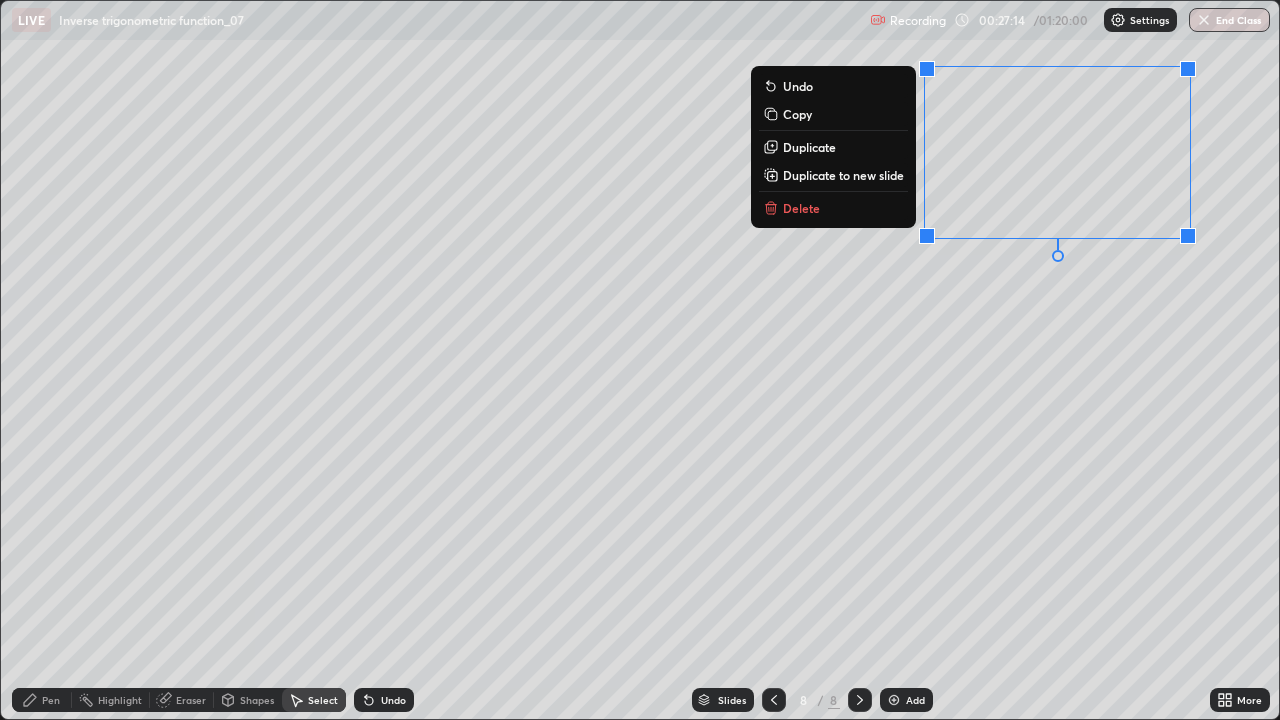 click on "Delete" at bounding box center [833, 208] 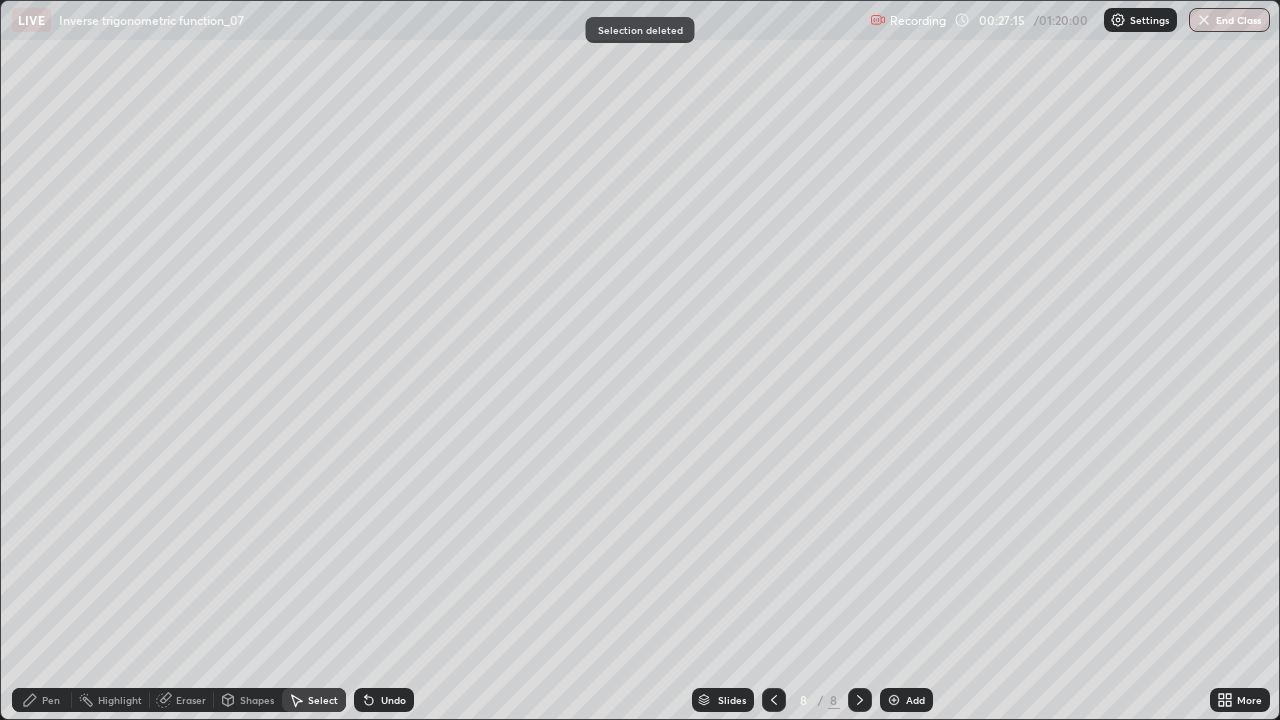 click on "Pen" at bounding box center (51, 700) 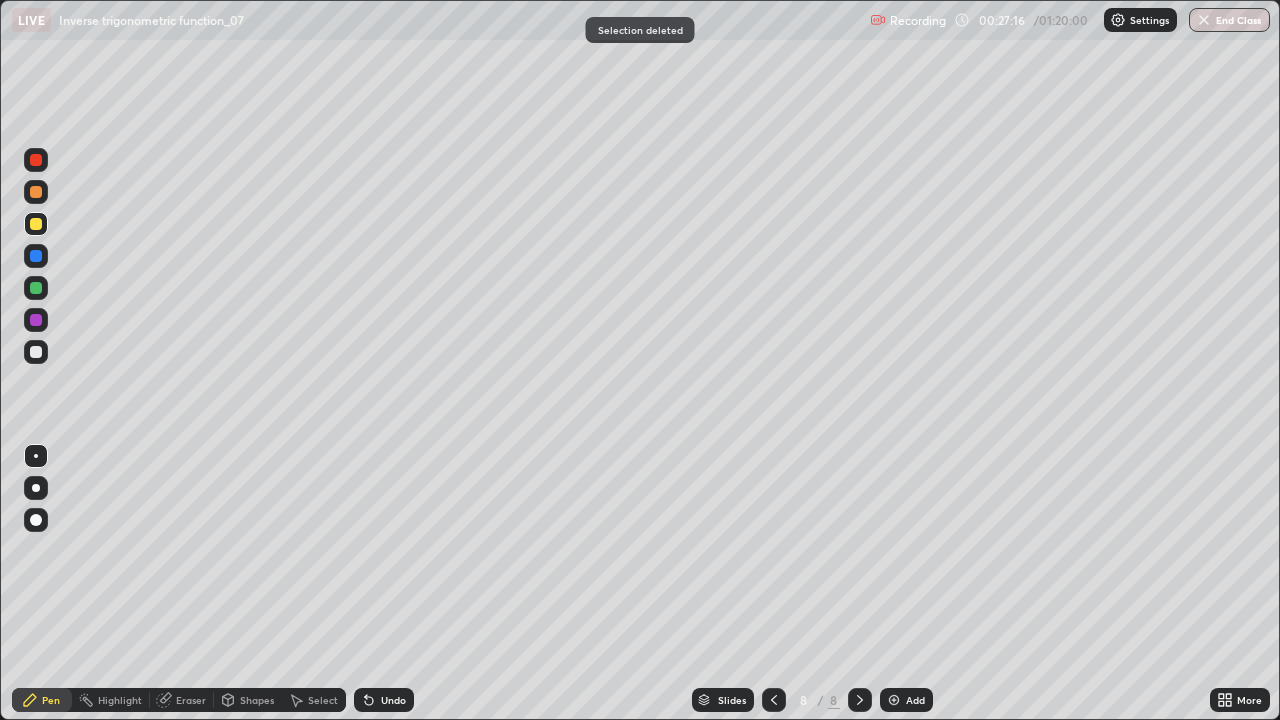 click at bounding box center [36, 352] 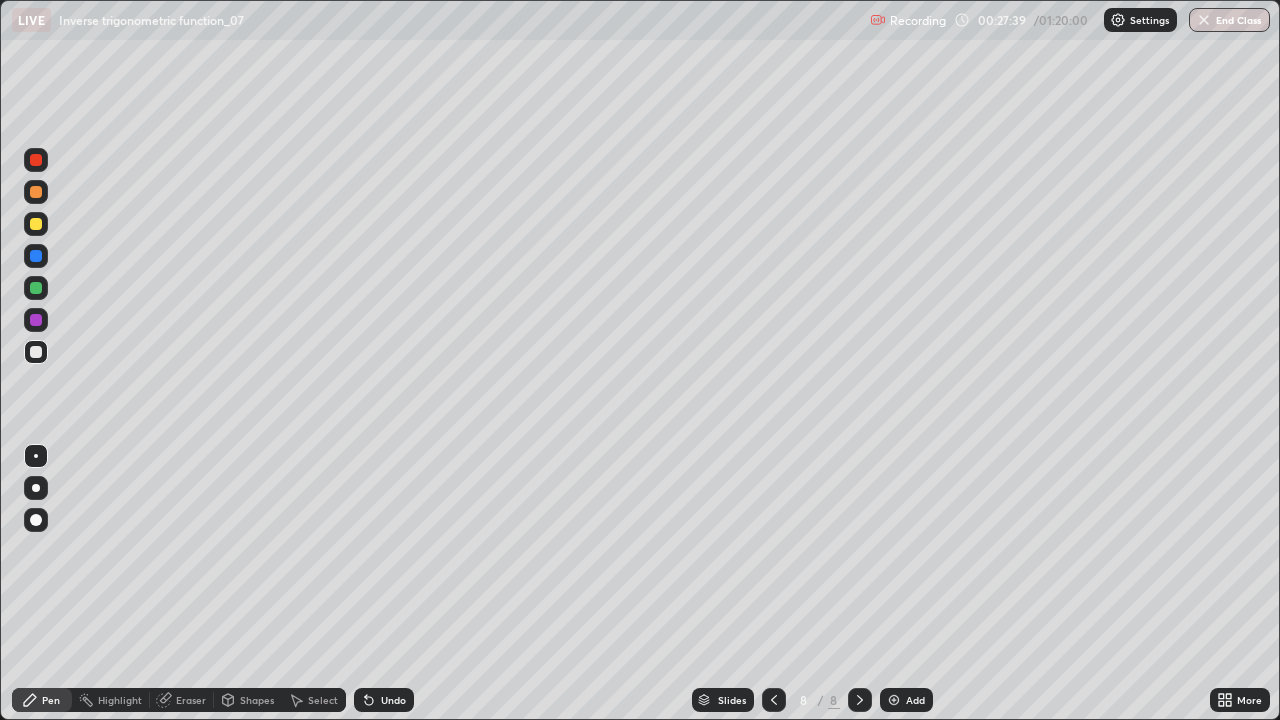 click on "Undo" at bounding box center [393, 700] 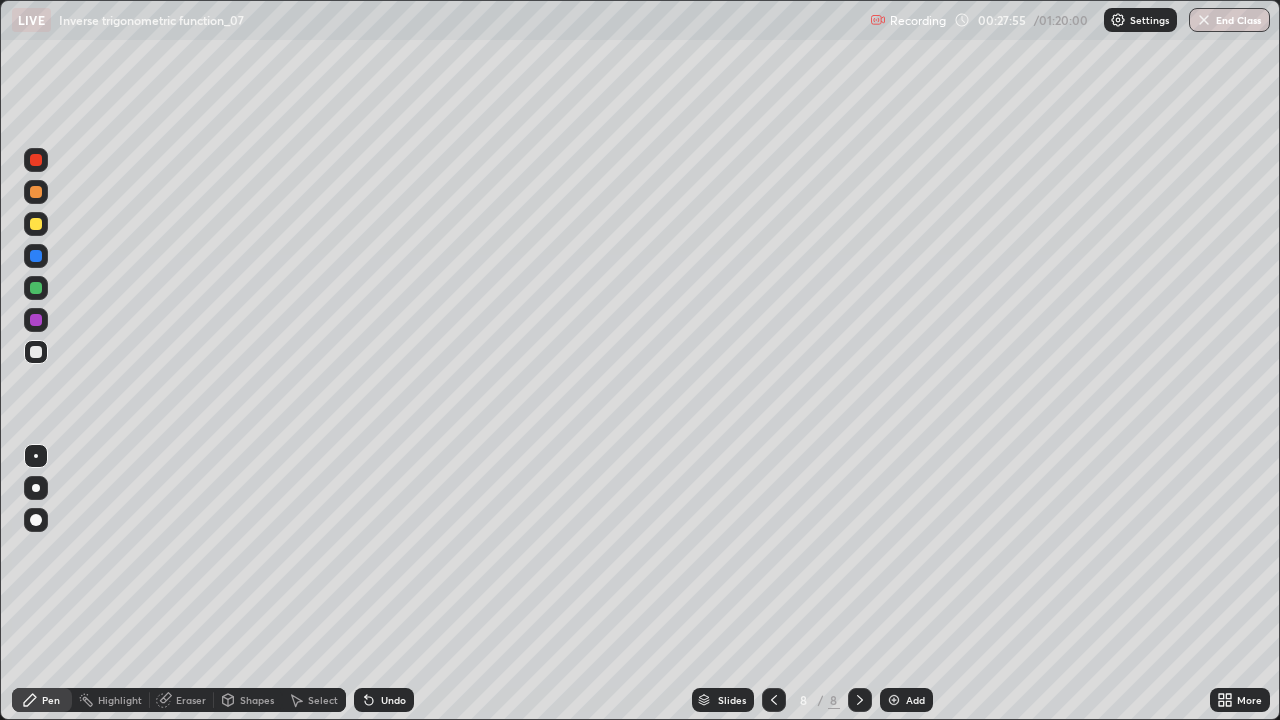 click on "Undo" at bounding box center [393, 700] 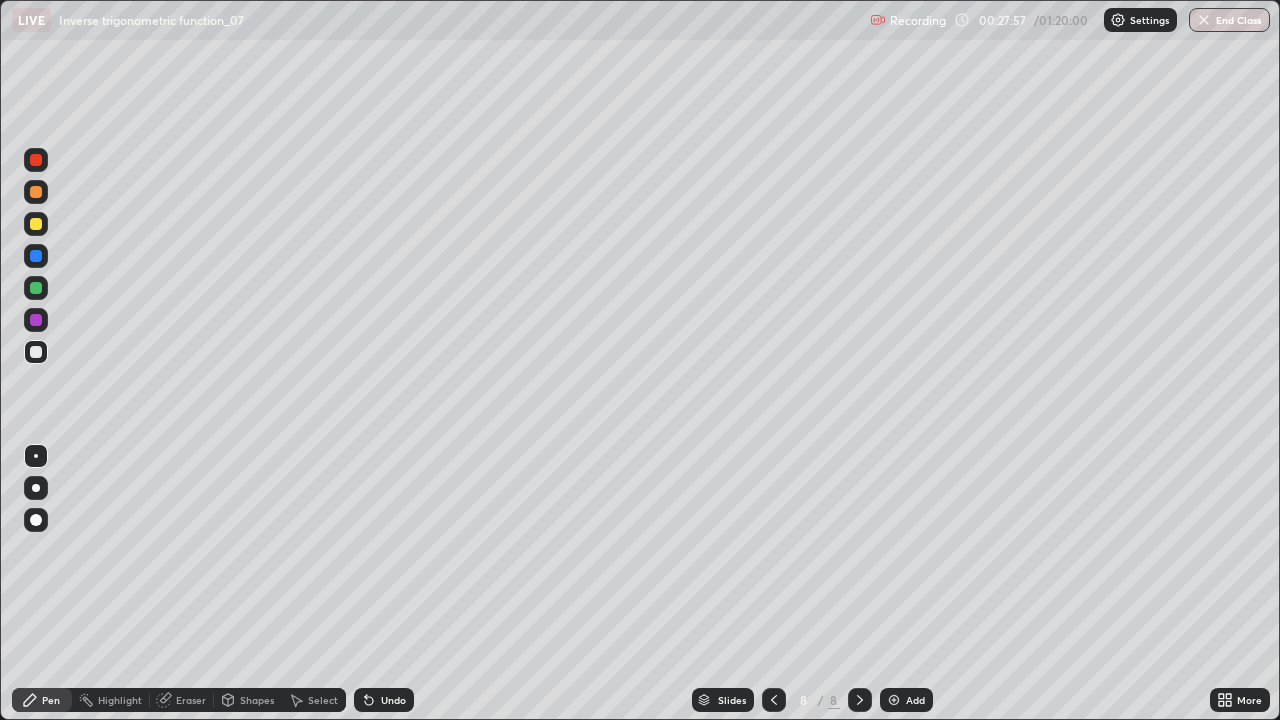 click at bounding box center [36, 288] 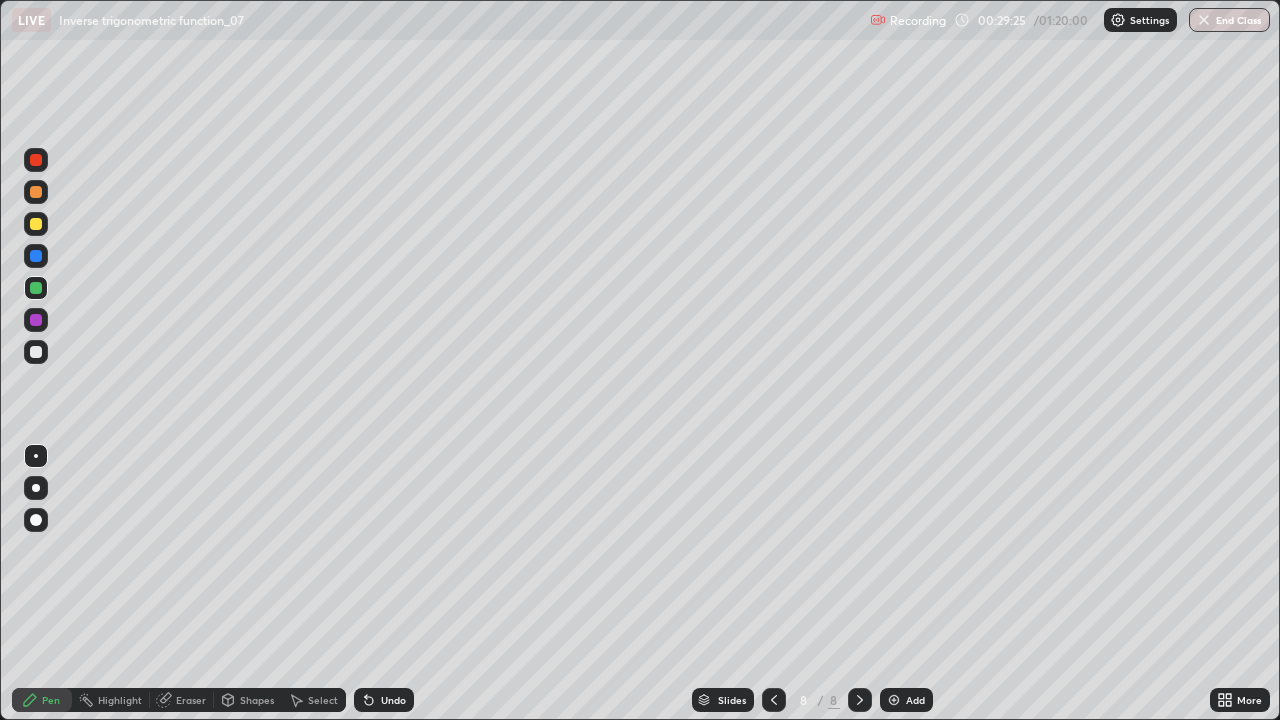 click at bounding box center [36, 224] 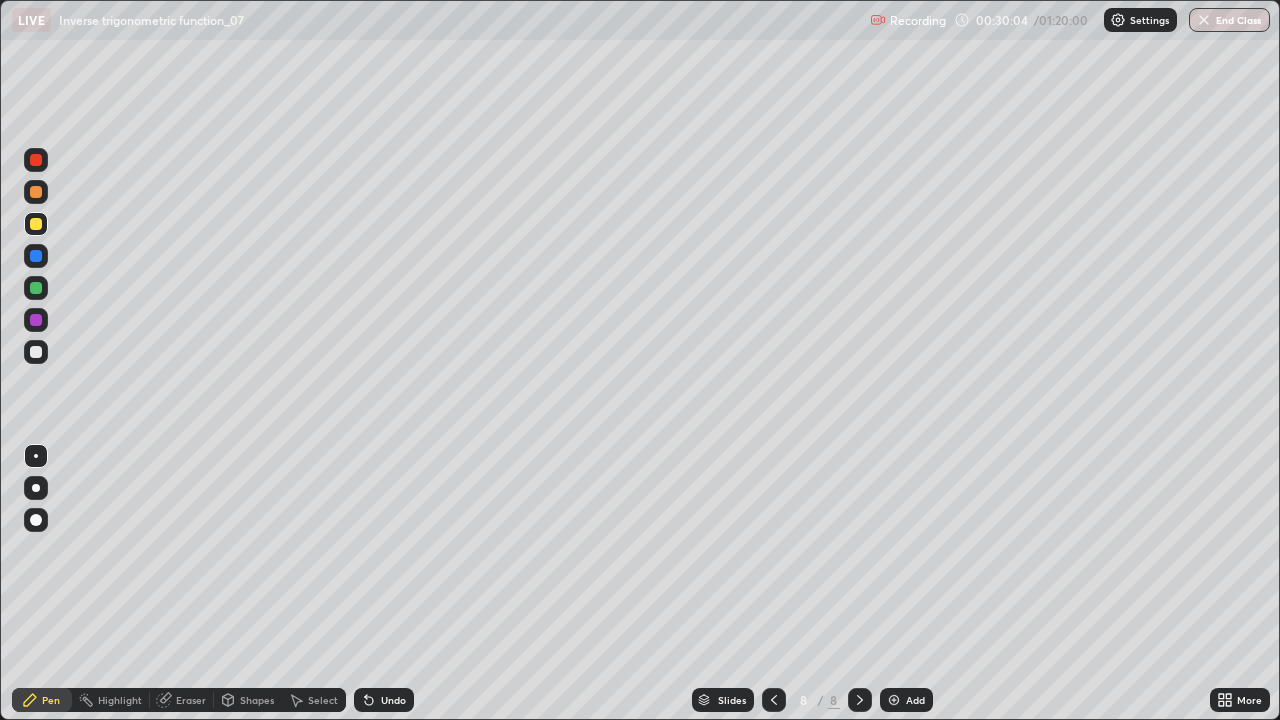 click at bounding box center [36, 192] 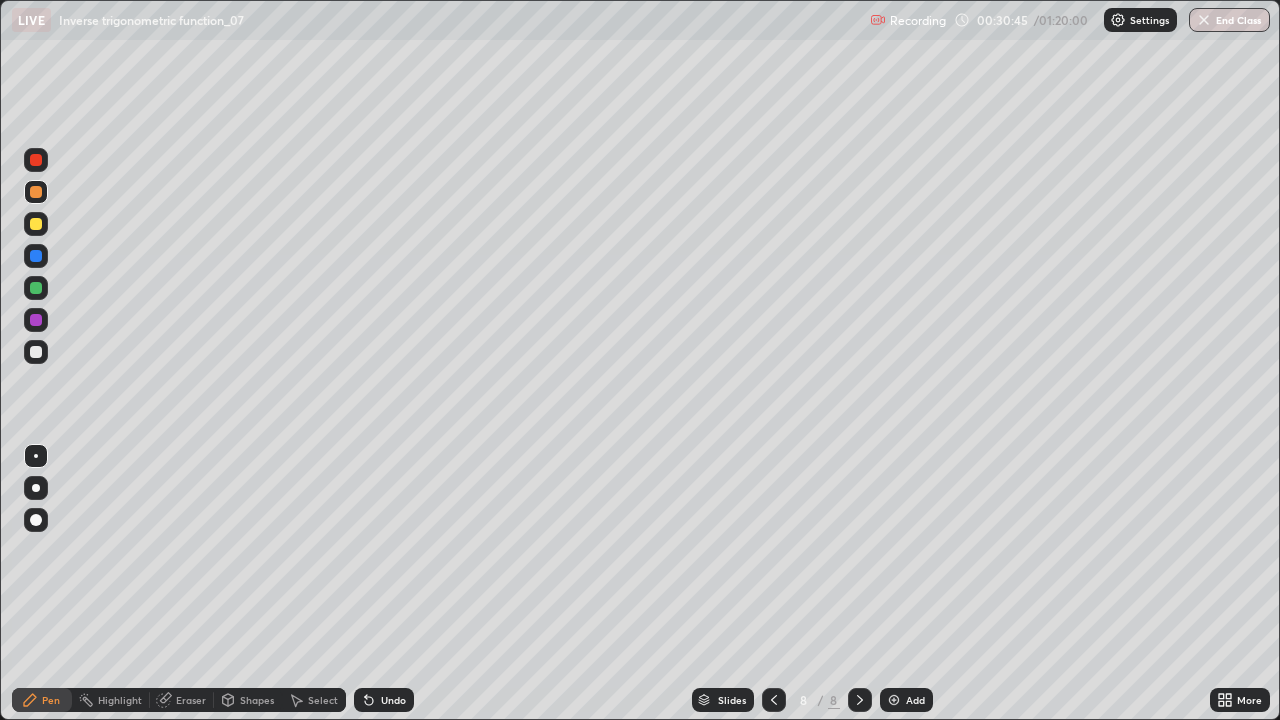 click at bounding box center [36, 256] 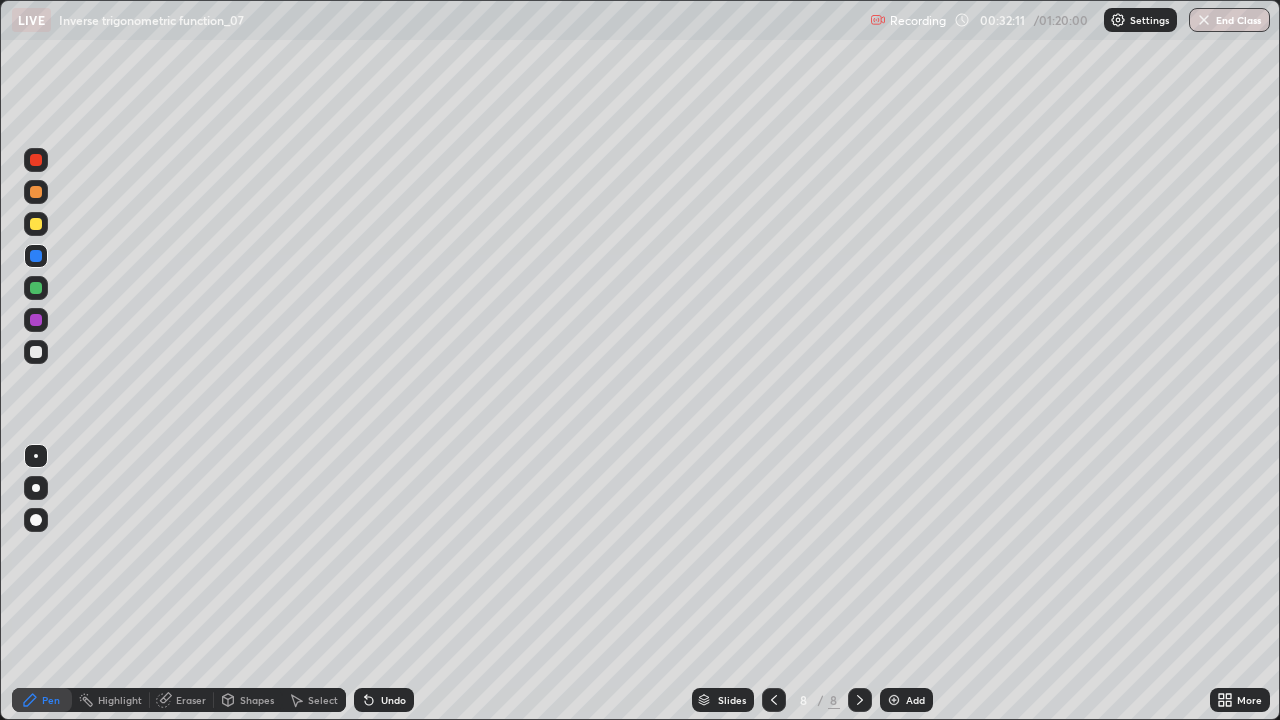 click on "Undo" at bounding box center [393, 700] 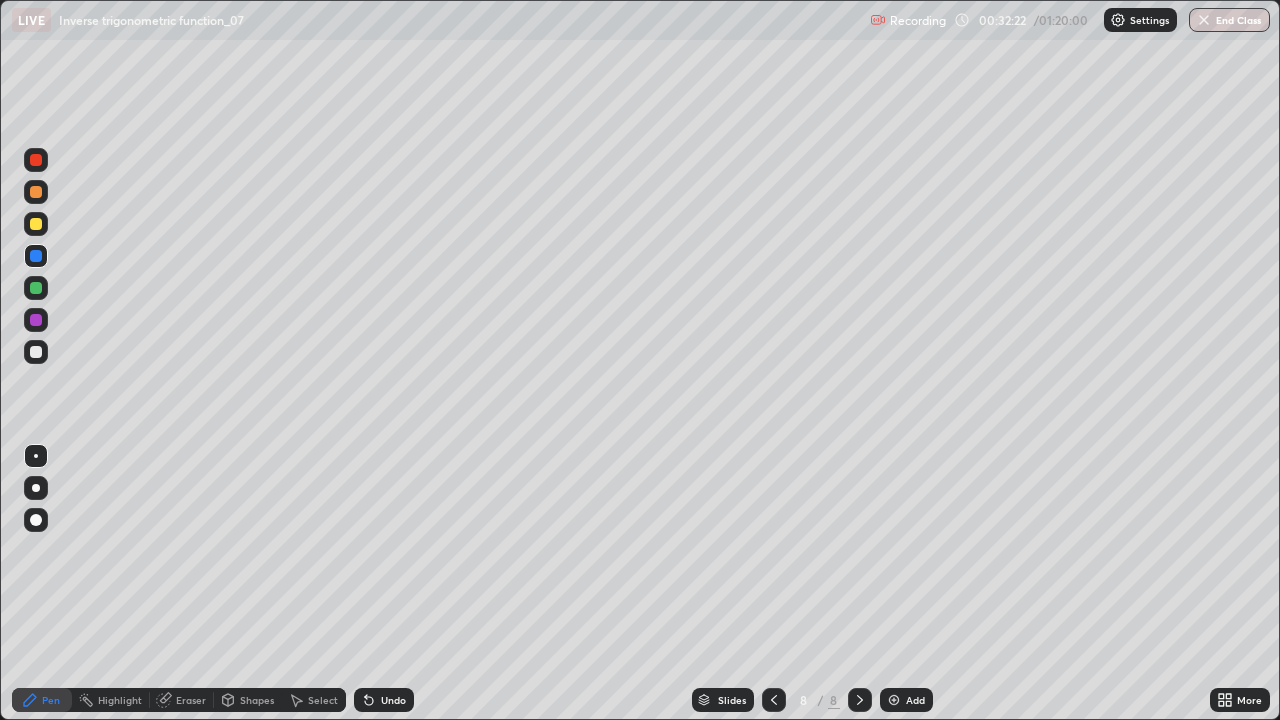 click on "Select" at bounding box center [323, 700] 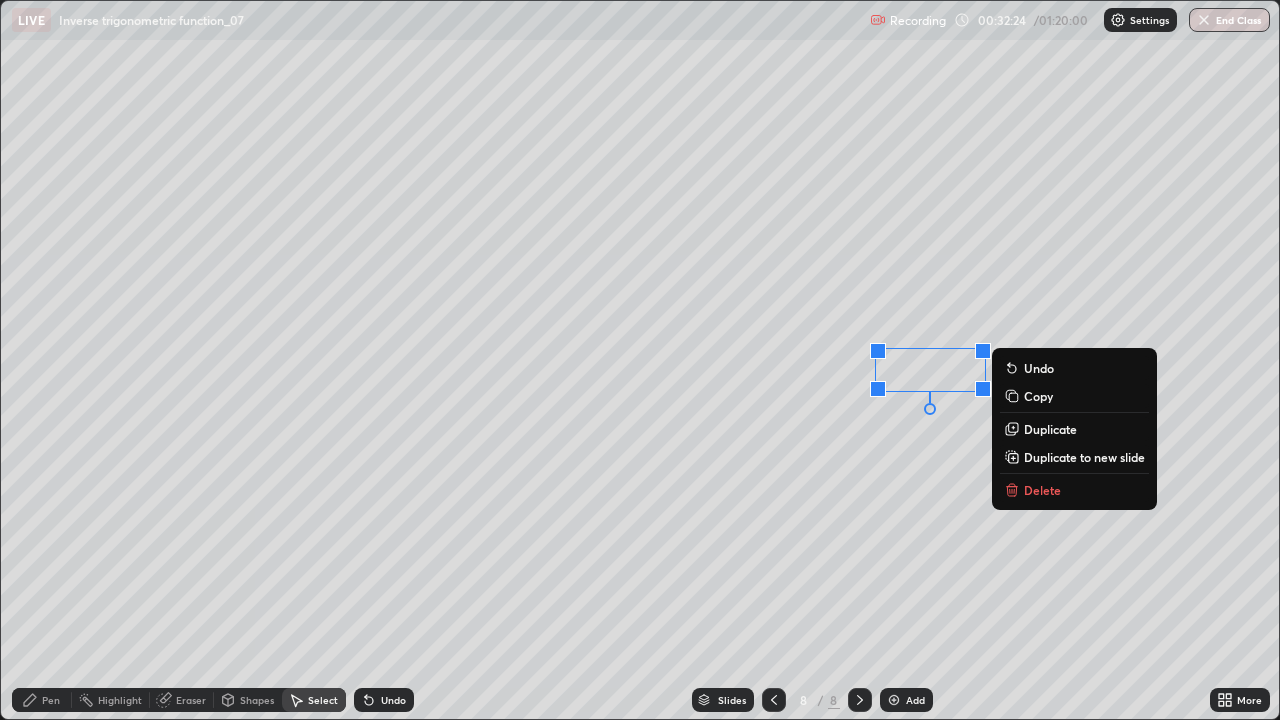 click on "Delete" at bounding box center (1042, 490) 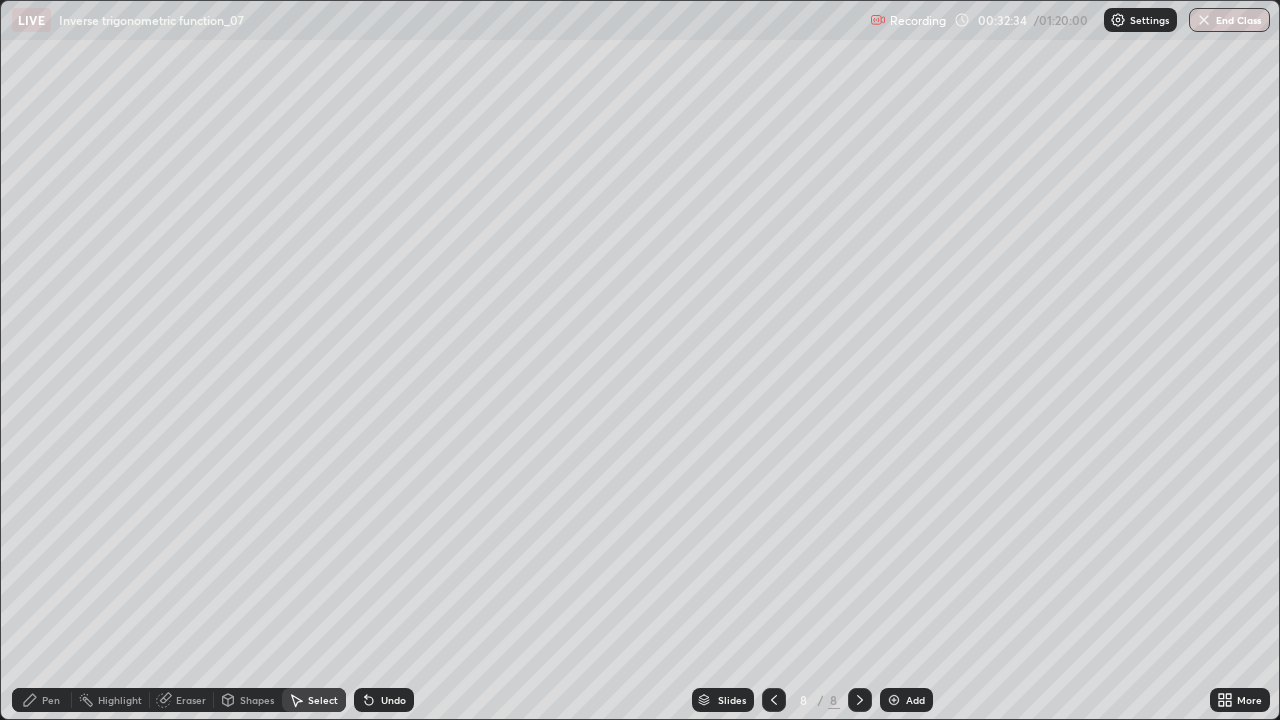 click at bounding box center [894, 700] 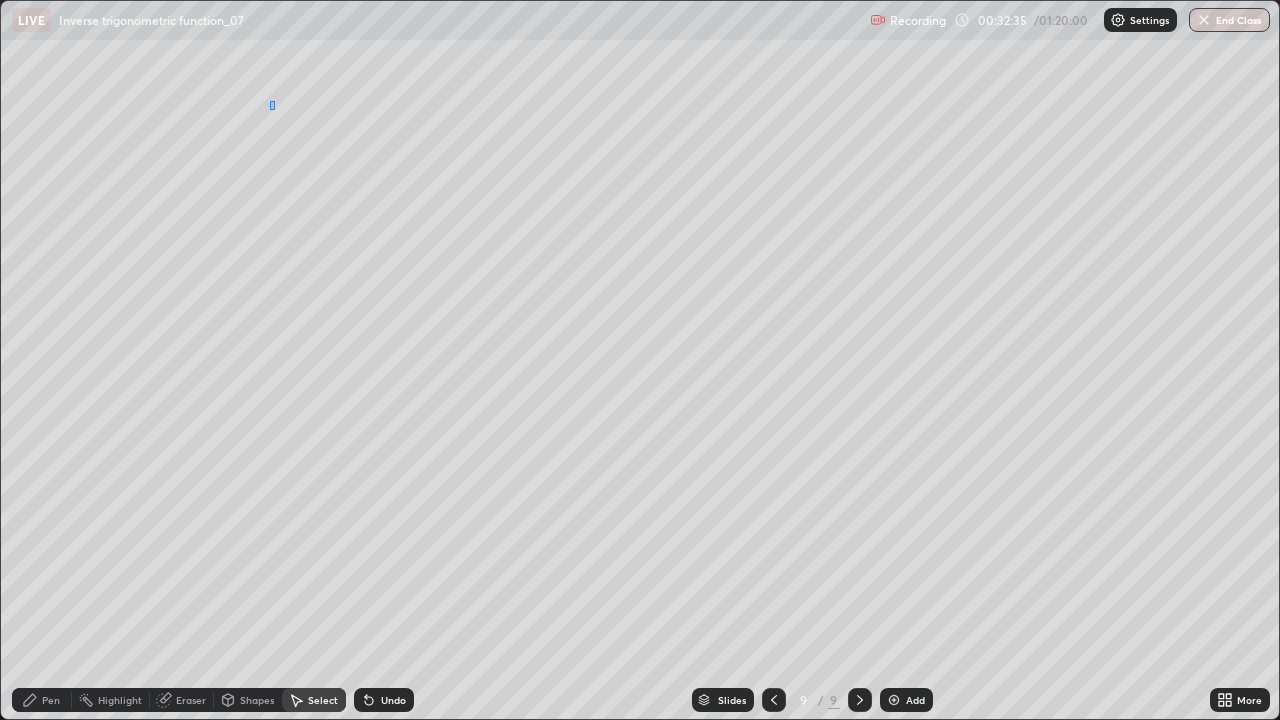 click on "0 ° Undo Copy Duplicate Duplicate to new slide Delete" at bounding box center [640, 360] 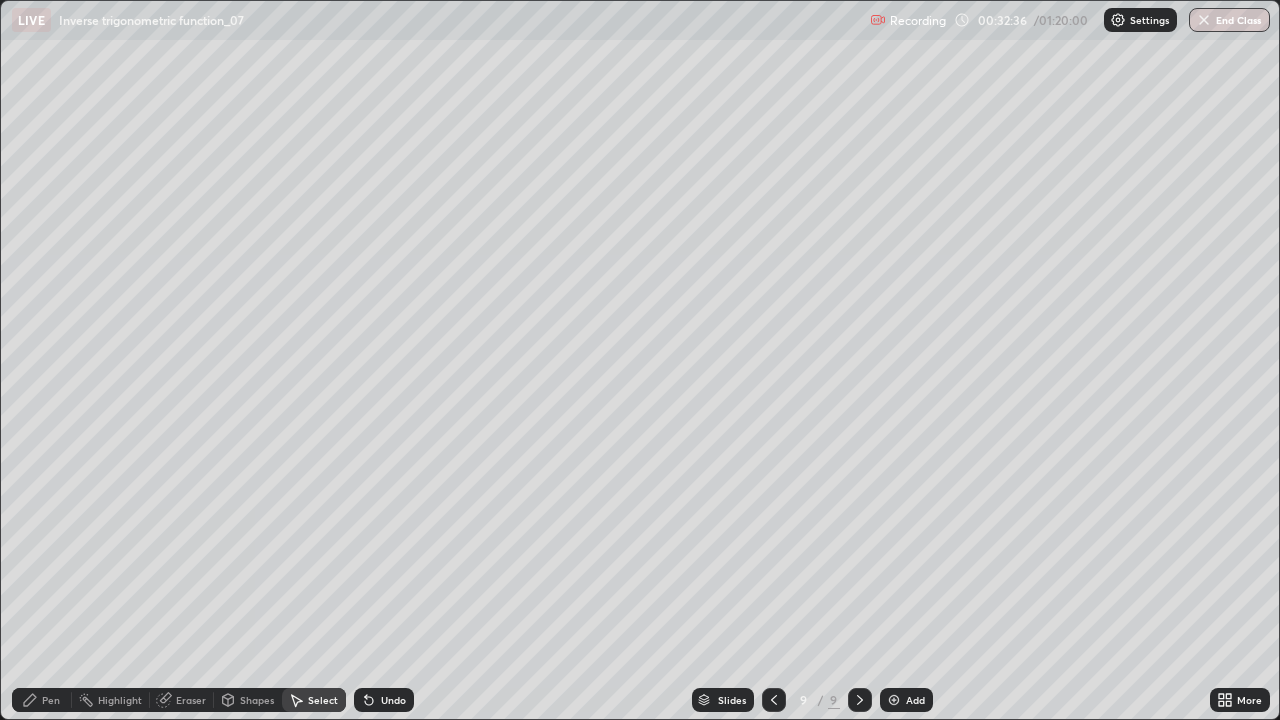 click on "Pen" at bounding box center (51, 700) 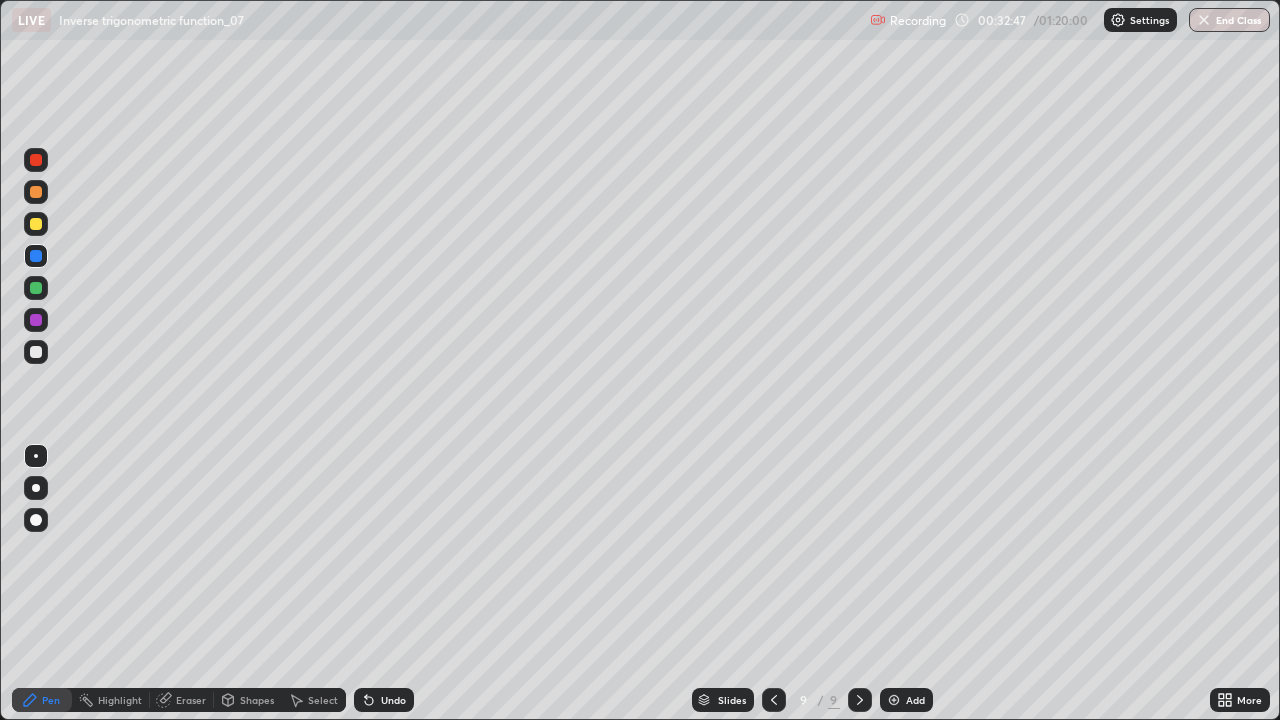 click 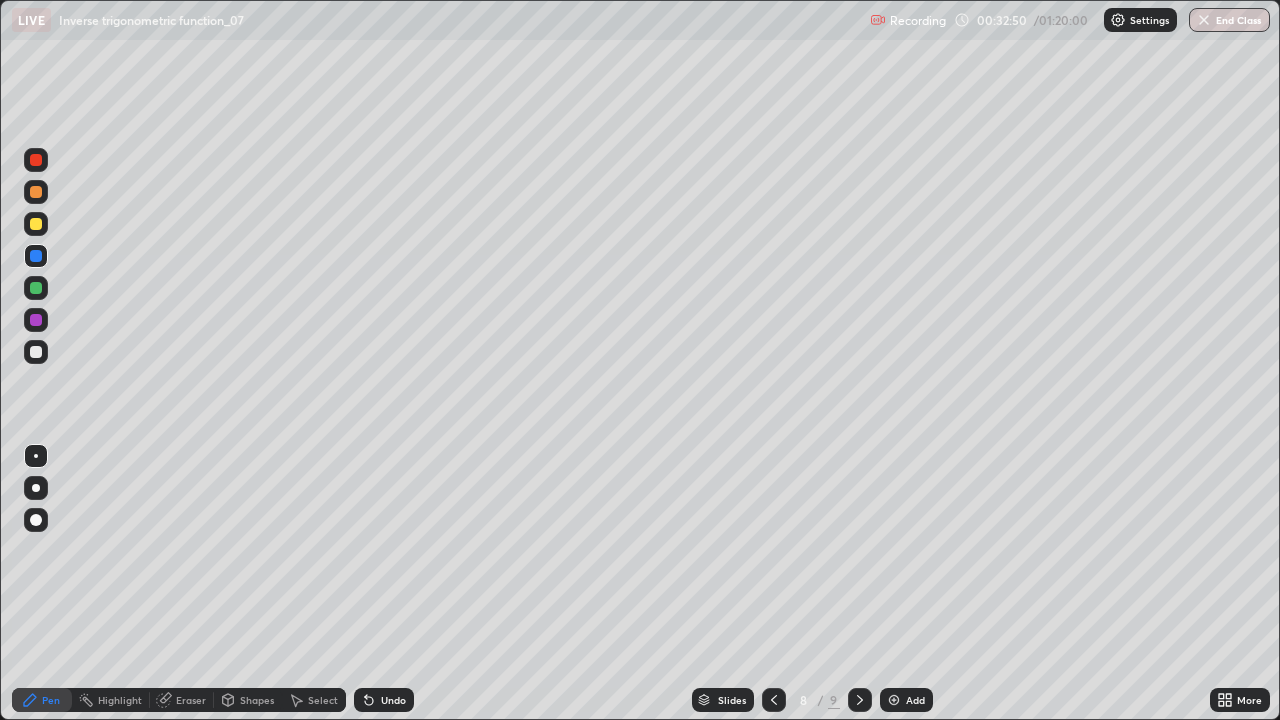 click 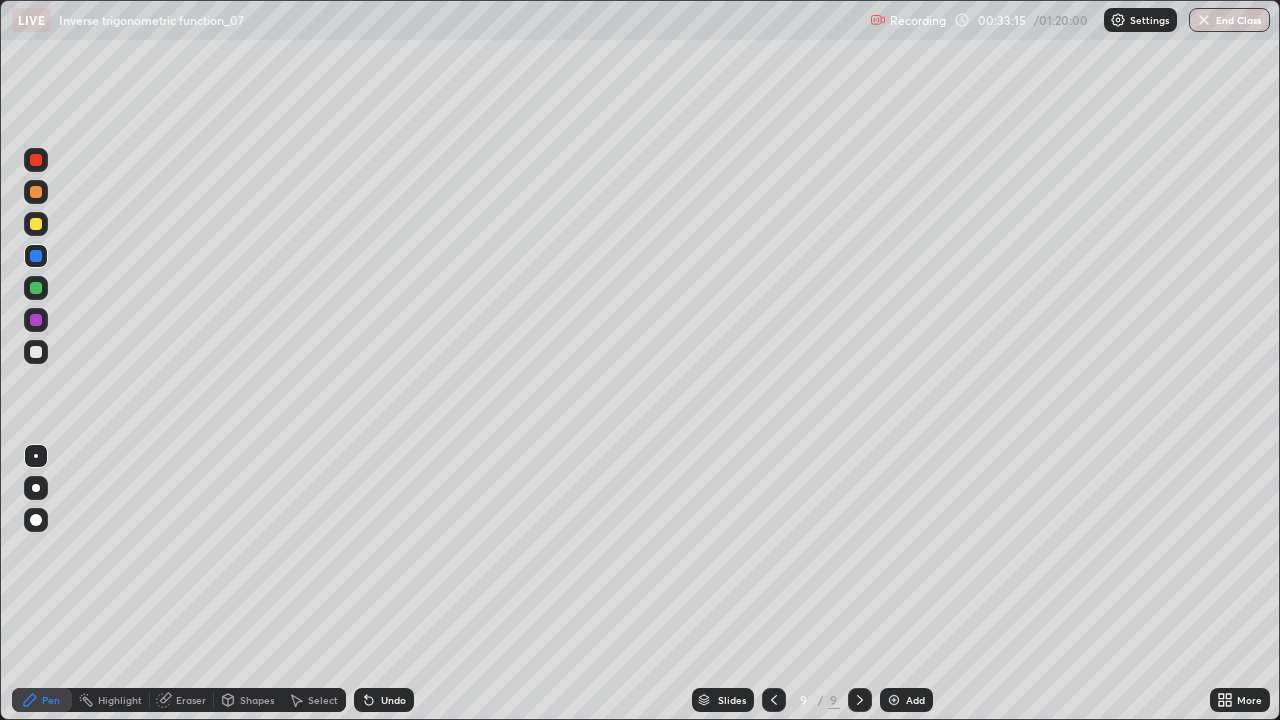 click at bounding box center [36, 352] 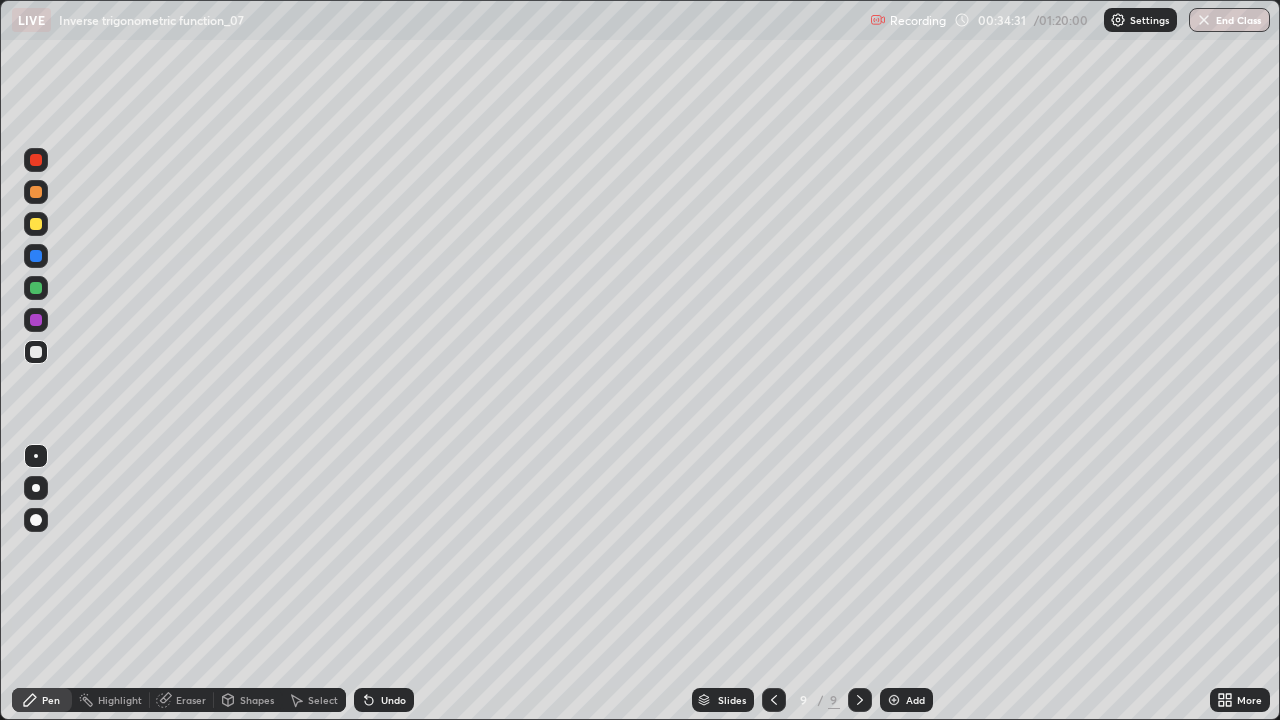 click at bounding box center [774, 700] 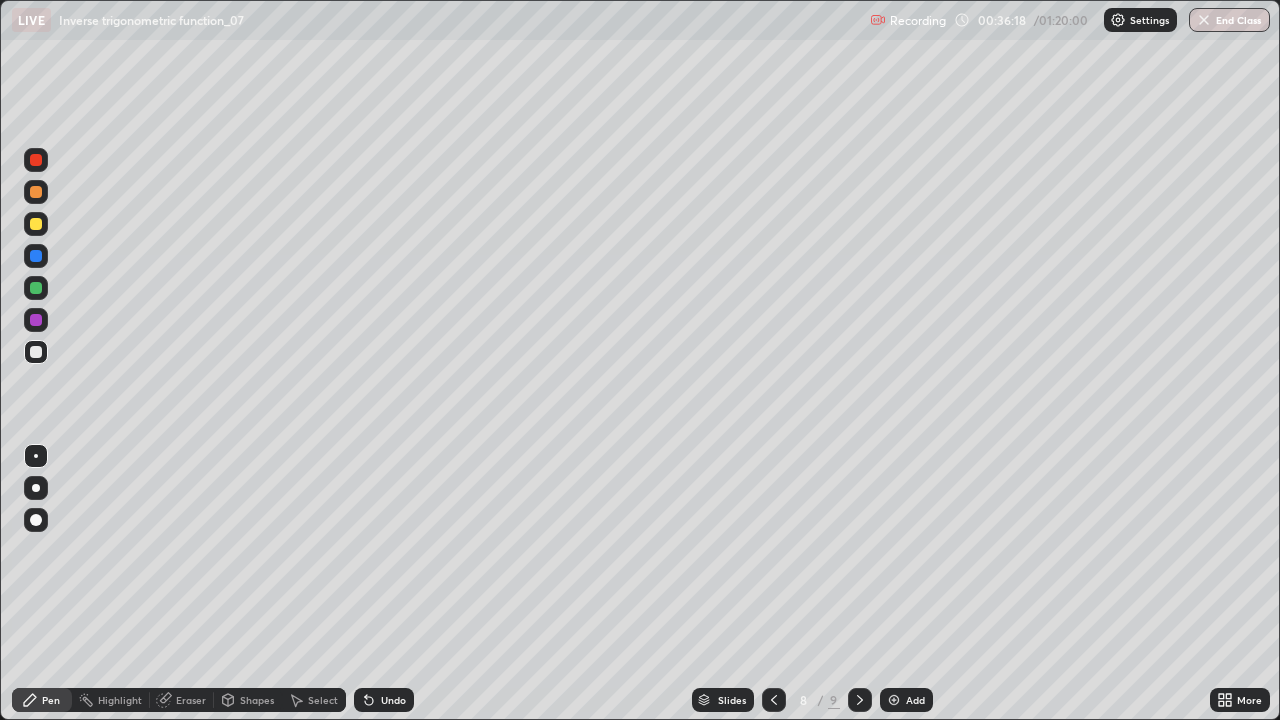 click on "Eraser" at bounding box center (191, 700) 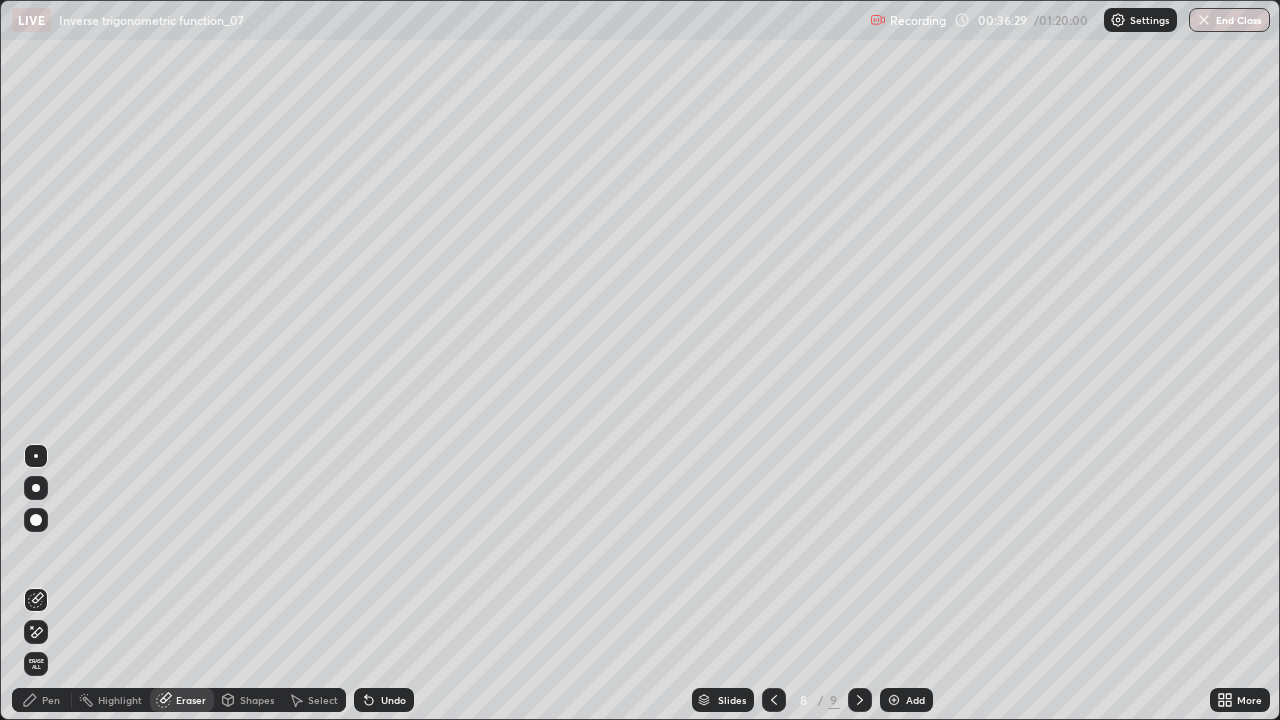 click on "Pen" at bounding box center [51, 700] 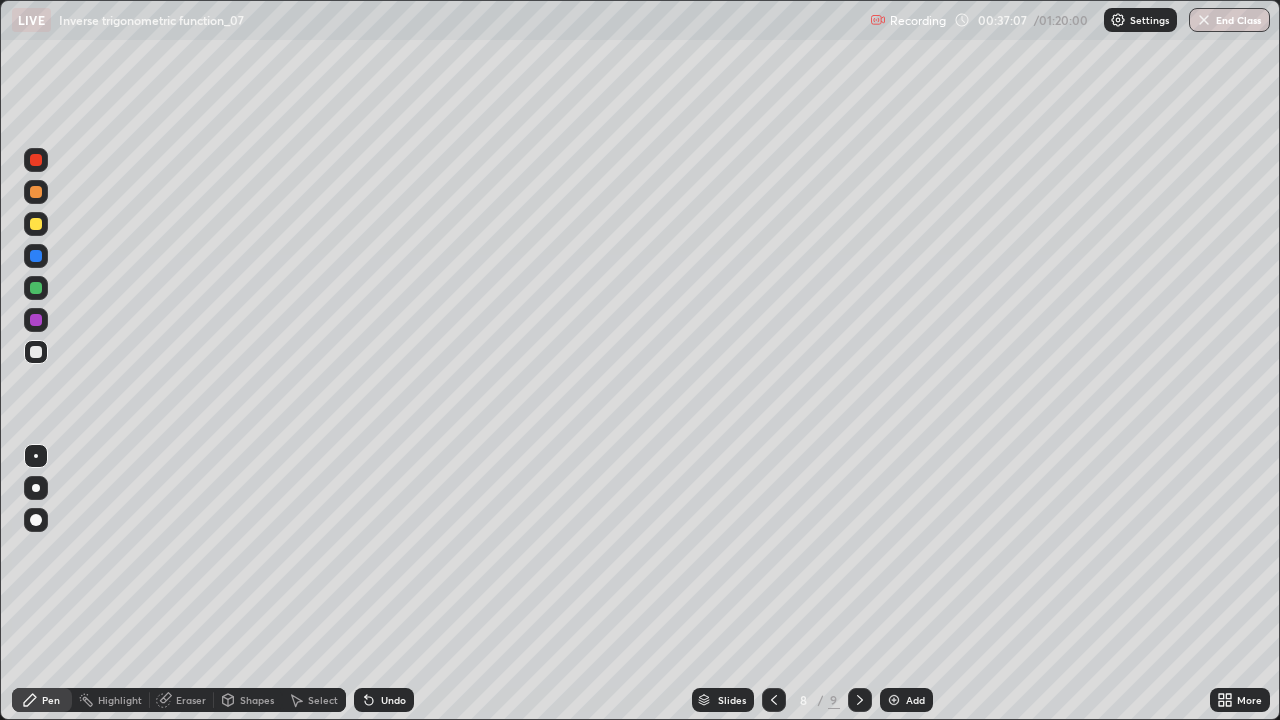 click at bounding box center (36, 224) 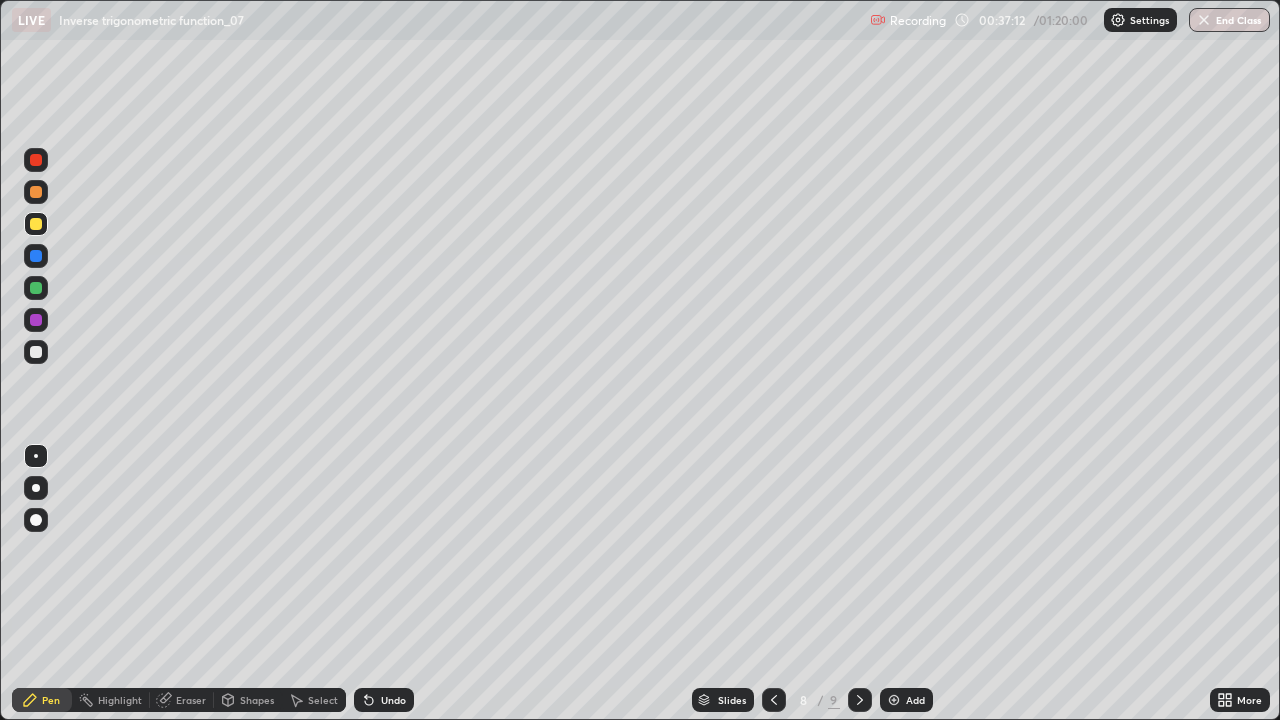 click 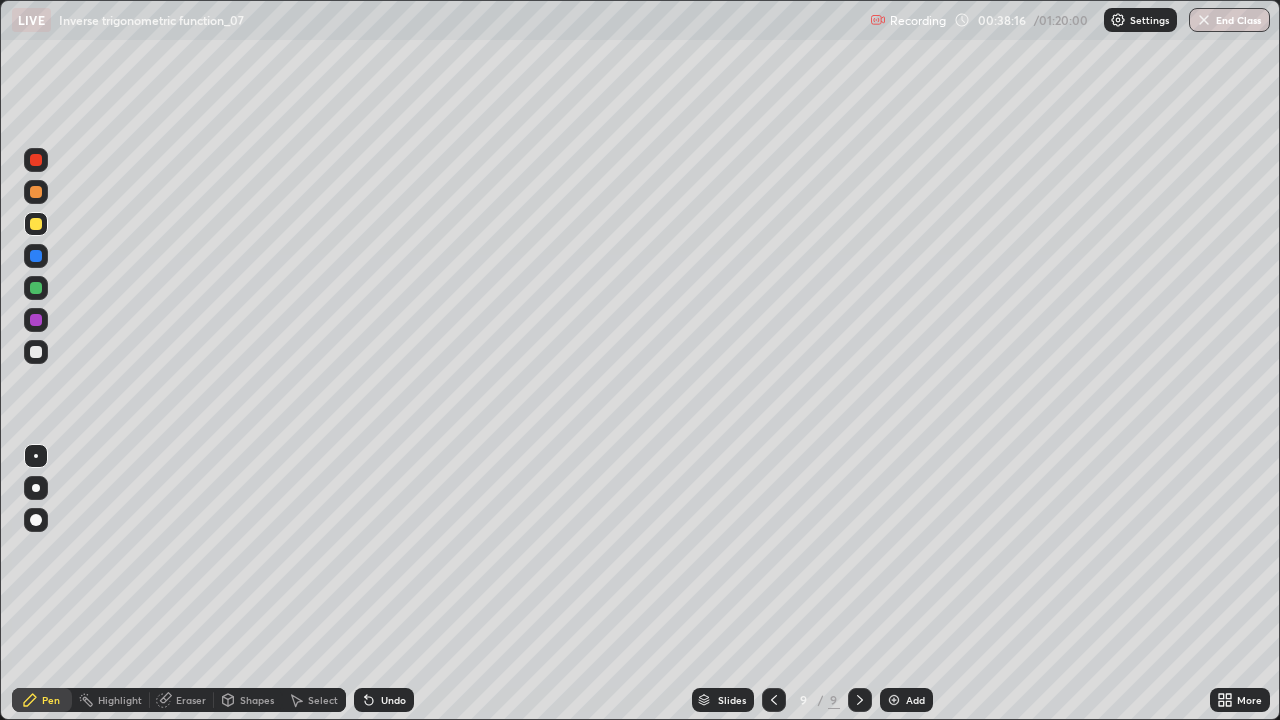 click at bounding box center [36, 288] 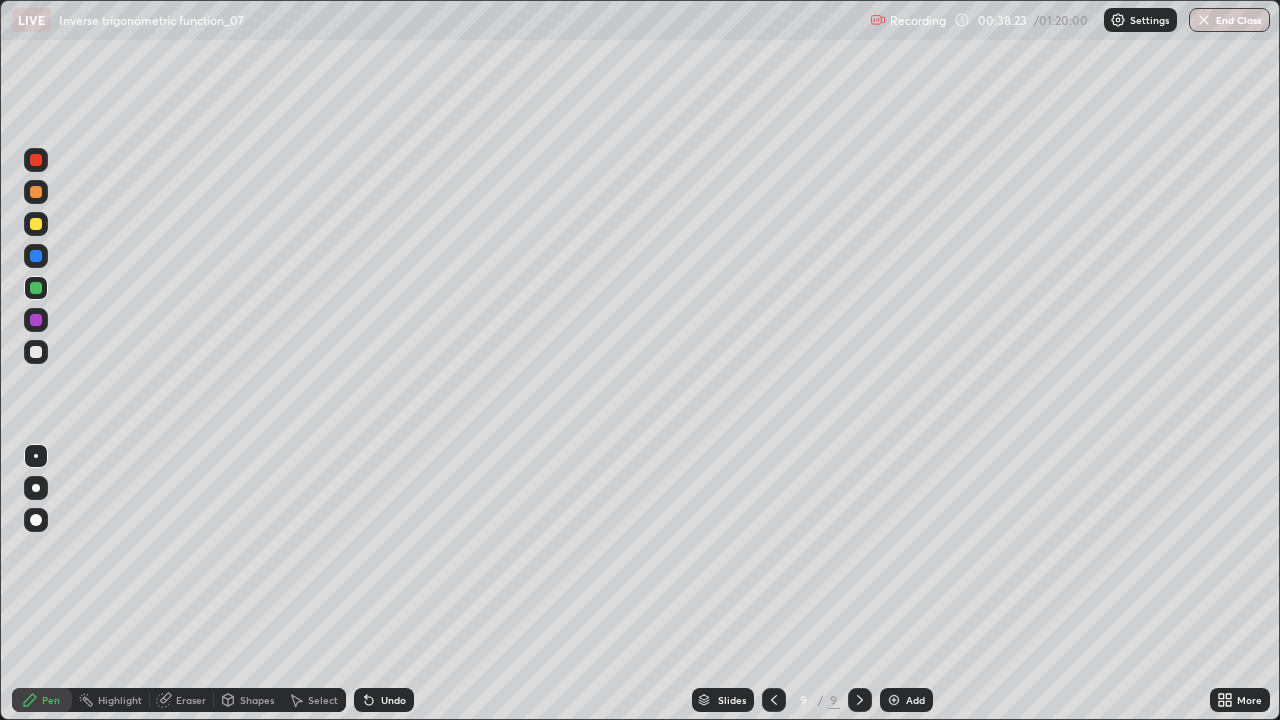 click at bounding box center [36, 224] 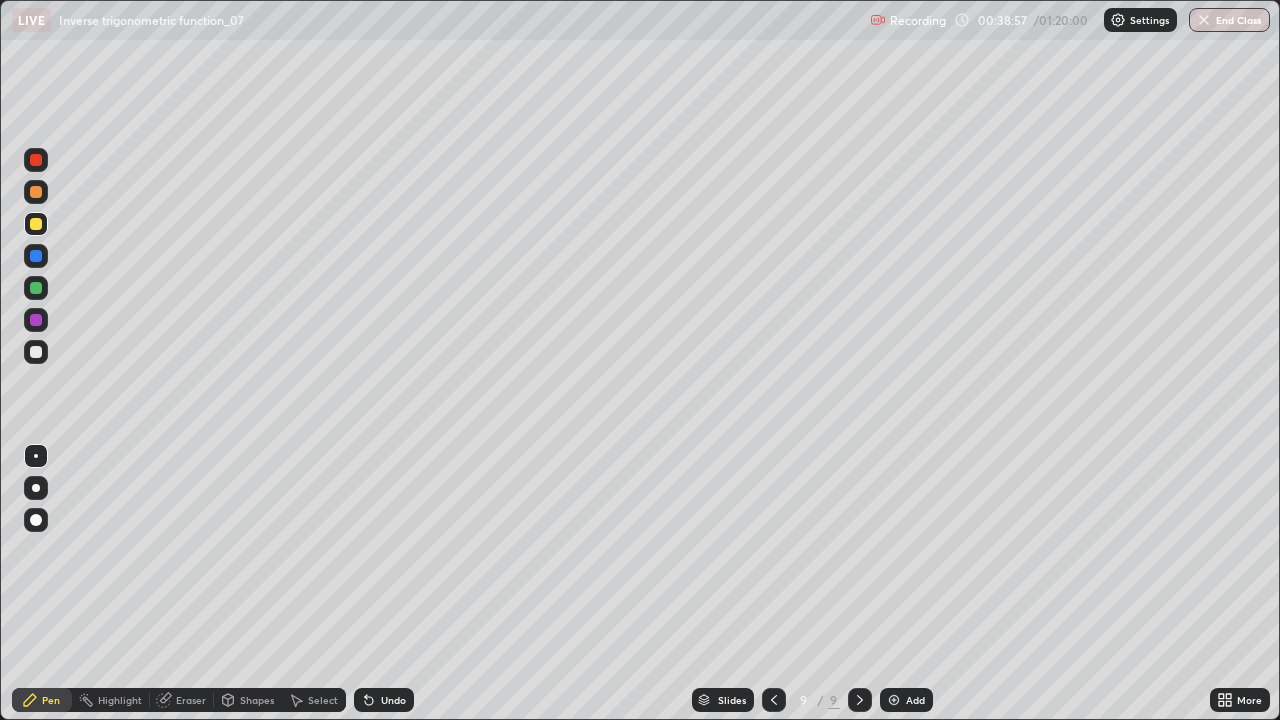 click 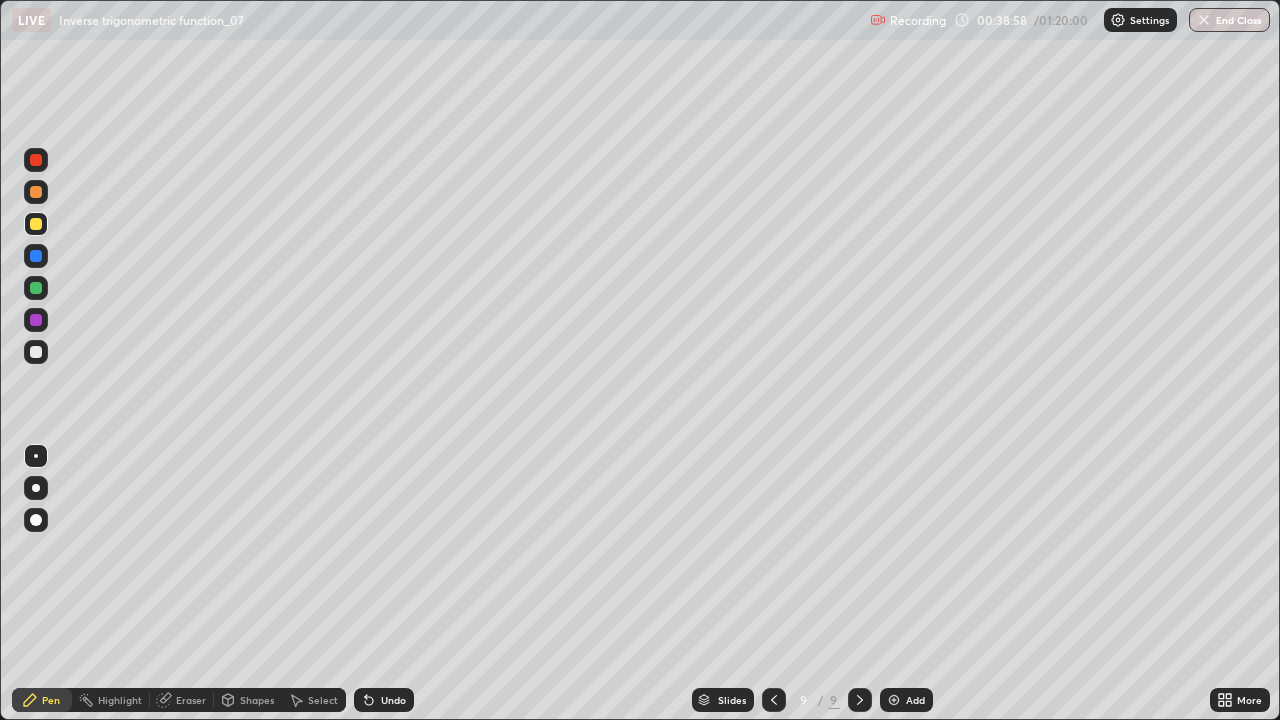 click at bounding box center [894, 700] 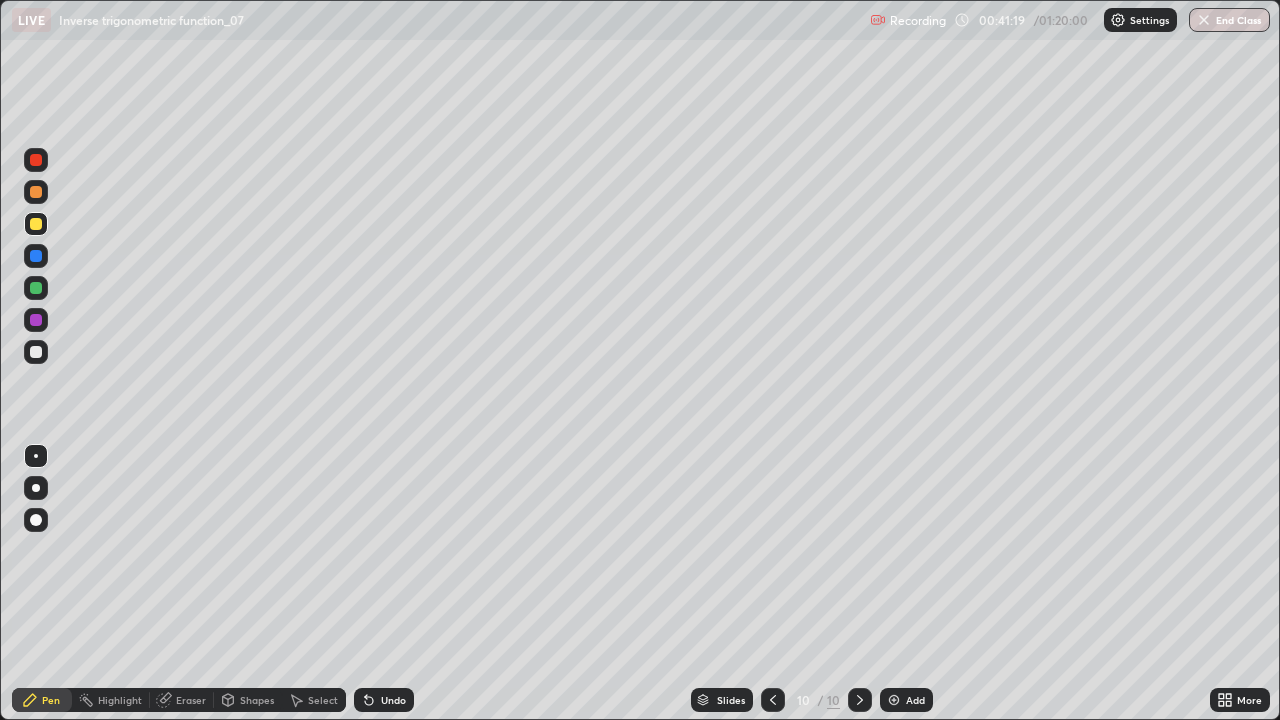 click on "Select" at bounding box center (314, 700) 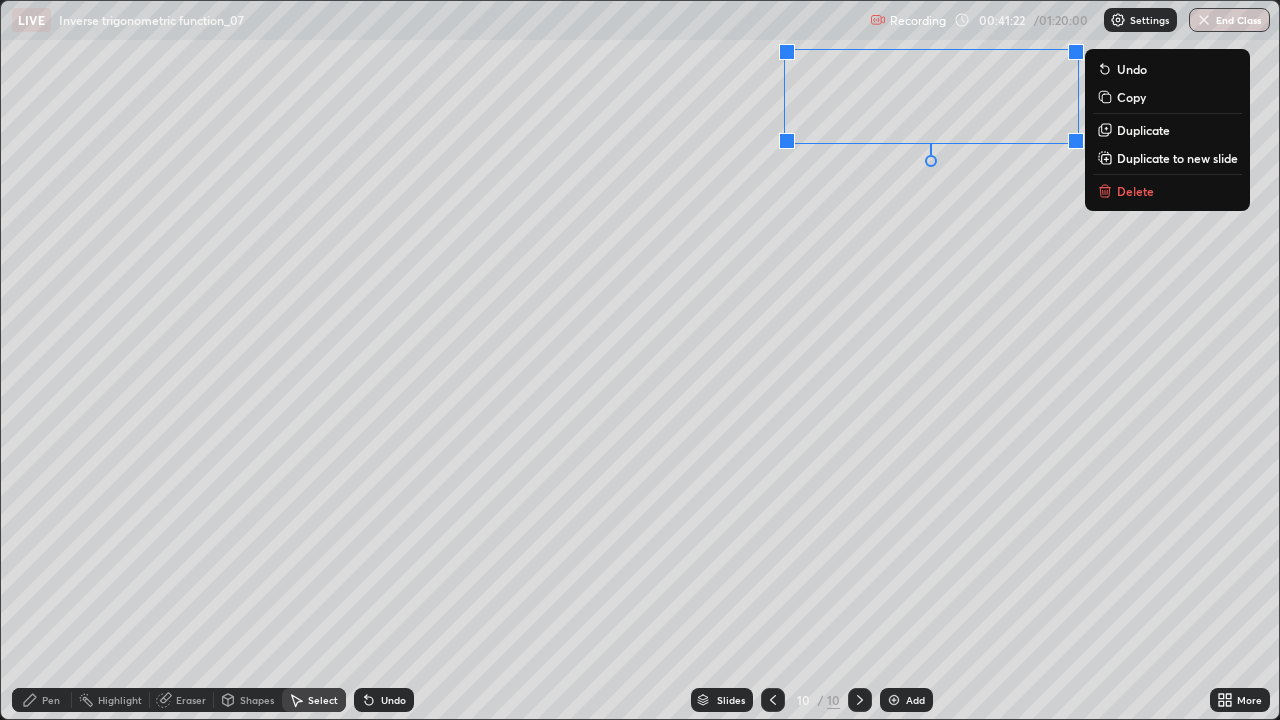 click on "0 ° Undo Copy Duplicate Duplicate to new slide Delete" at bounding box center [640, 360] 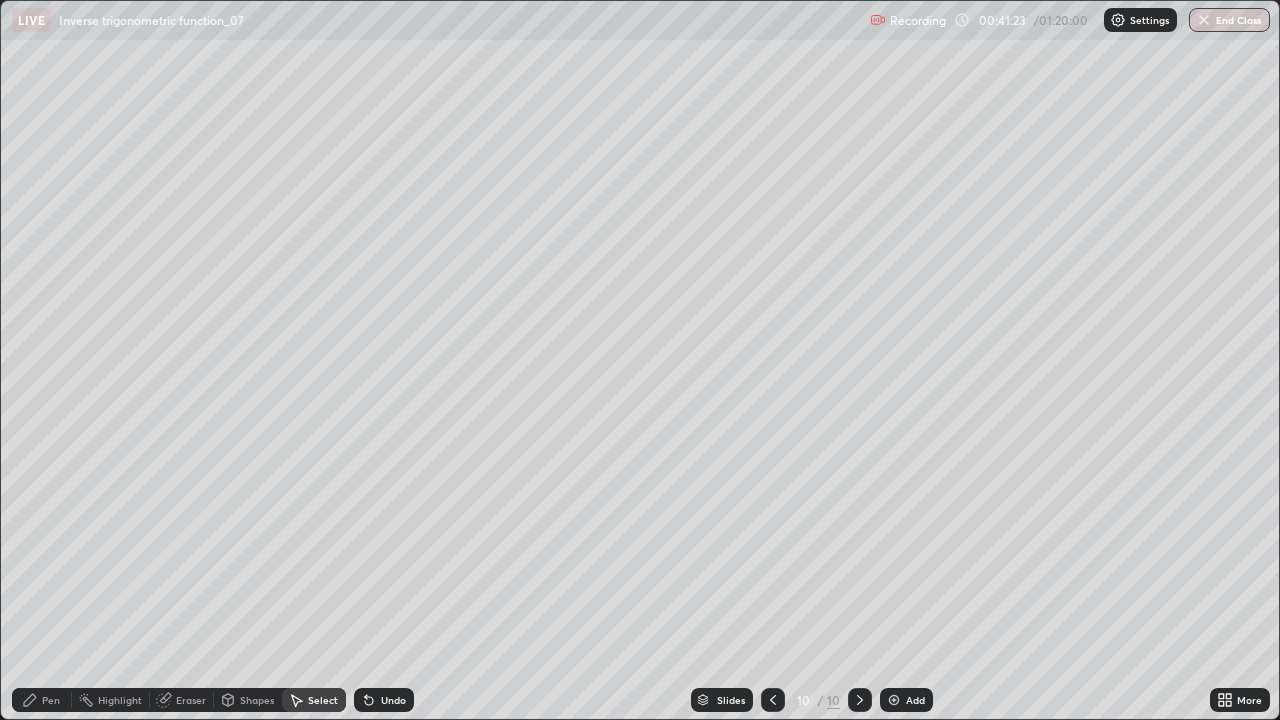 click on "Pen" at bounding box center [42, 700] 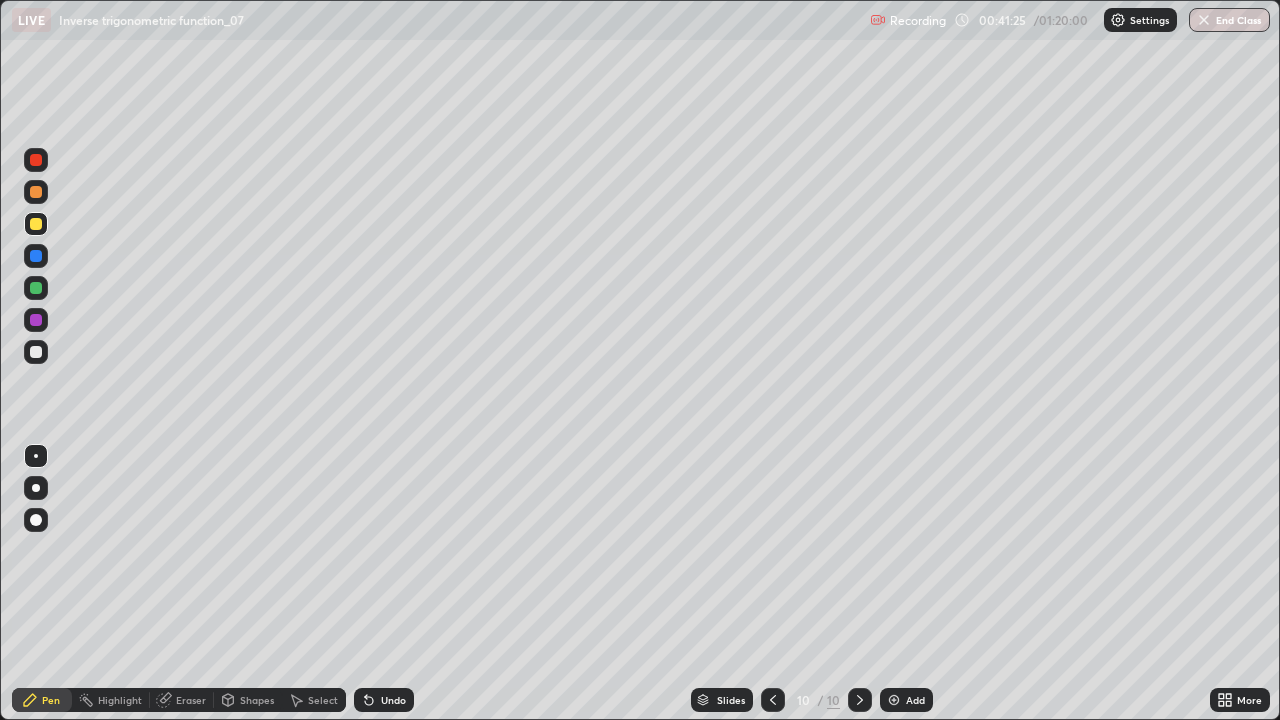 click at bounding box center (36, 320) 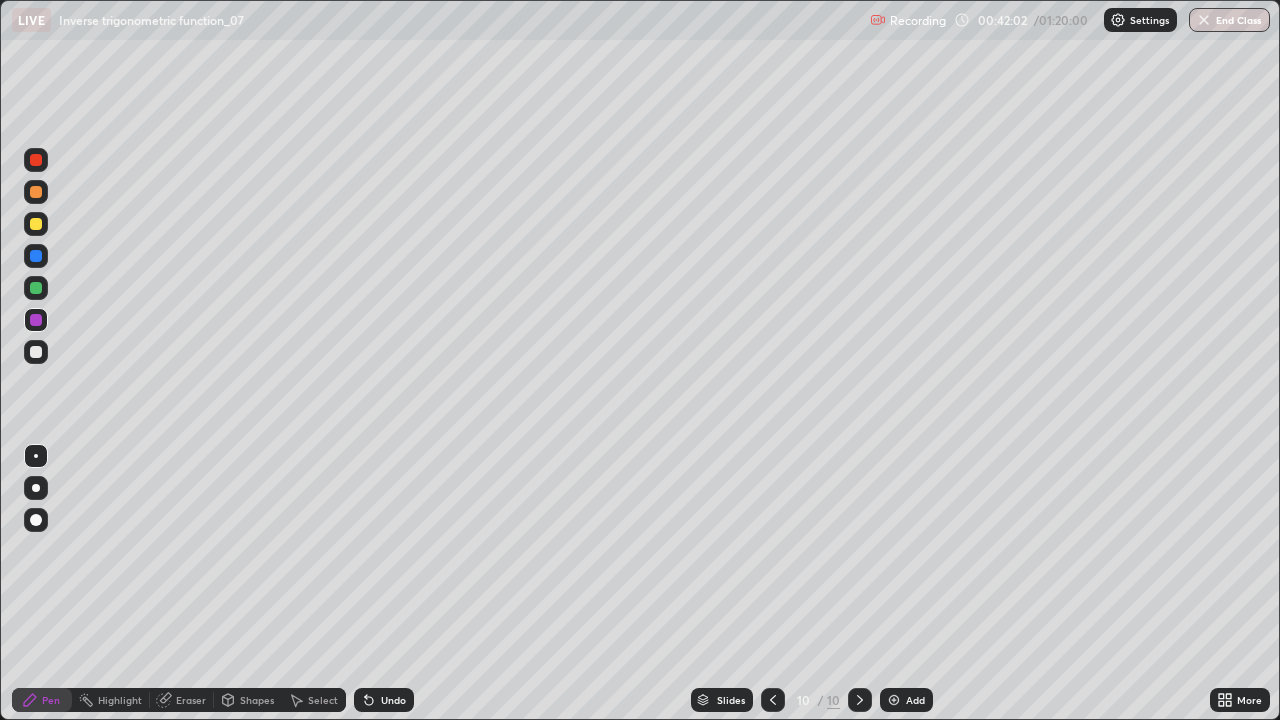 click on "Undo" at bounding box center (393, 700) 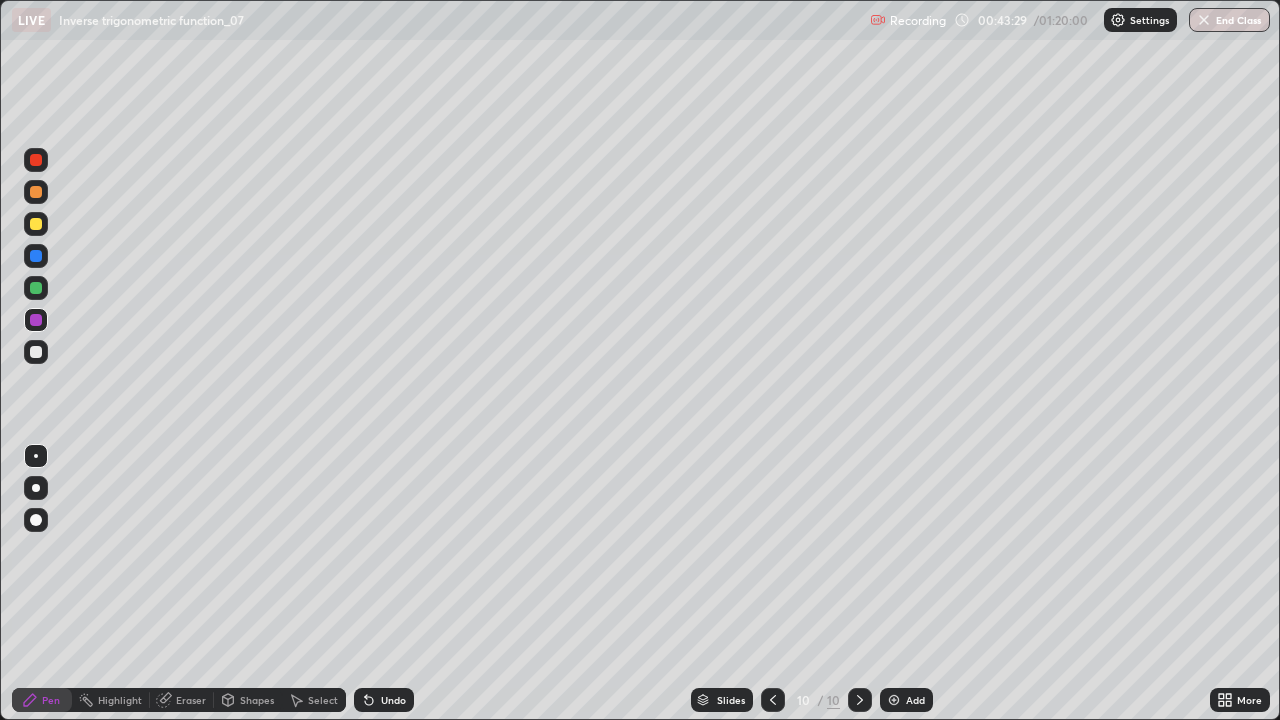 click on "Select" at bounding box center (314, 700) 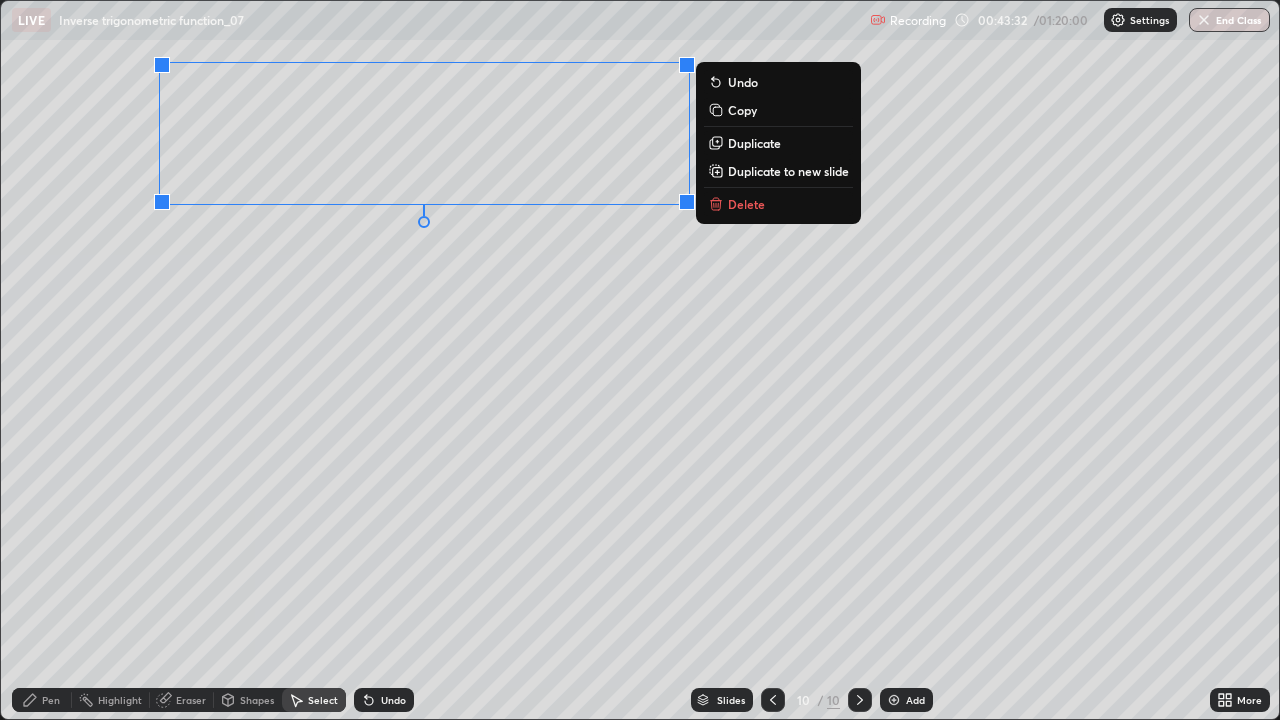 click on "Delete" at bounding box center (778, 204) 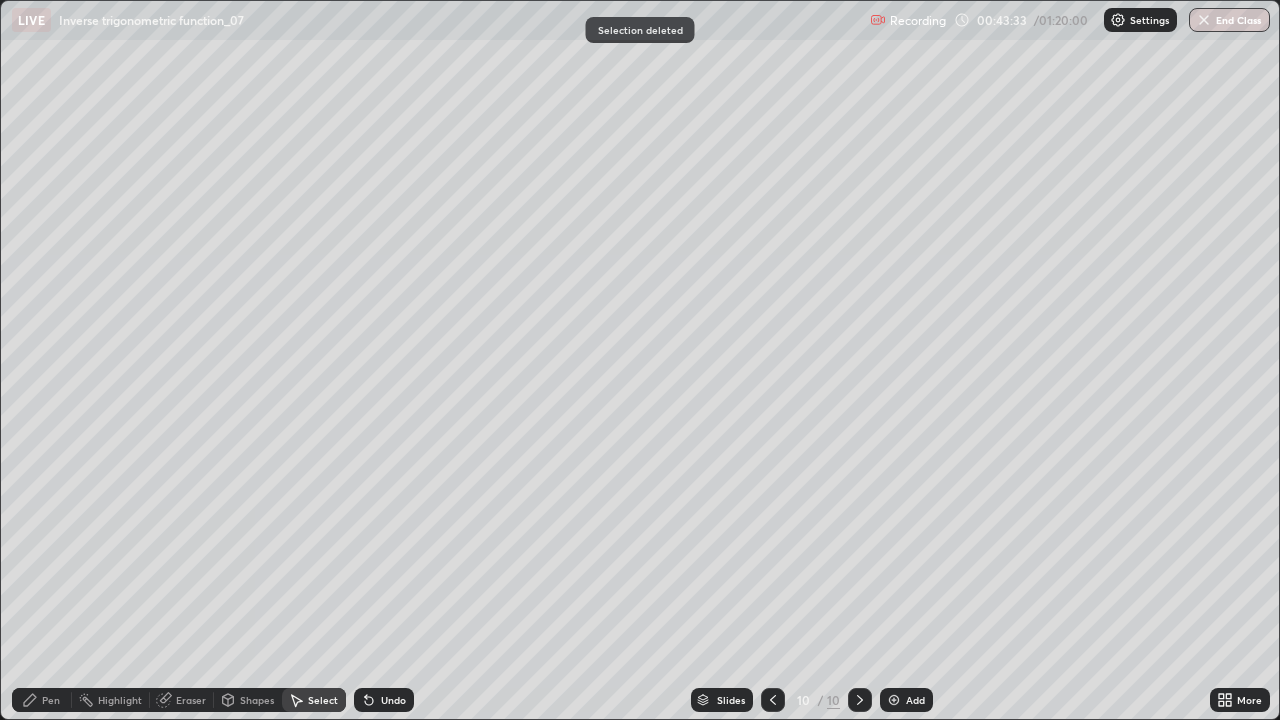 click on "Pen" at bounding box center [42, 700] 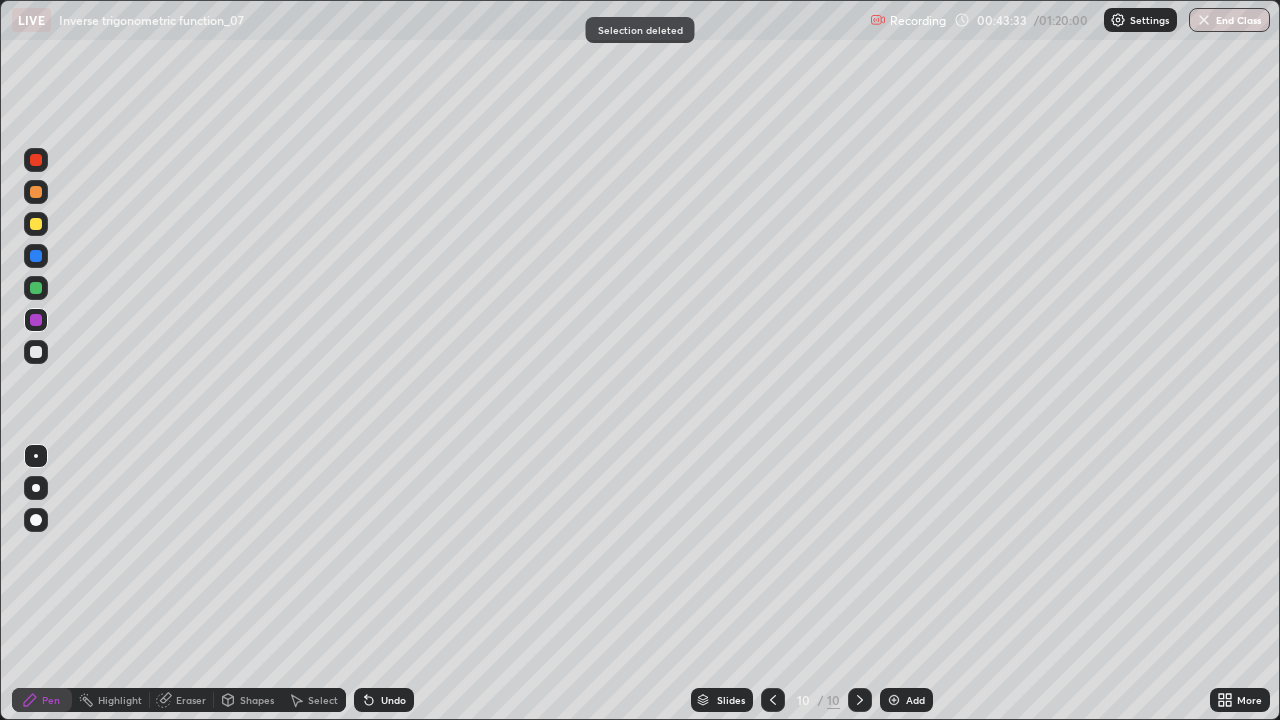 click at bounding box center (36, 256) 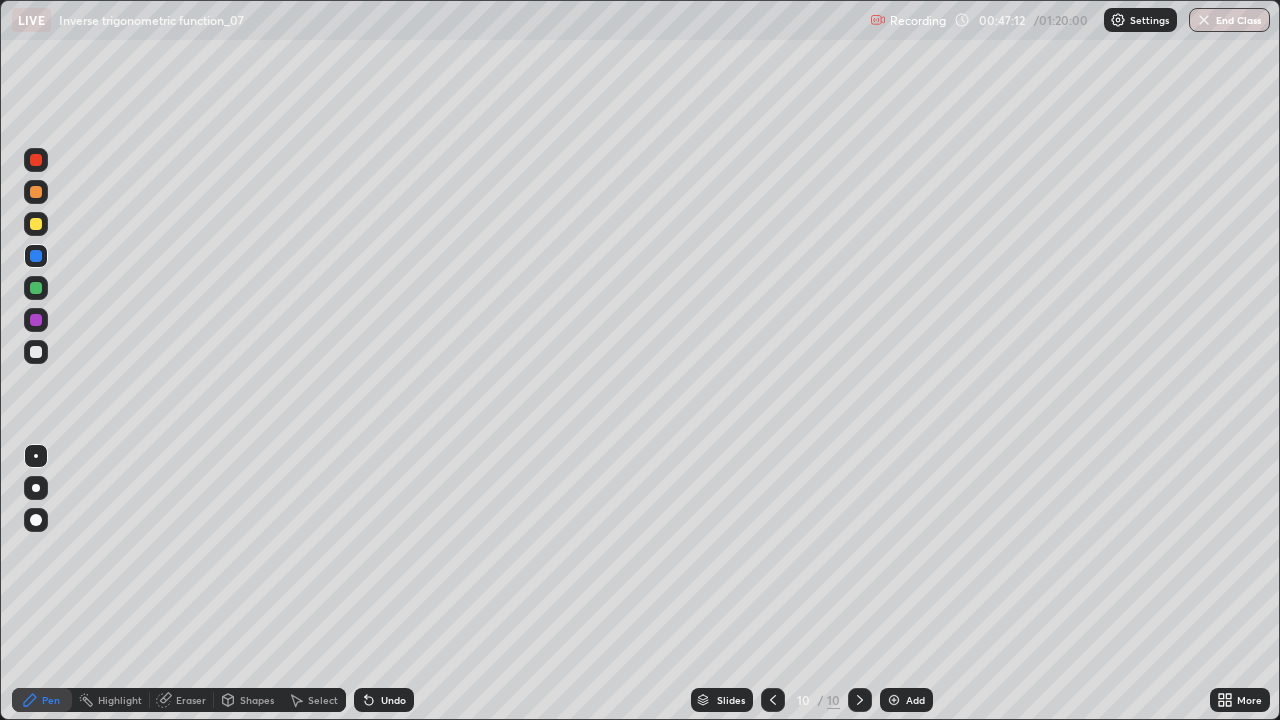 click at bounding box center [894, 700] 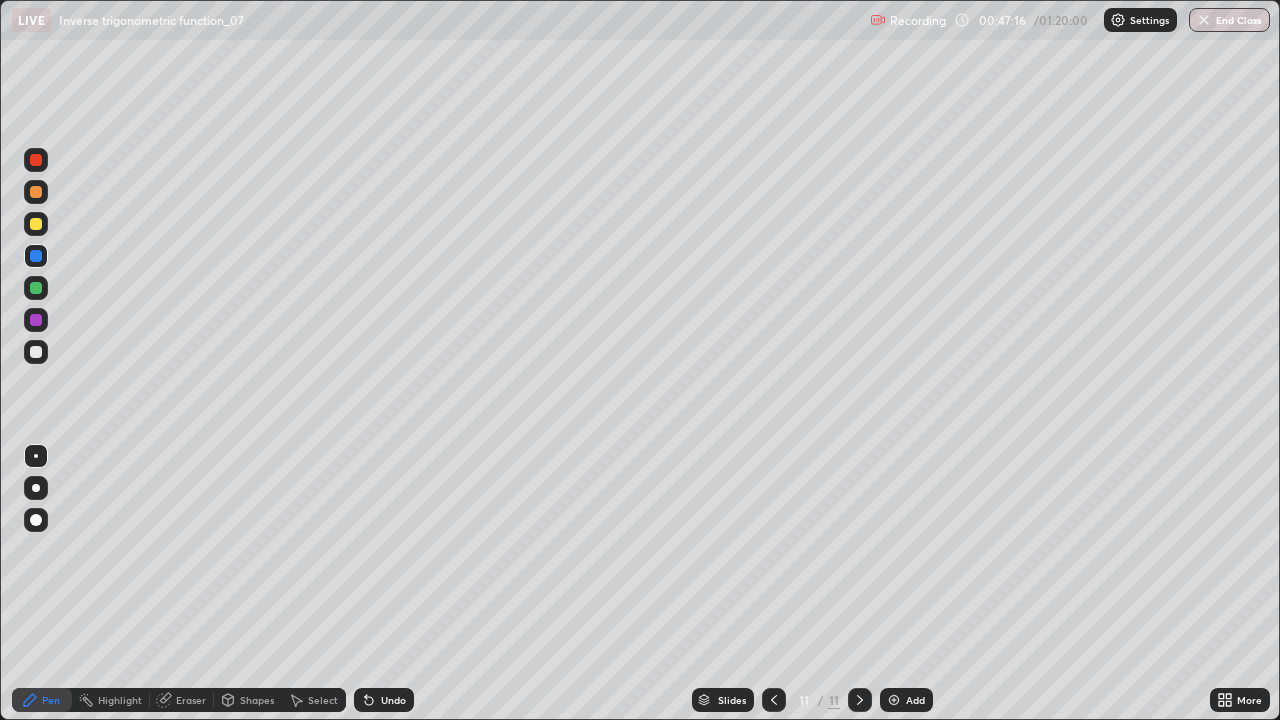 click 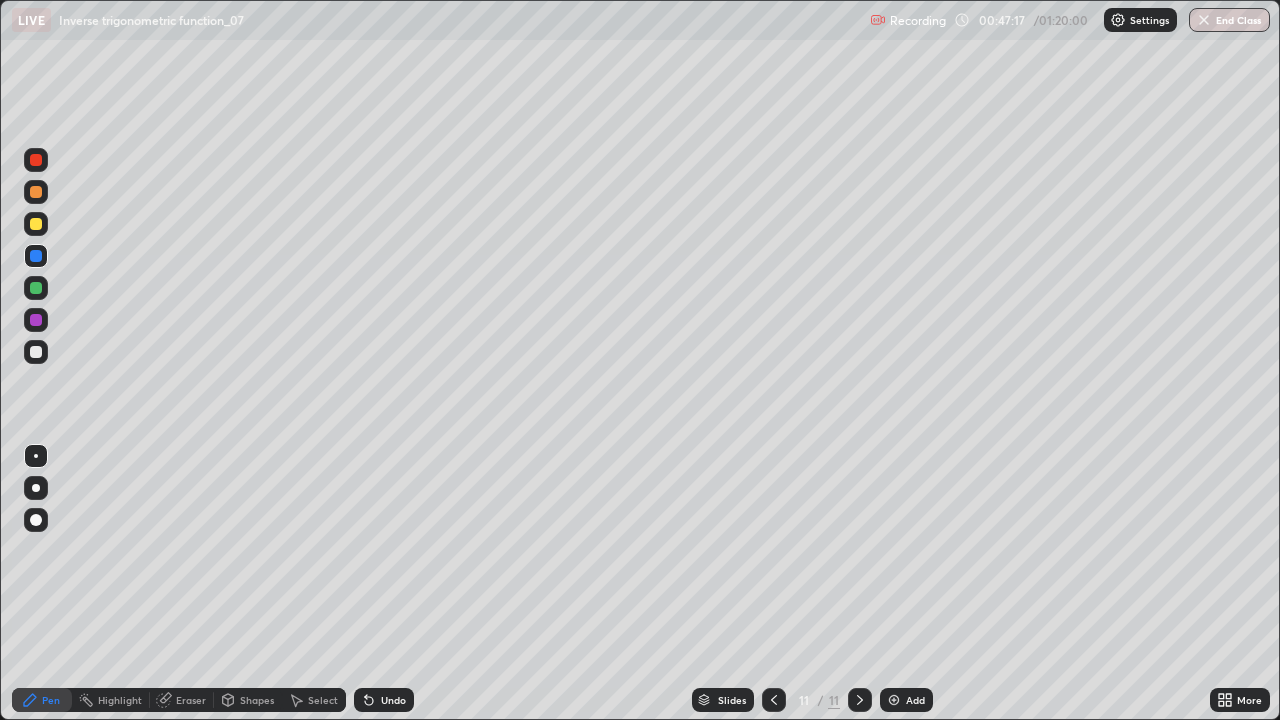 click 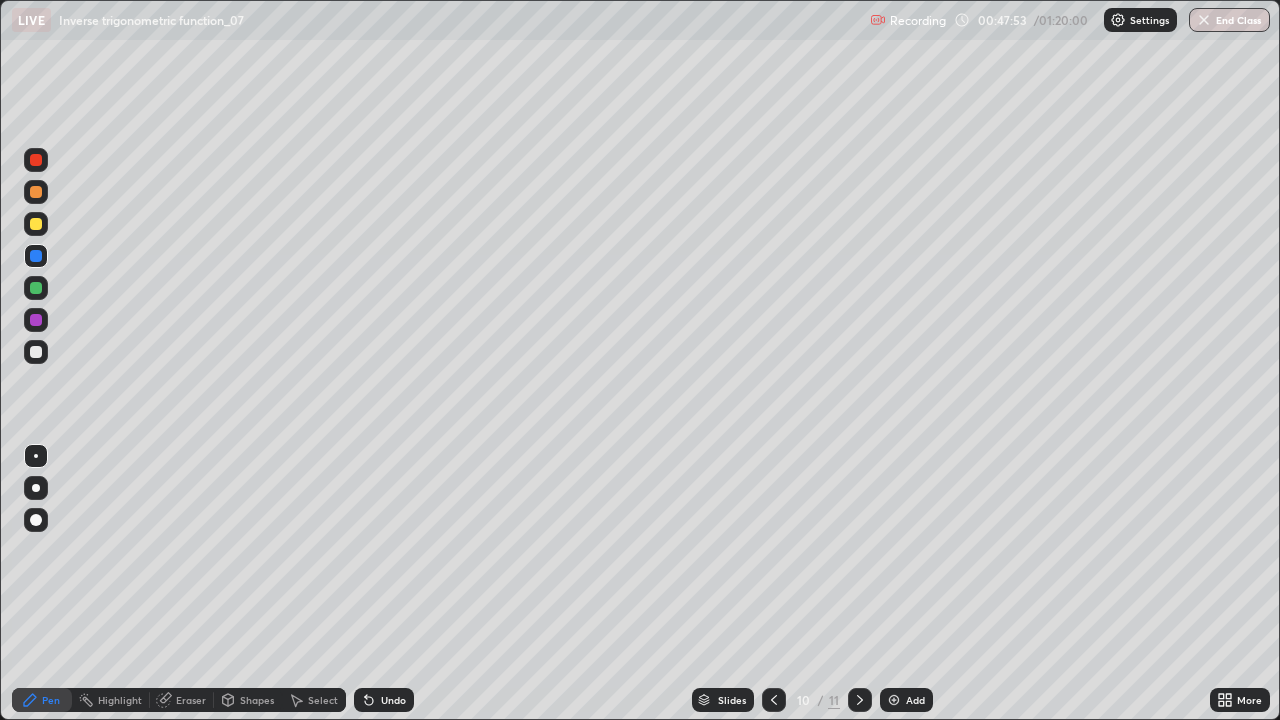 click at bounding box center [860, 700] 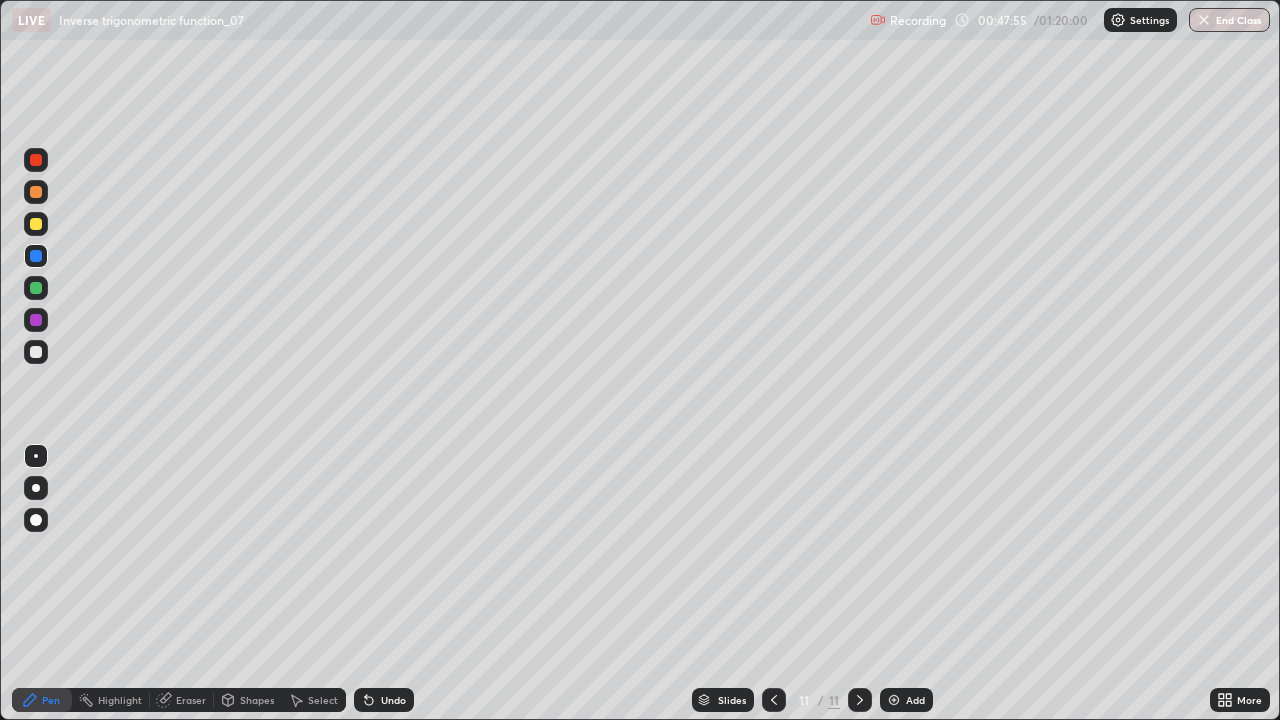 click on "Eraser" at bounding box center (182, 700) 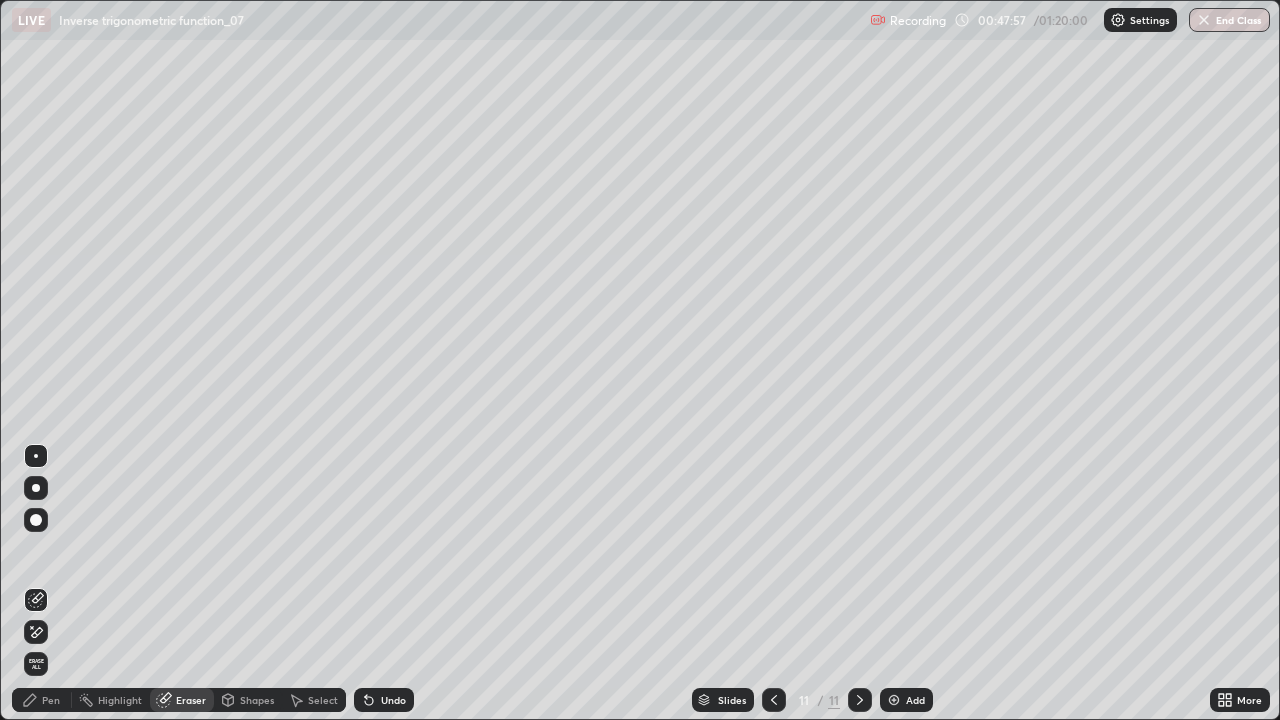 click 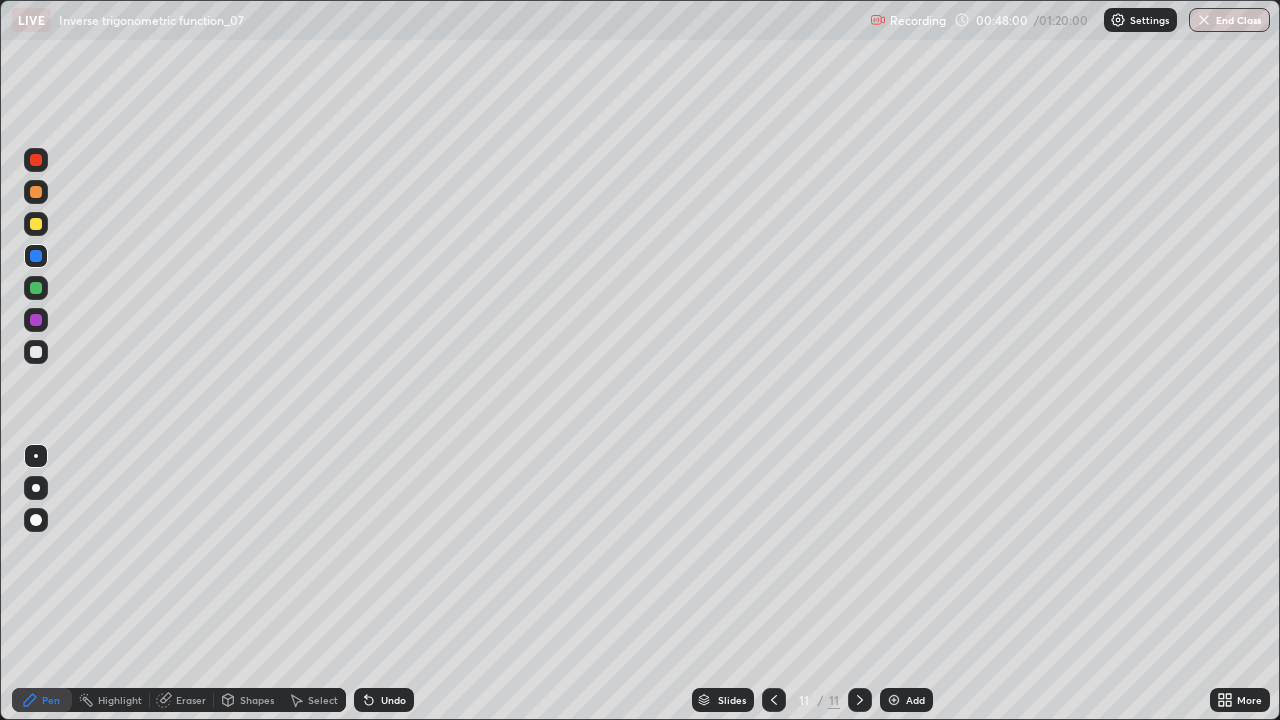 click at bounding box center [36, 352] 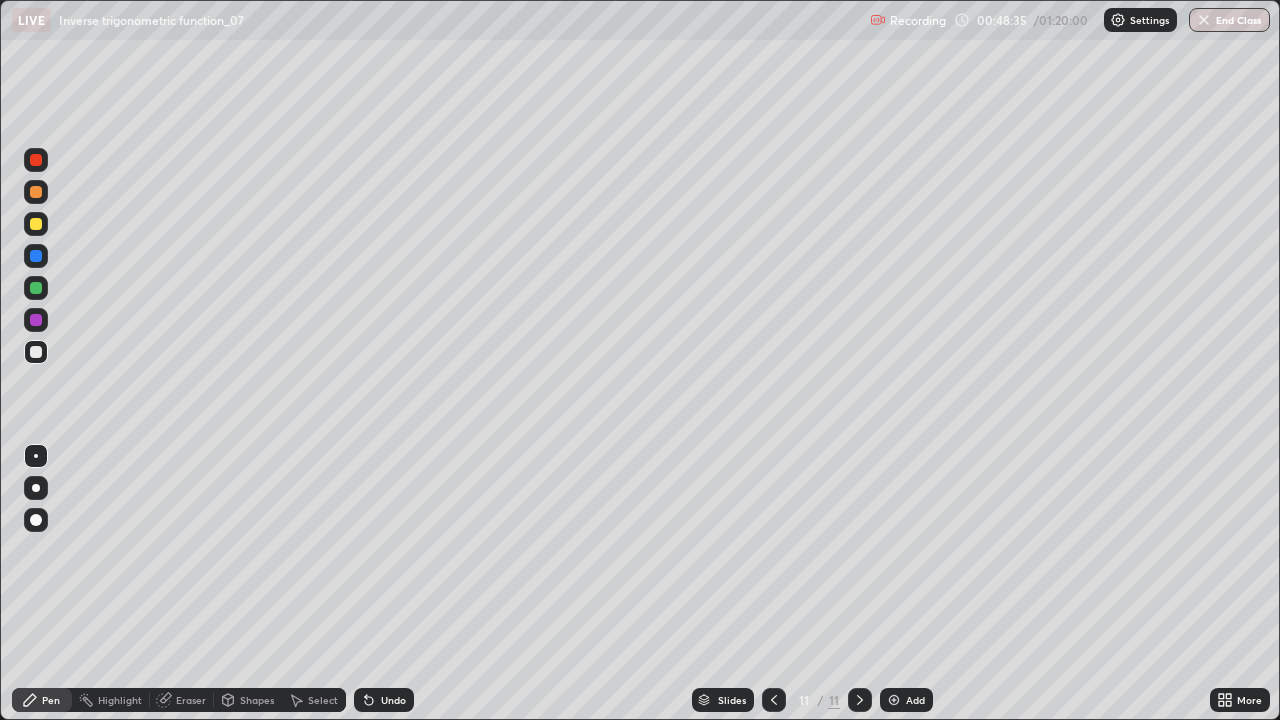 click on "Undo" at bounding box center (384, 700) 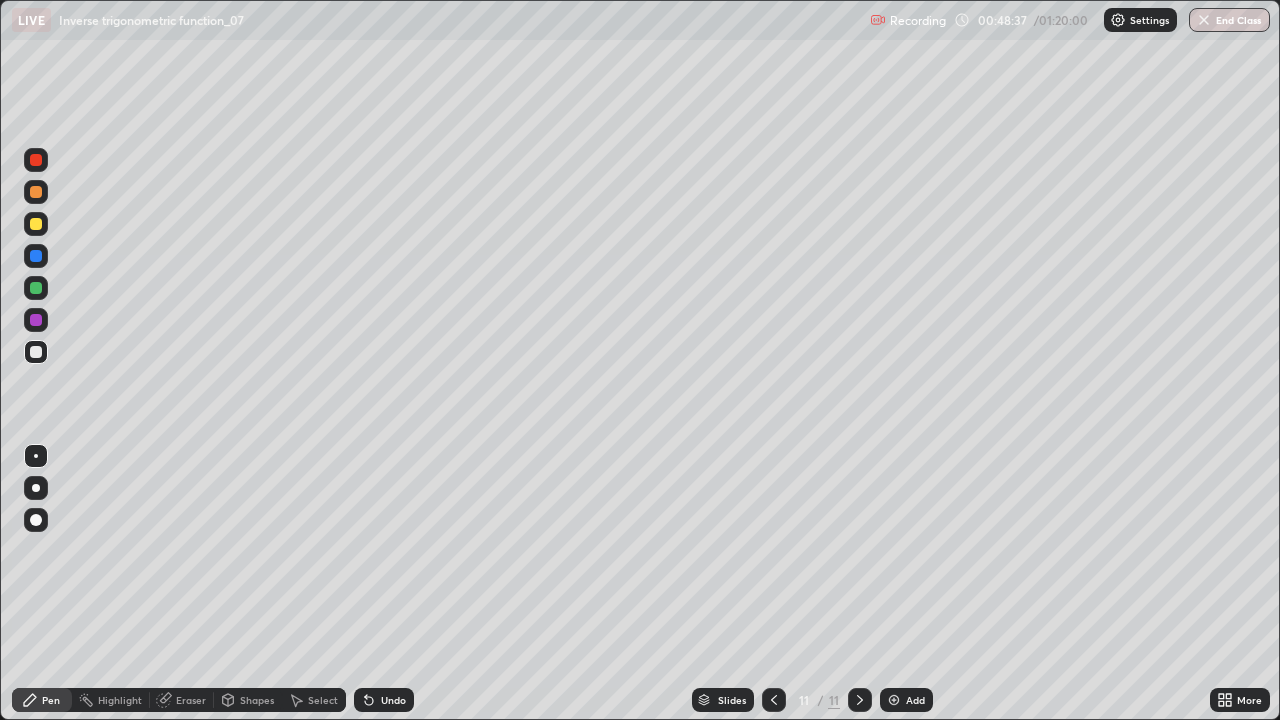 click on "Undo" at bounding box center [384, 700] 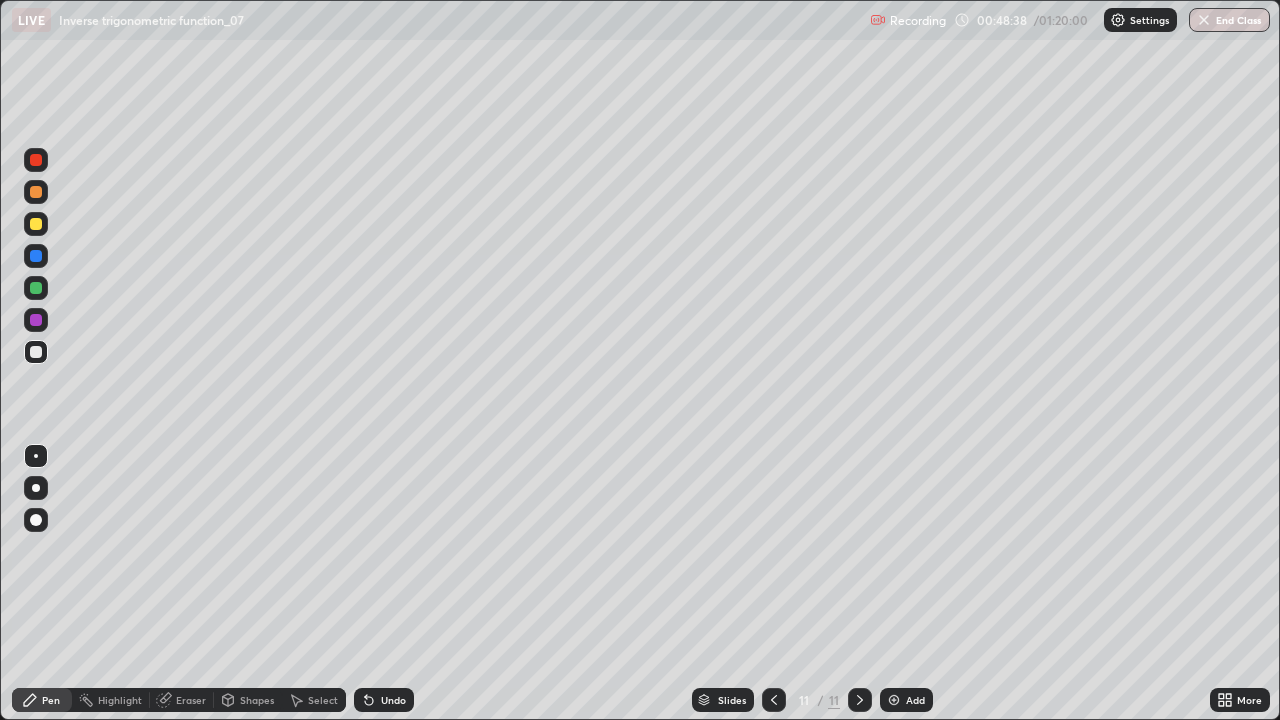 click on "Undo" at bounding box center [393, 700] 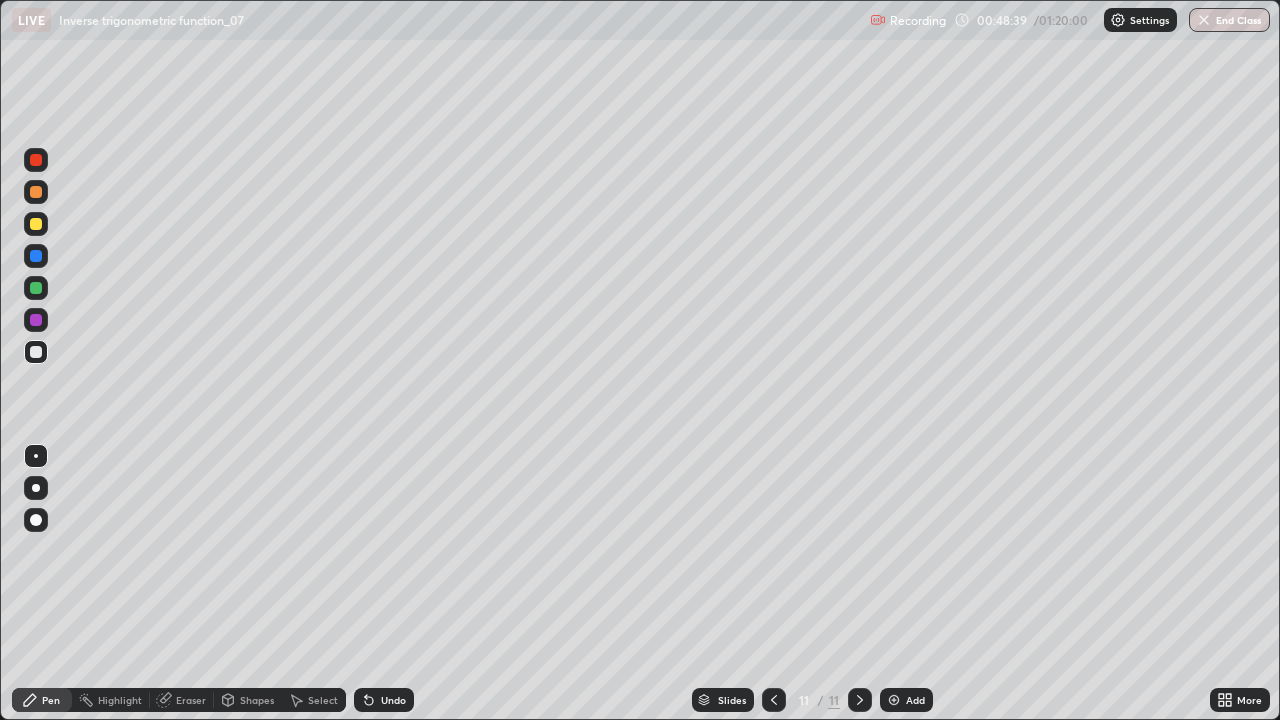 click on "Undo" at bounding box center [384, 700] 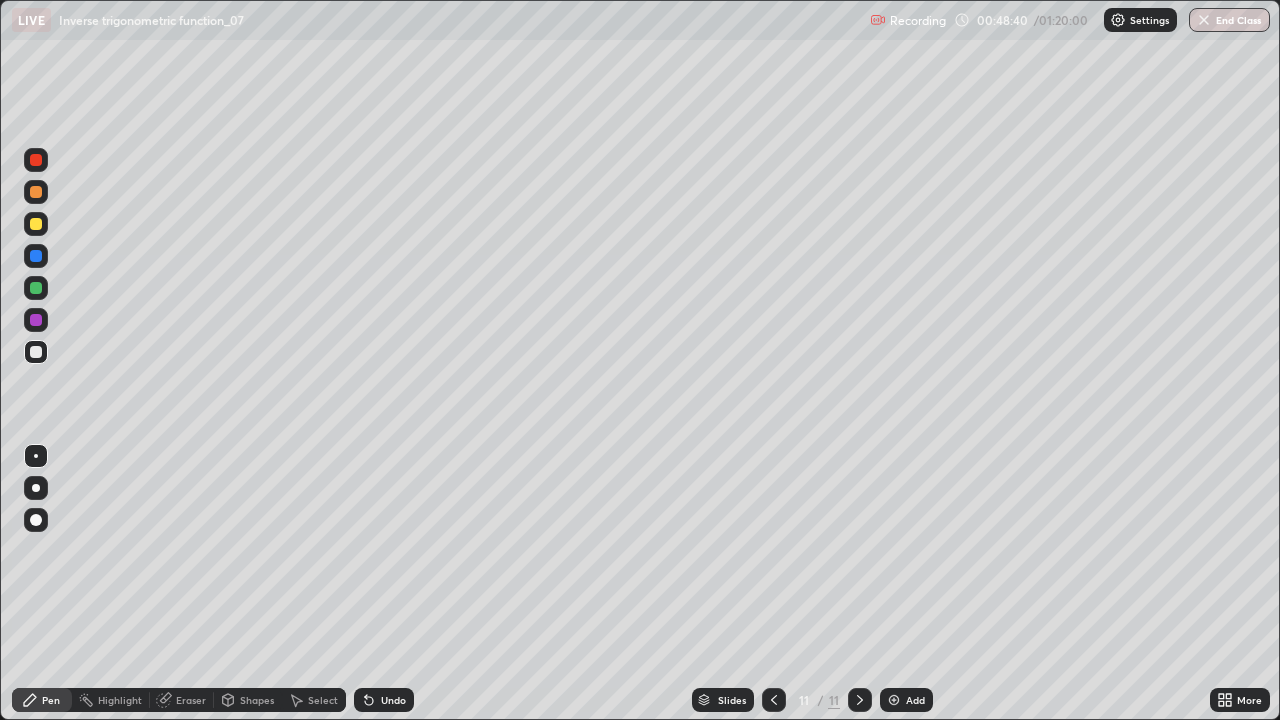click on "Undo" at bounding box center [384, 700] 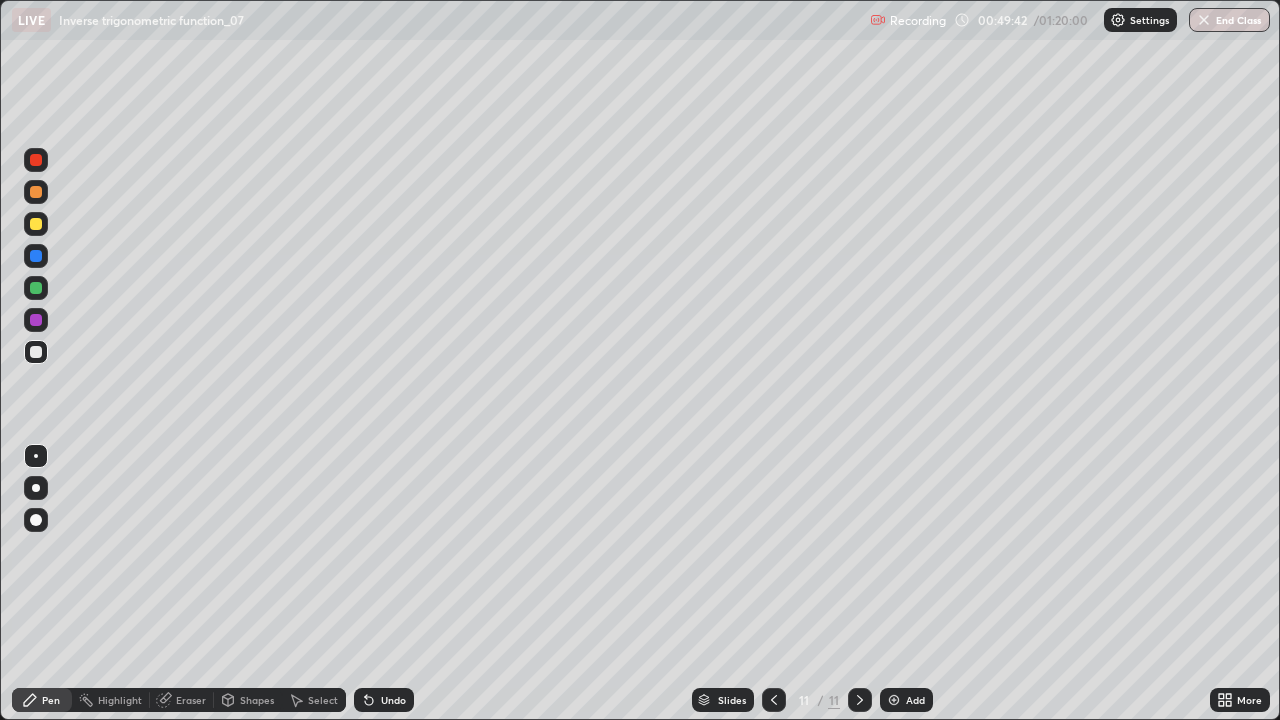 click at bounding box center [36, 224] 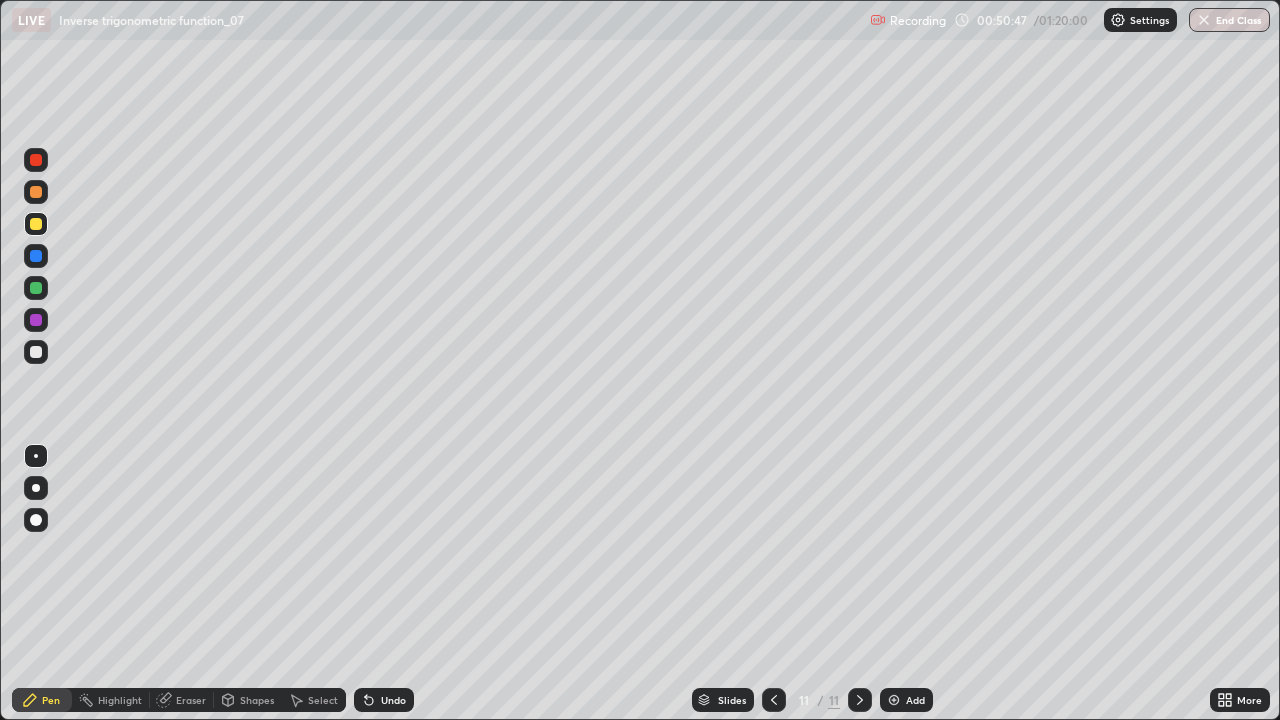 click on "Undo" at bounding box center [384, 700] 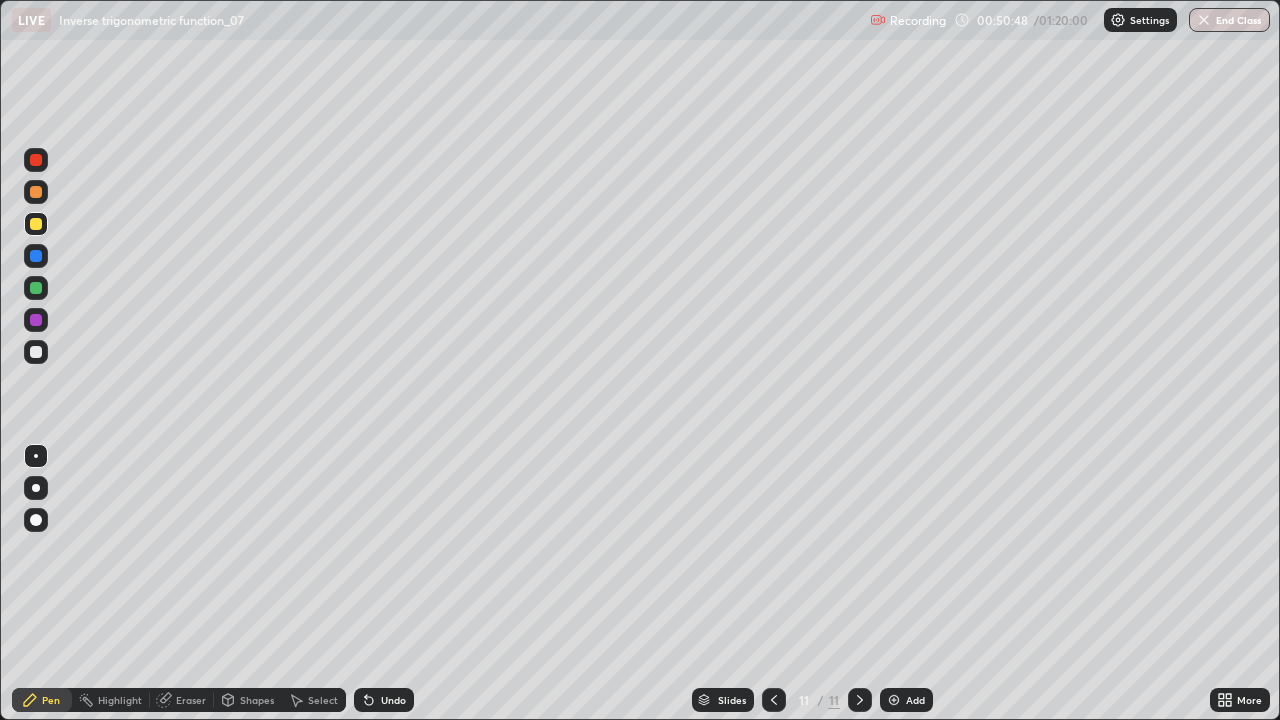 click on "Undo" at bounding box center [393, 700] 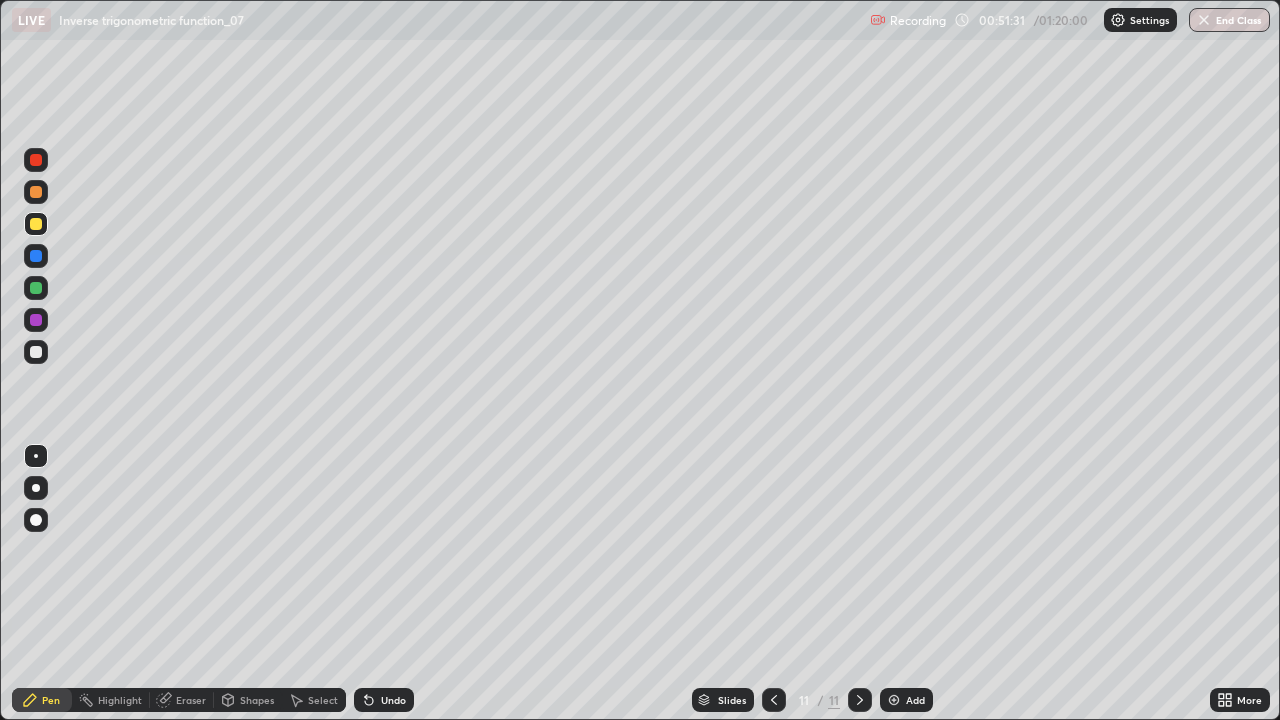 click at bounding box center [36, 288] 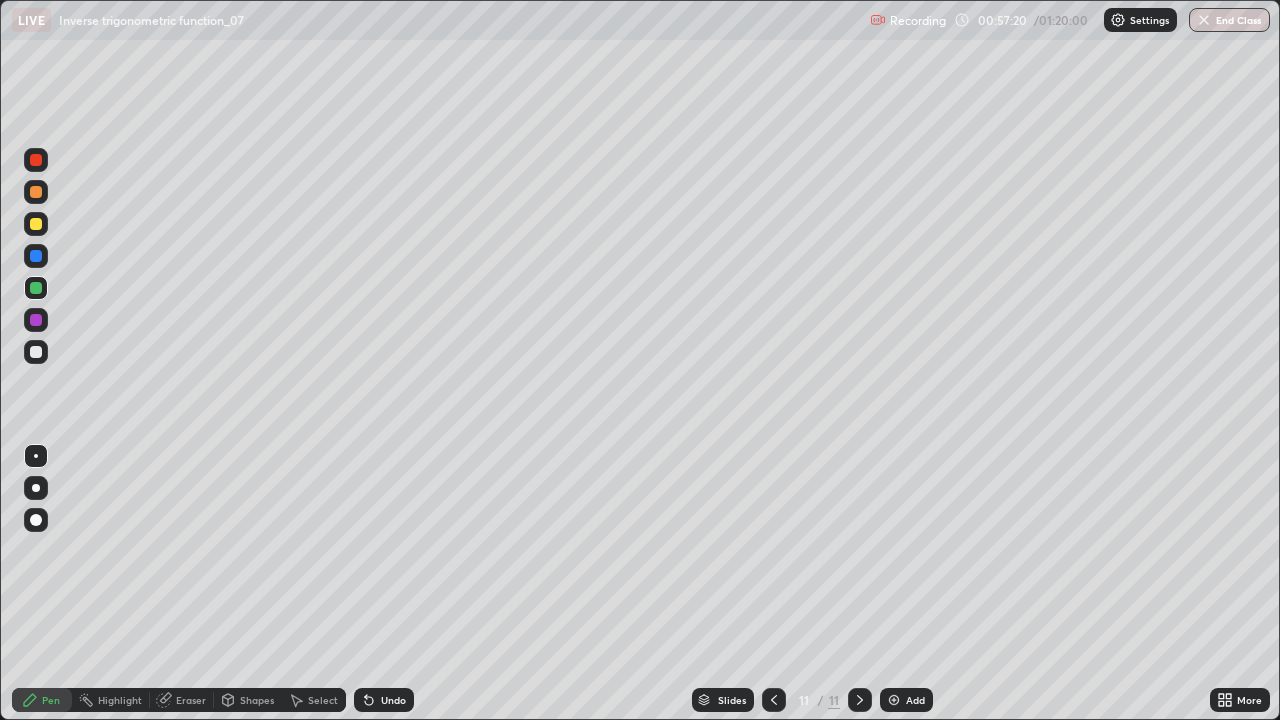 click at bounding box center (894, 700) 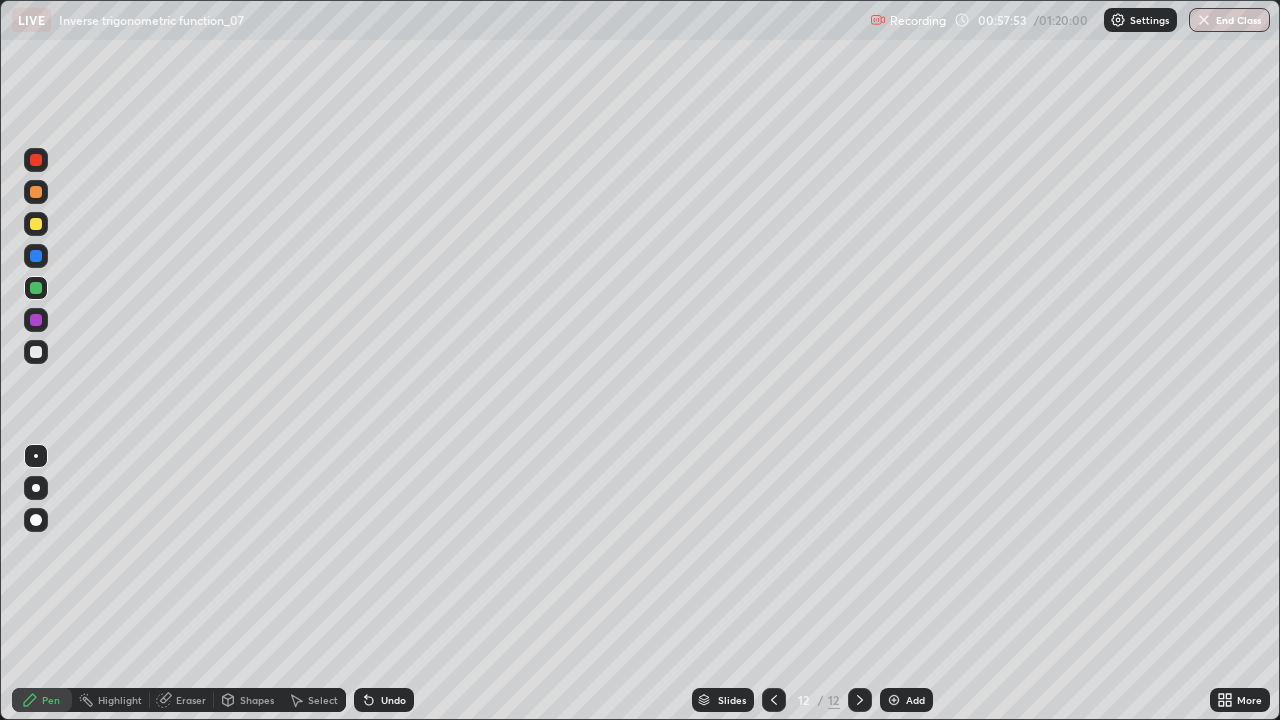 click on "Undo" at bounding box center [393, 700] 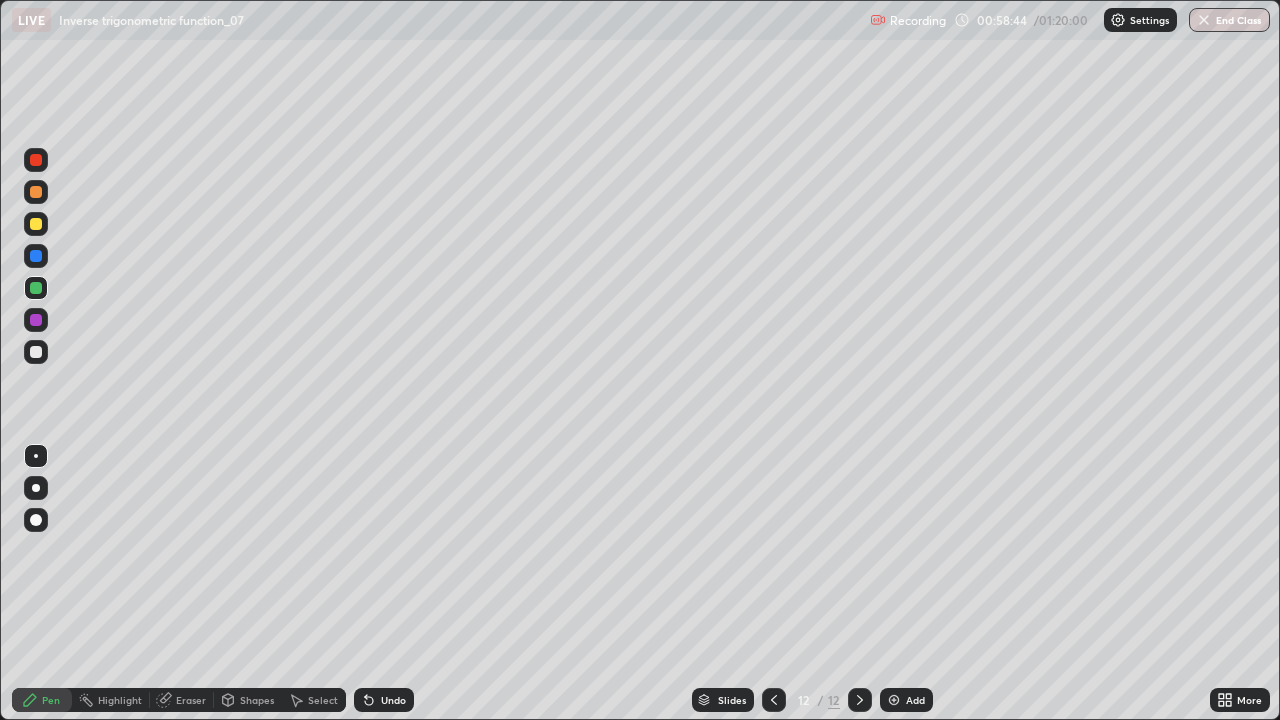 click at bounding box center [36, 224] 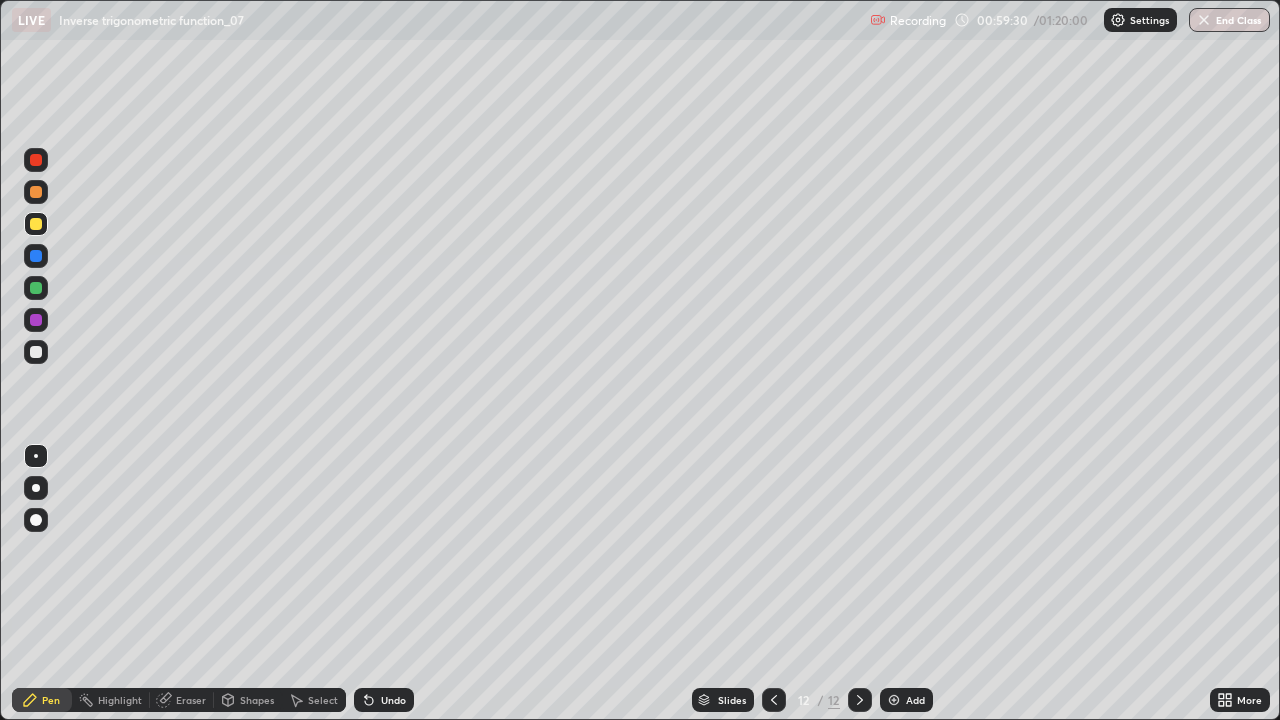 click at bounding box center [36, 352] 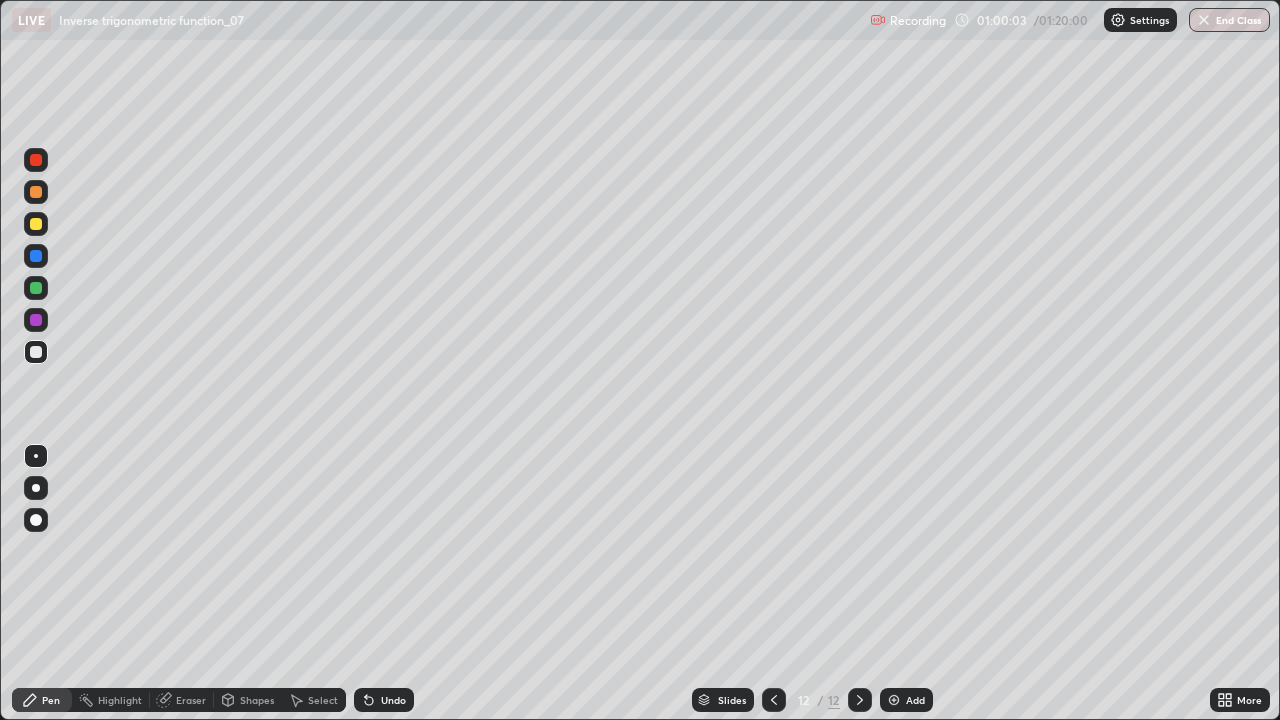 click at bounding box center [36, 192] 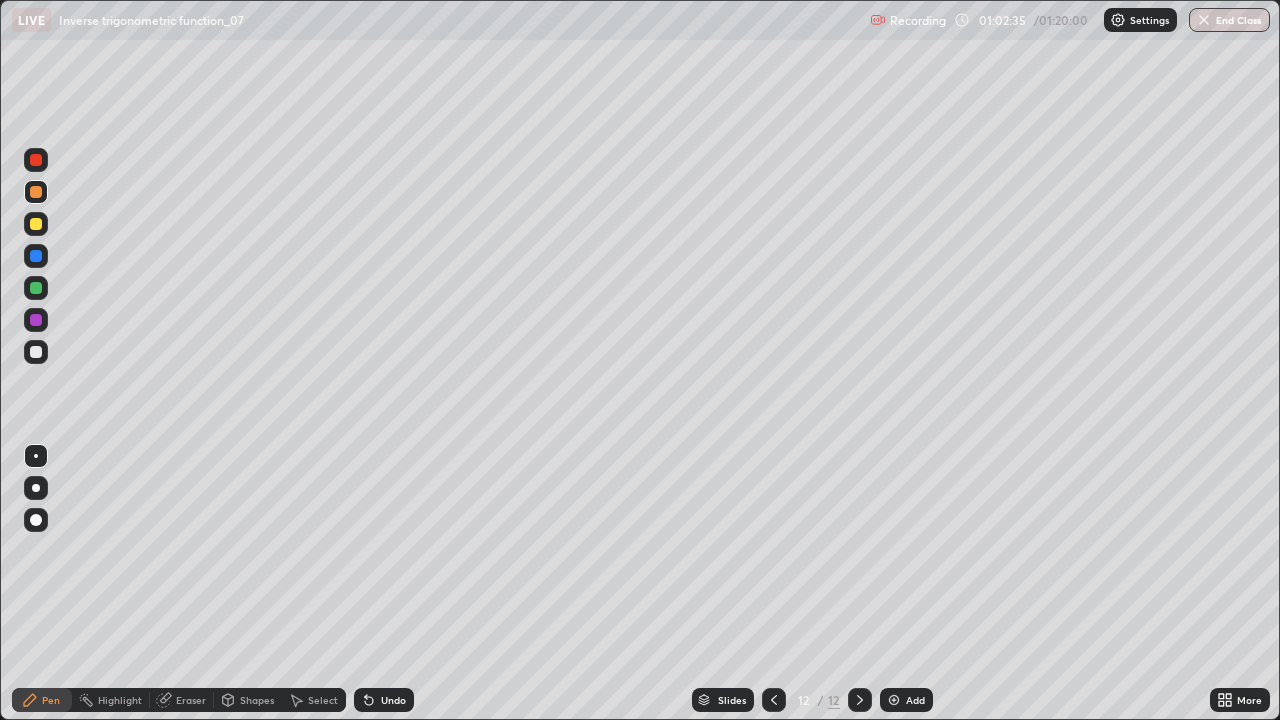 click on "Add" at bounding box center (906, 700) 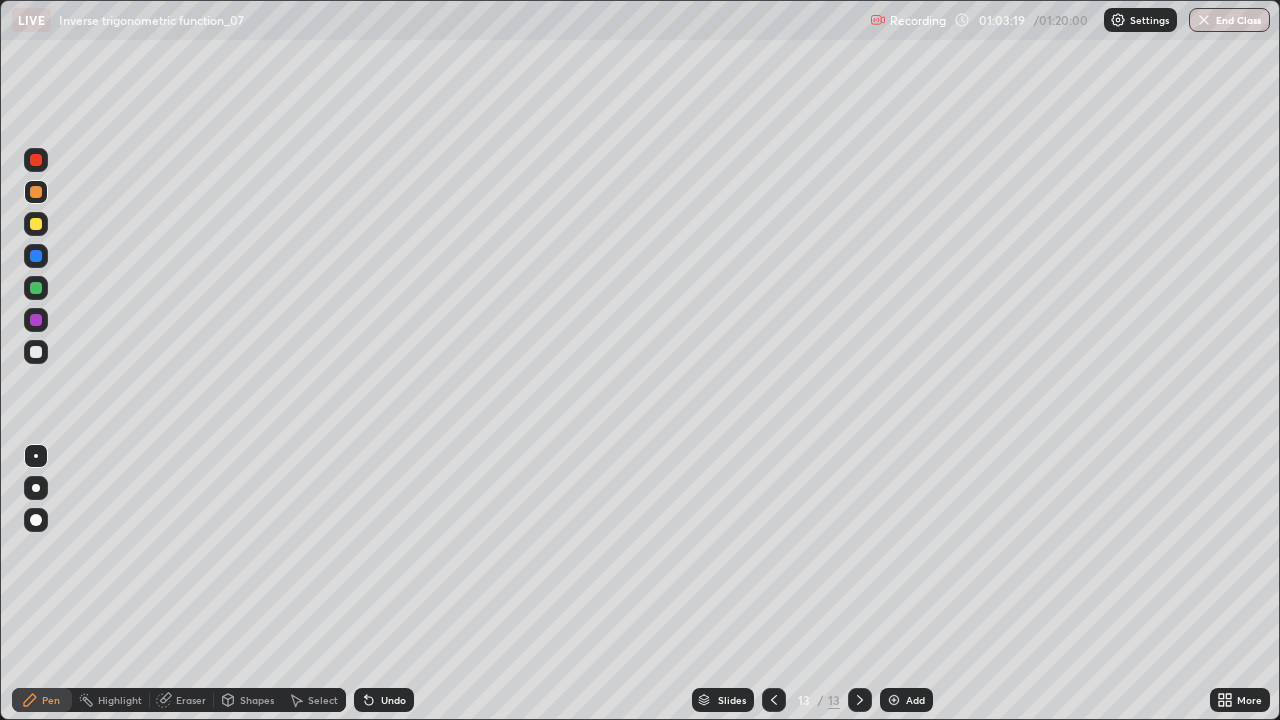 click at bounding box center (36, 224) 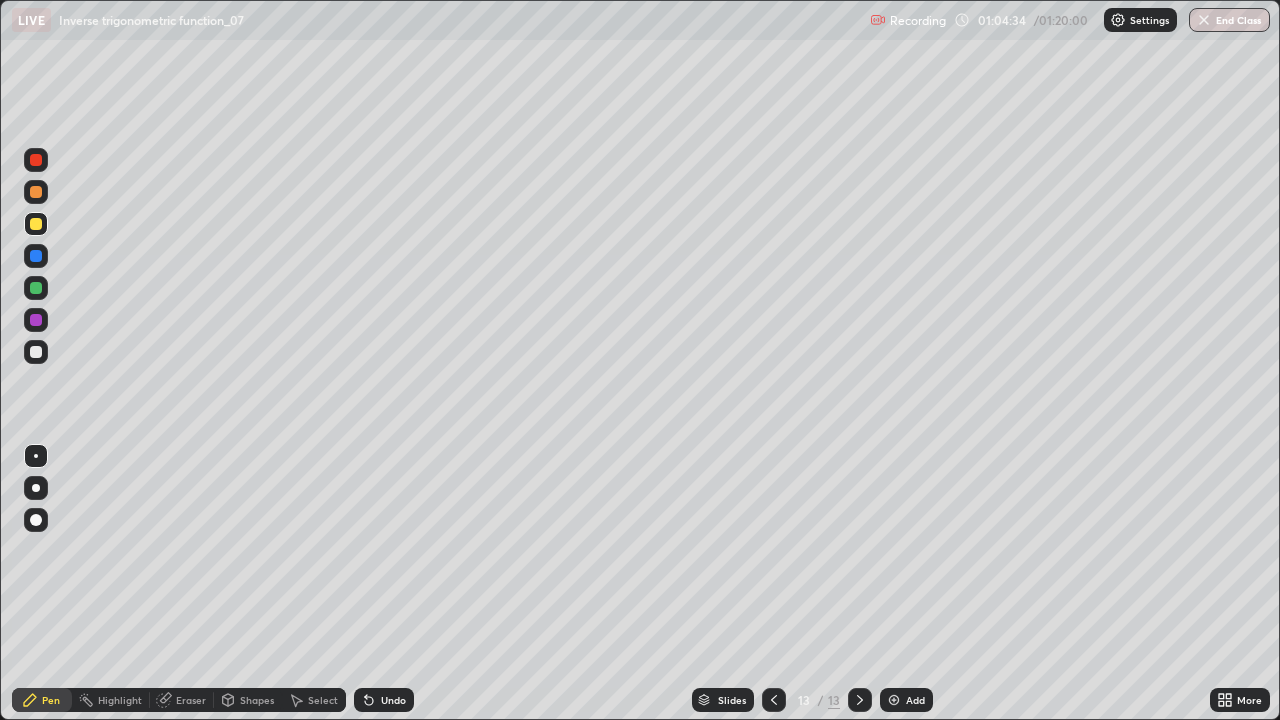 click on "Undo" at bounding box center [393, 700] 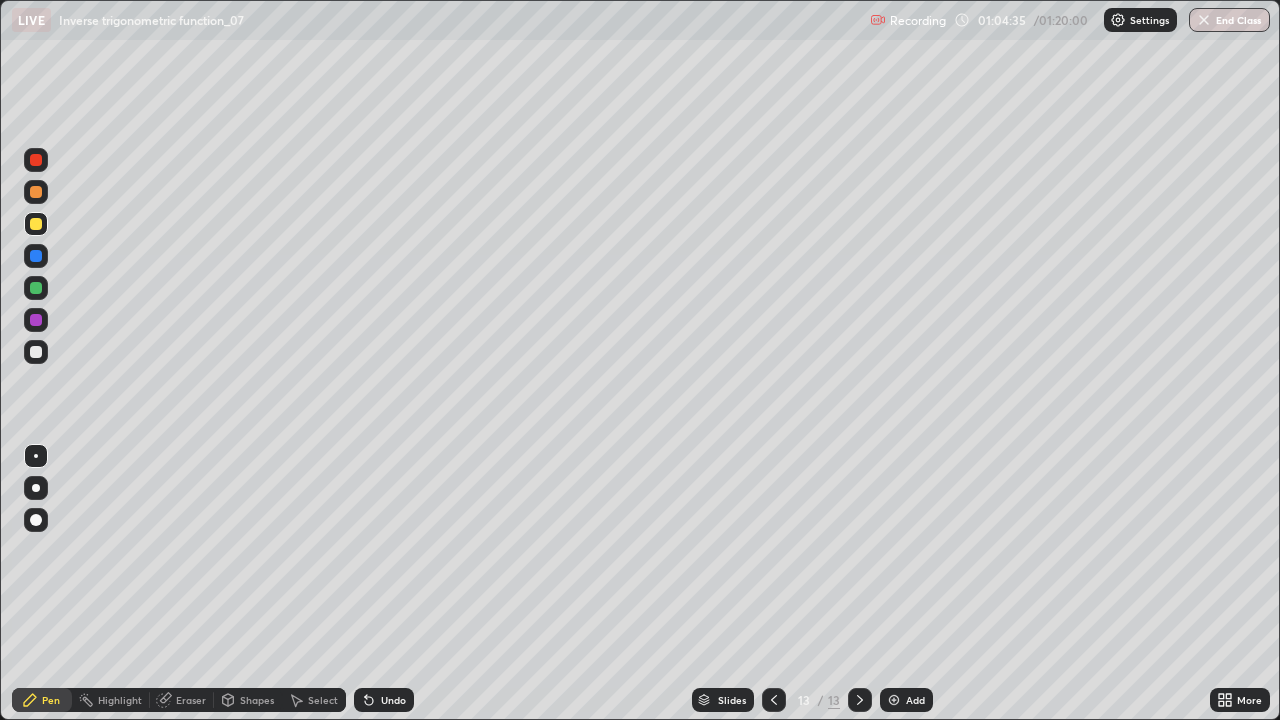 click on "Undo" at bounding box center (384, 700) 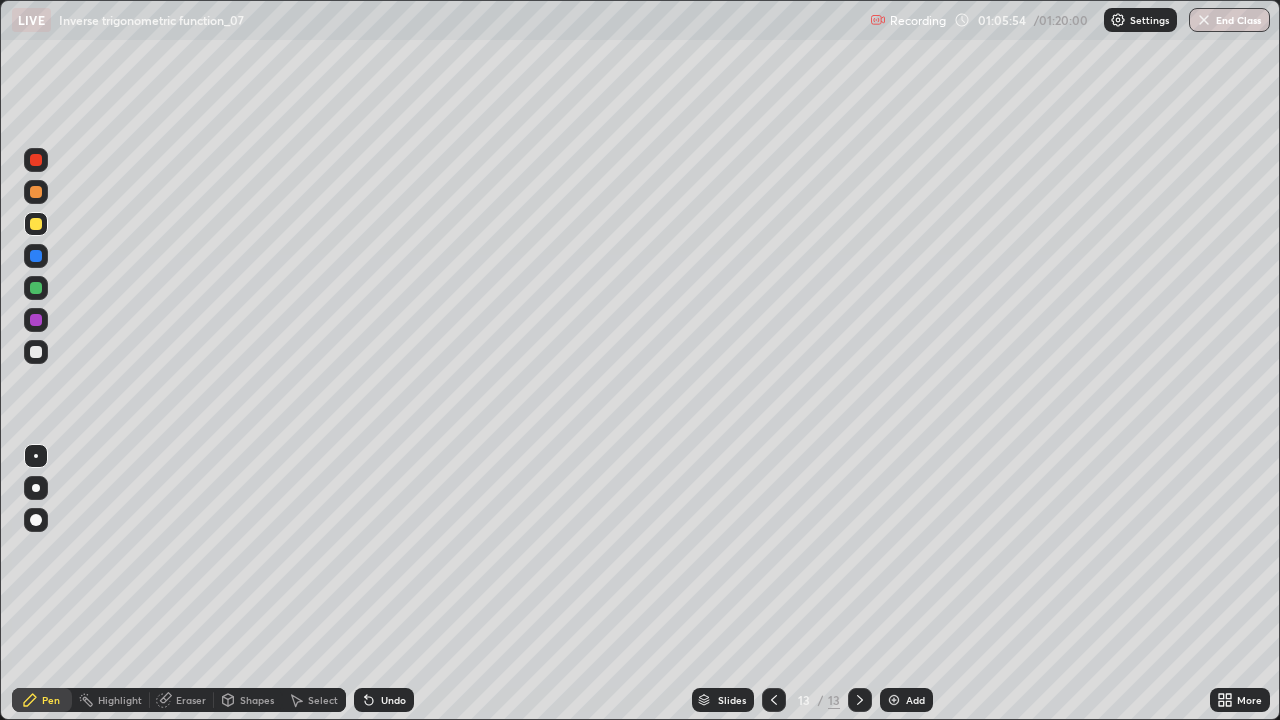 click on "Eraser" at bounding box center [182, 700] 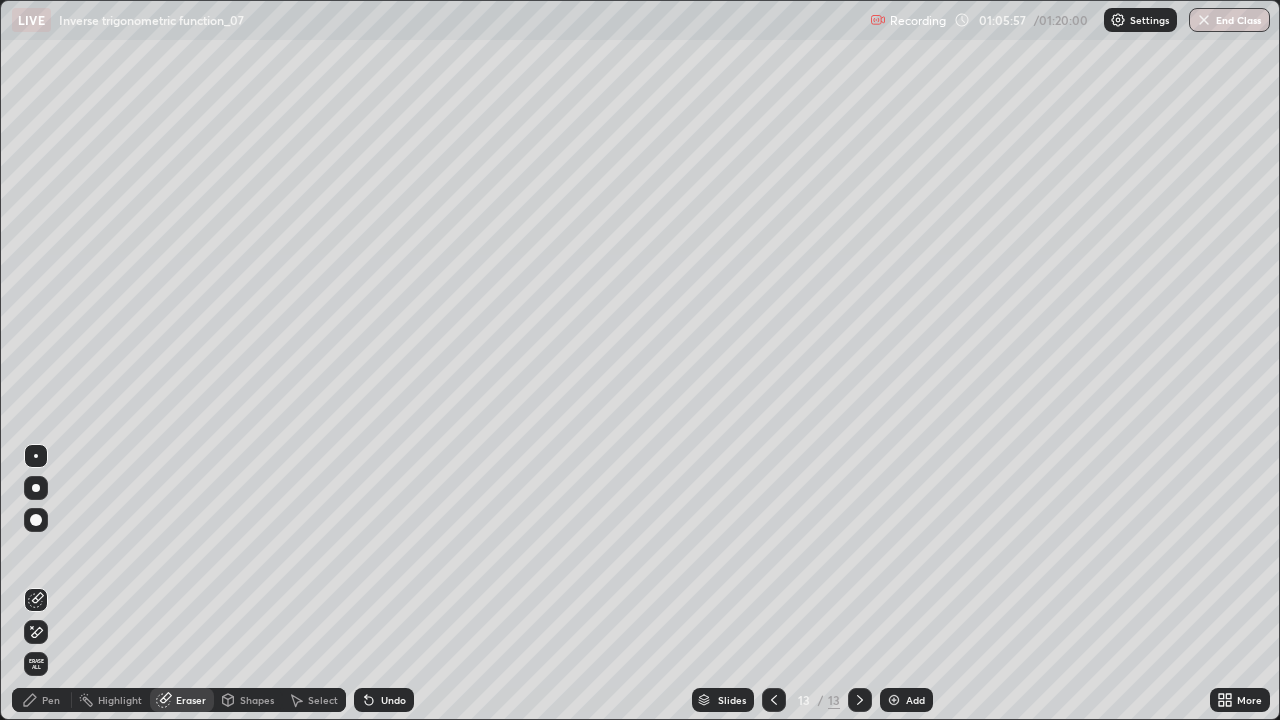 click on "Pen" at bounding box center [51, 700] 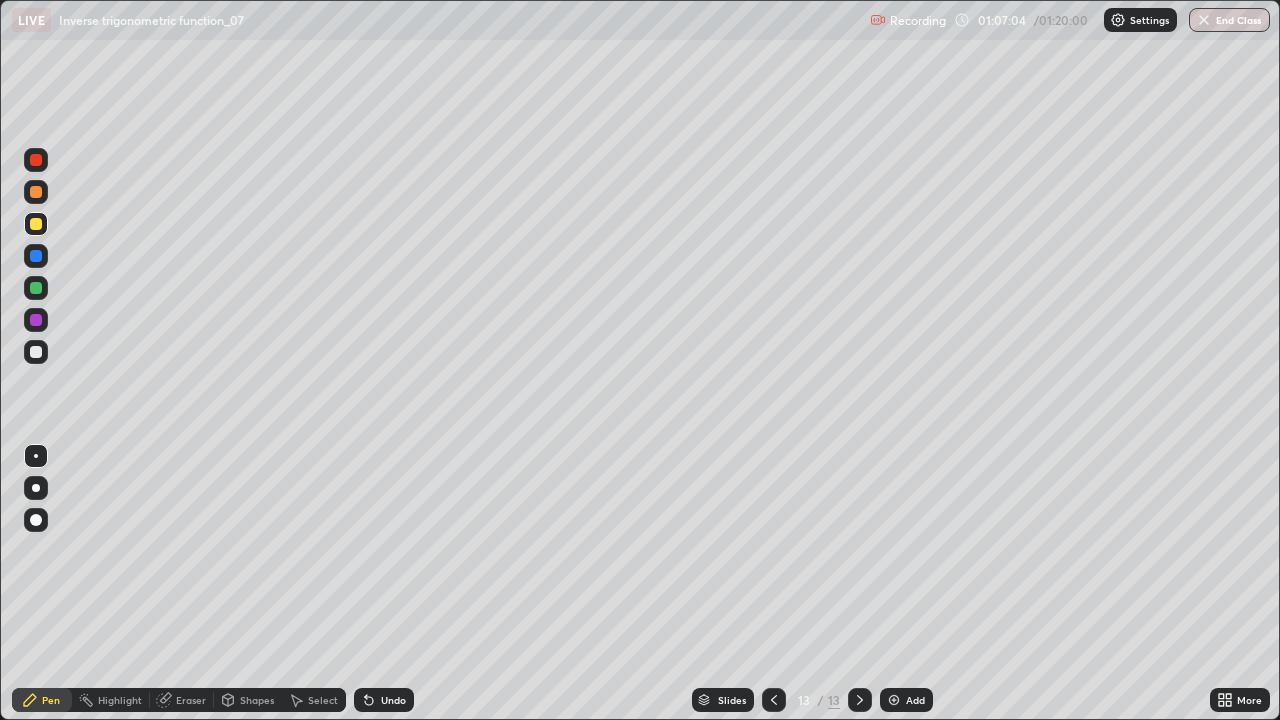 click on "Add" at bounding box center (906, 700) 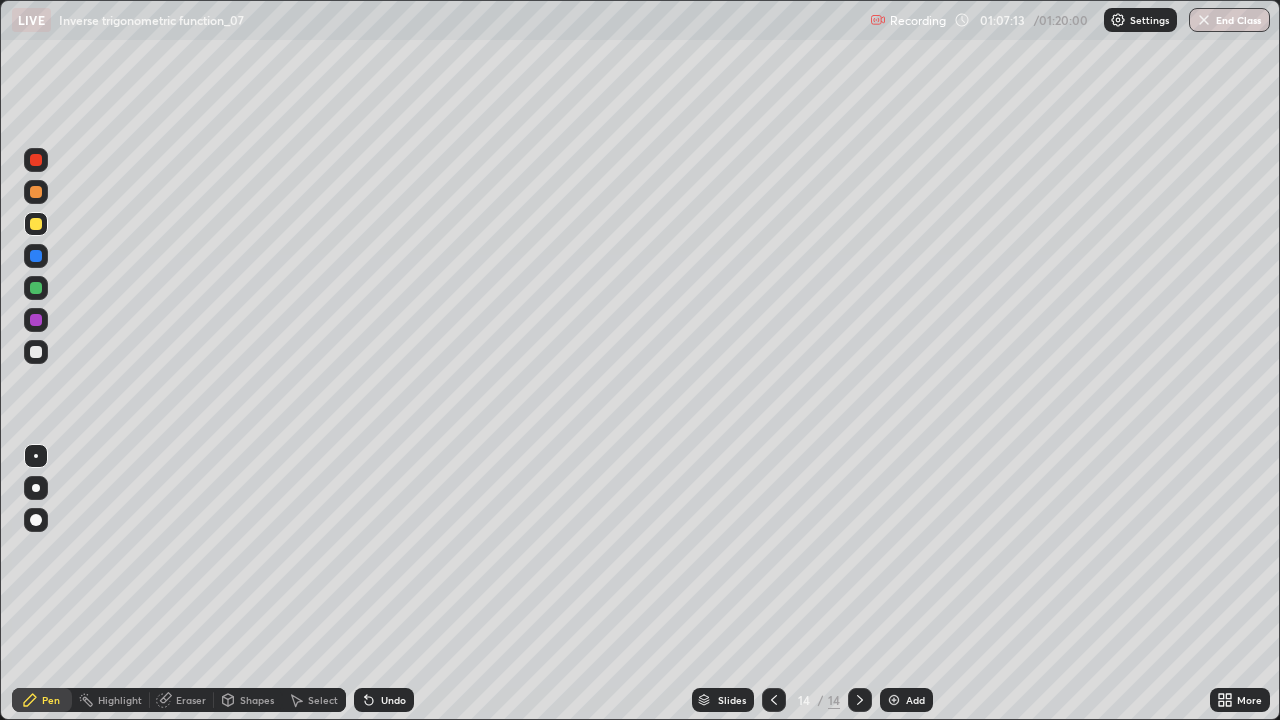 click at bounding box center (774, 700) 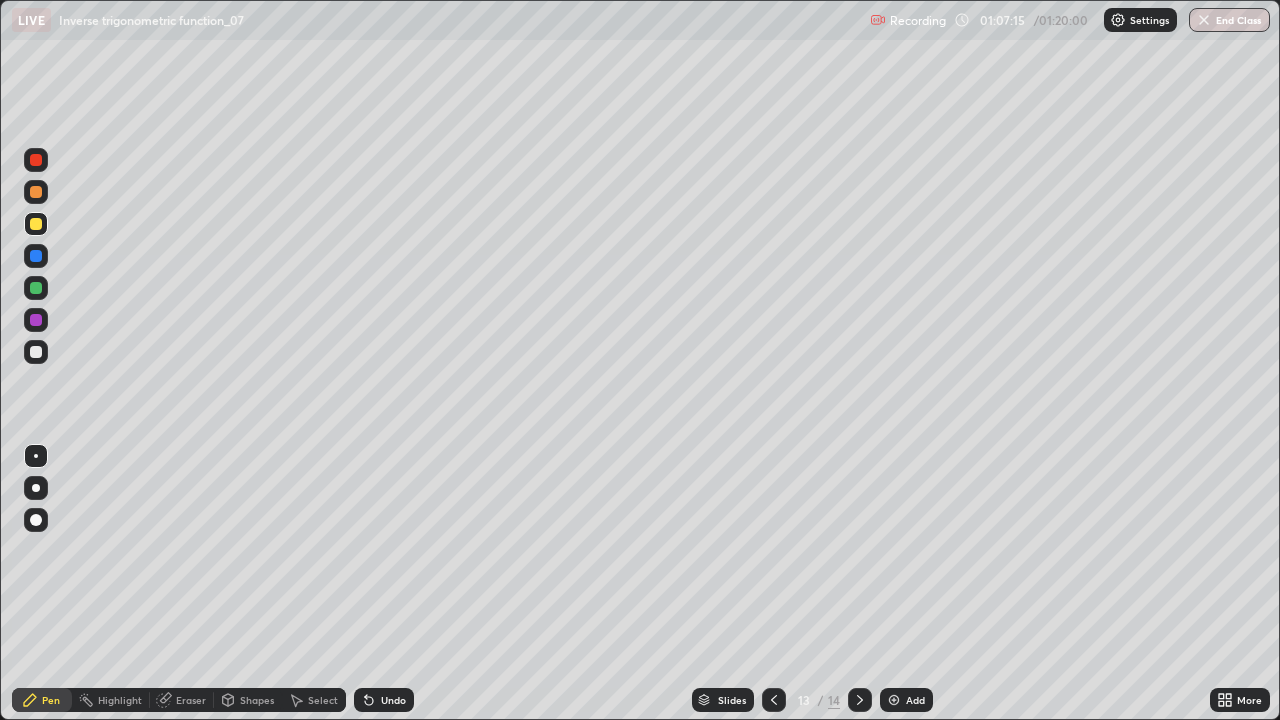 click at bounding box center (860, 700) 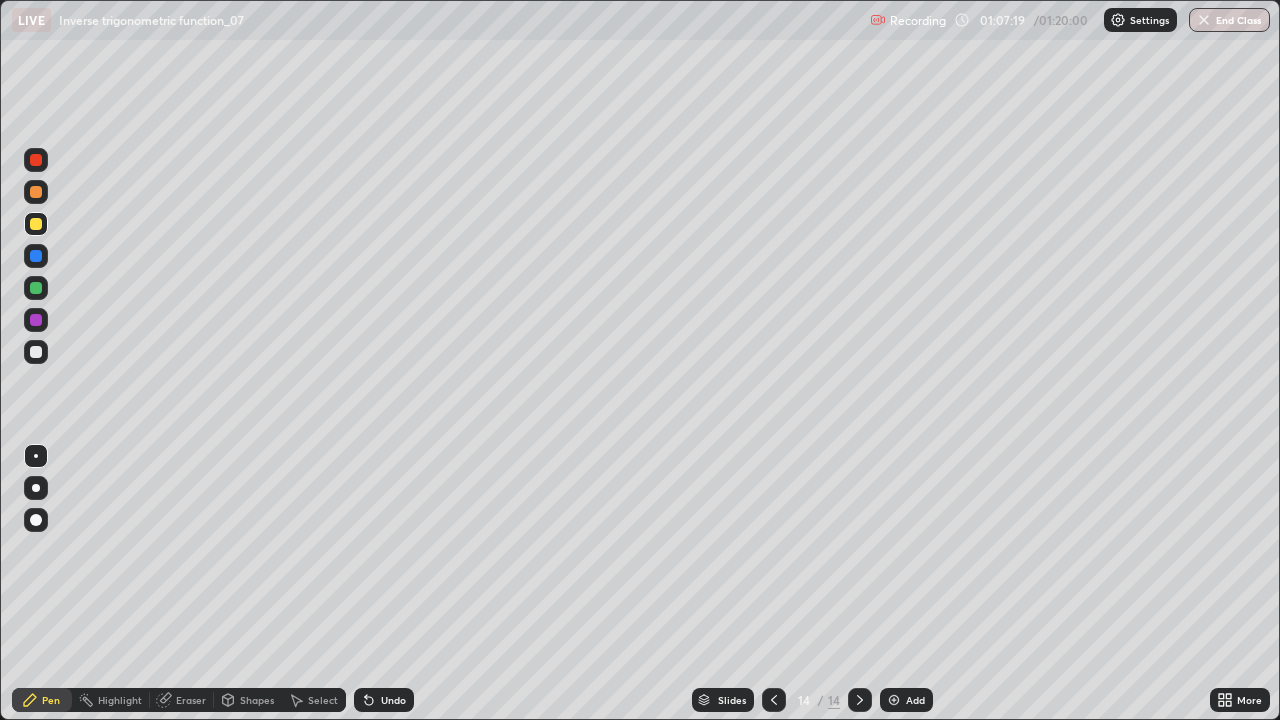 click 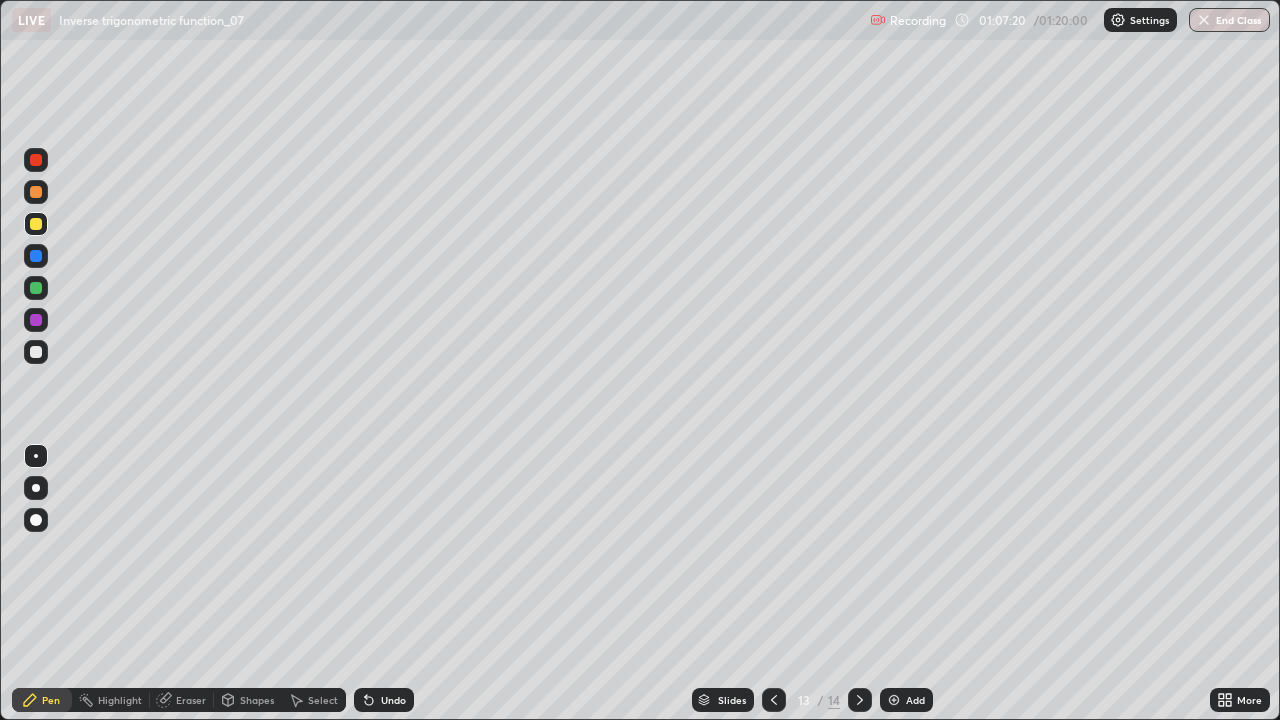 click 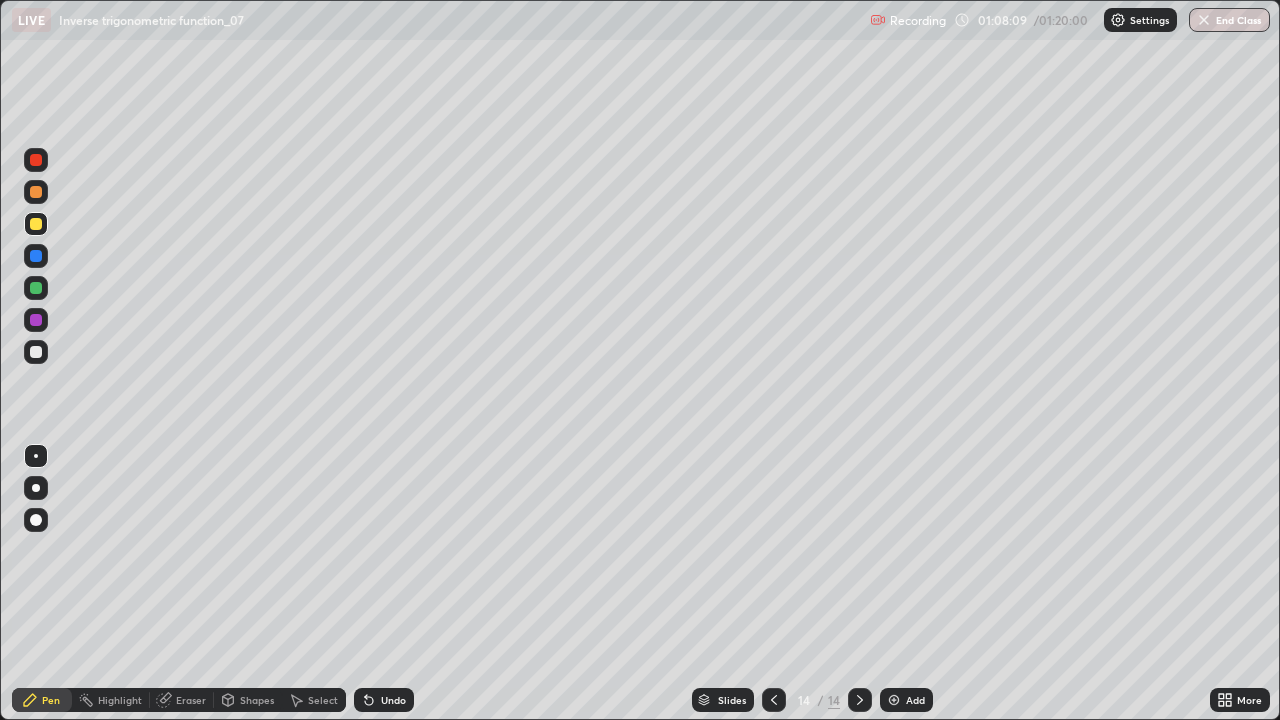 click at bounding box center (36, 256) 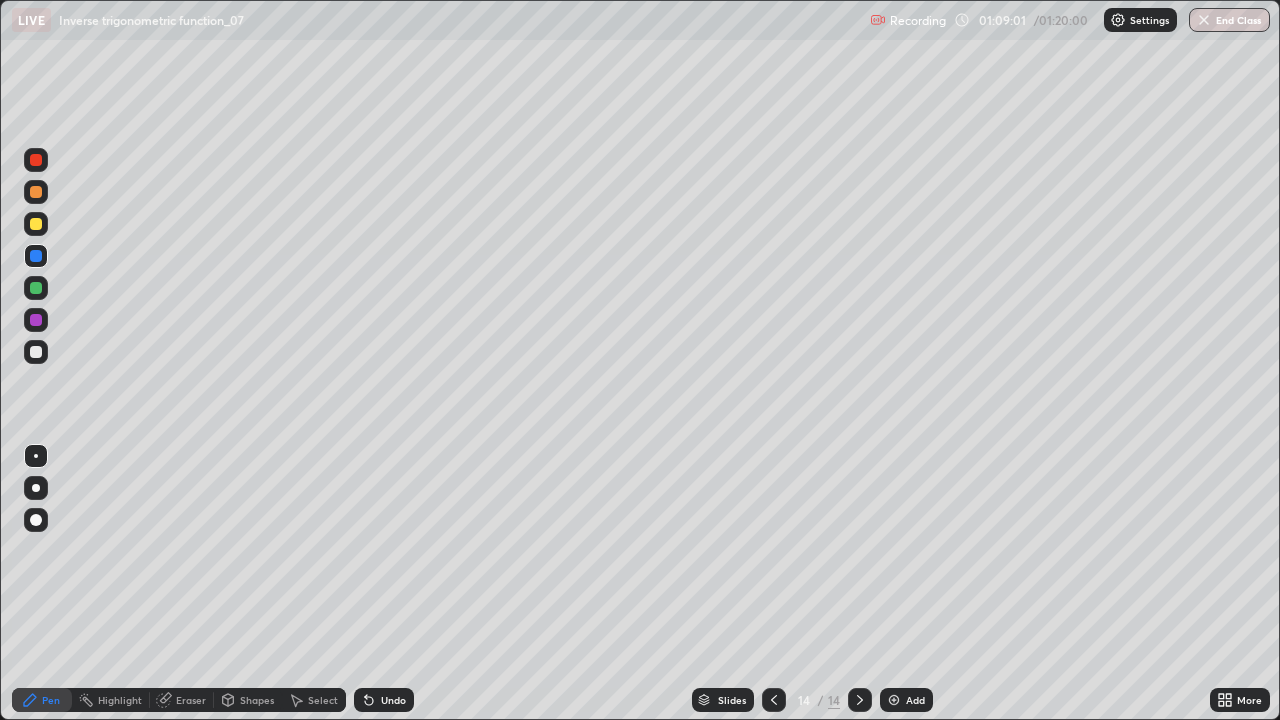 click 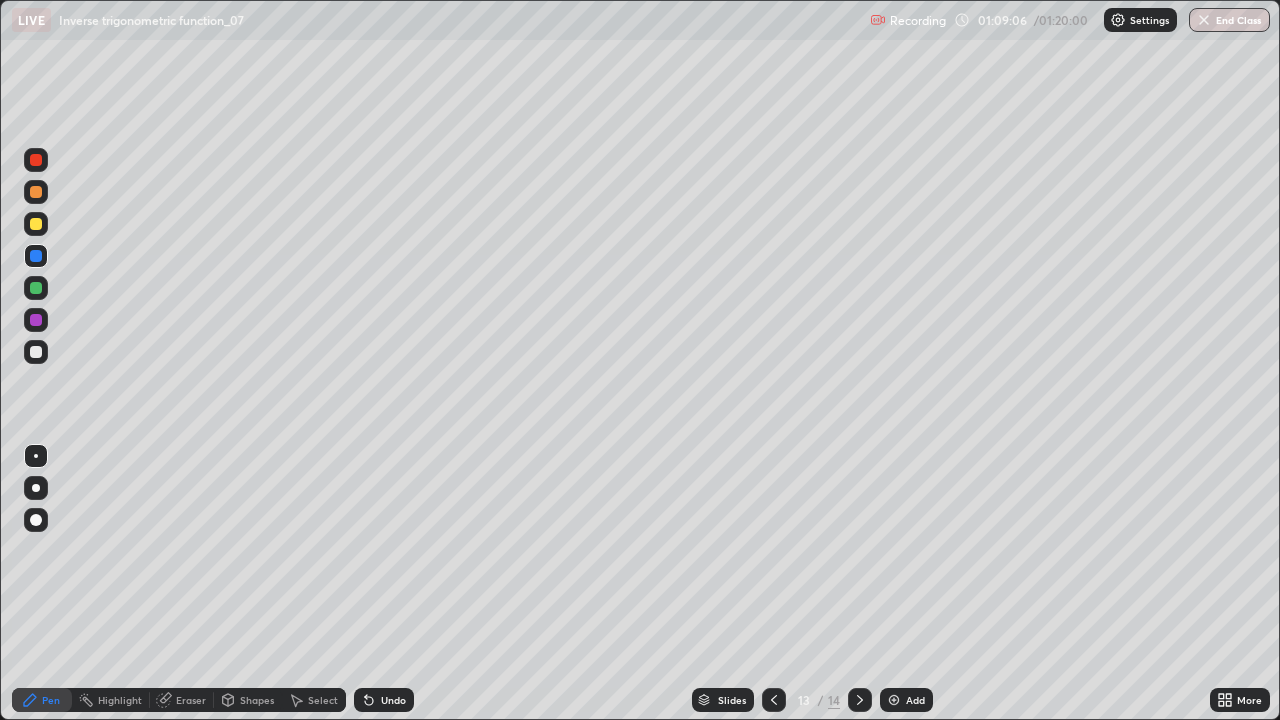 click 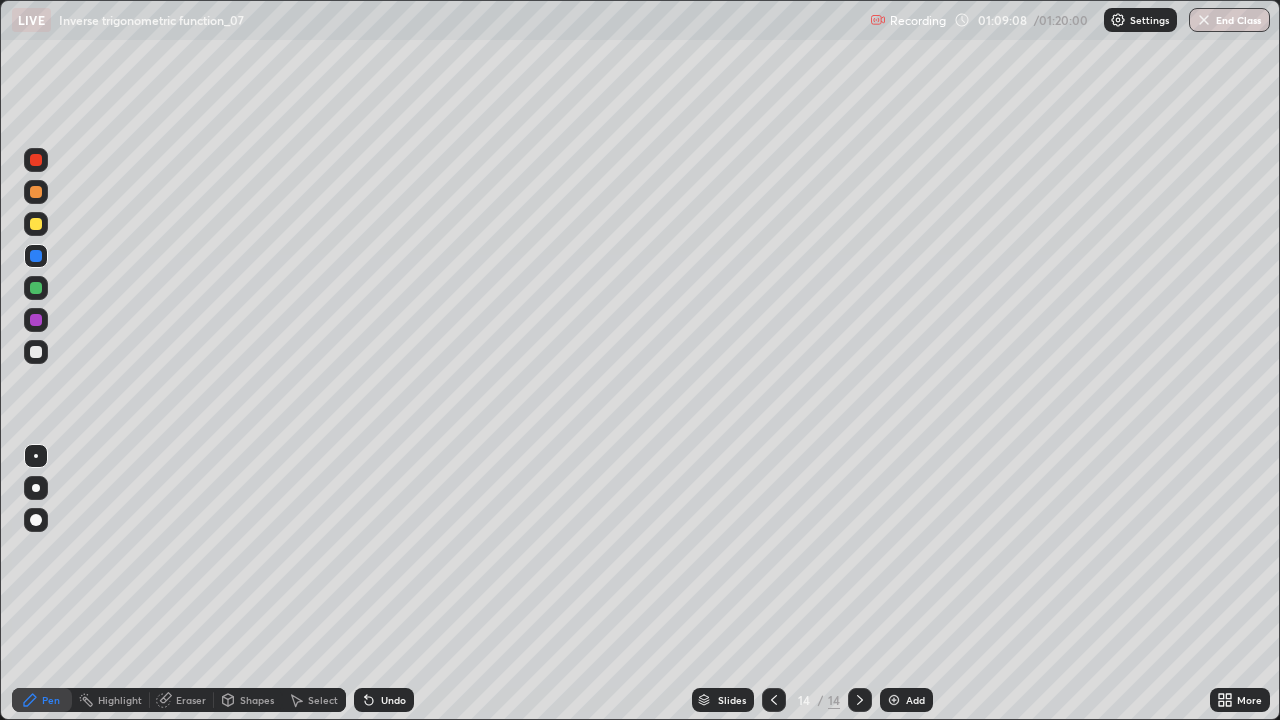 click at bounding box center [36, 192] 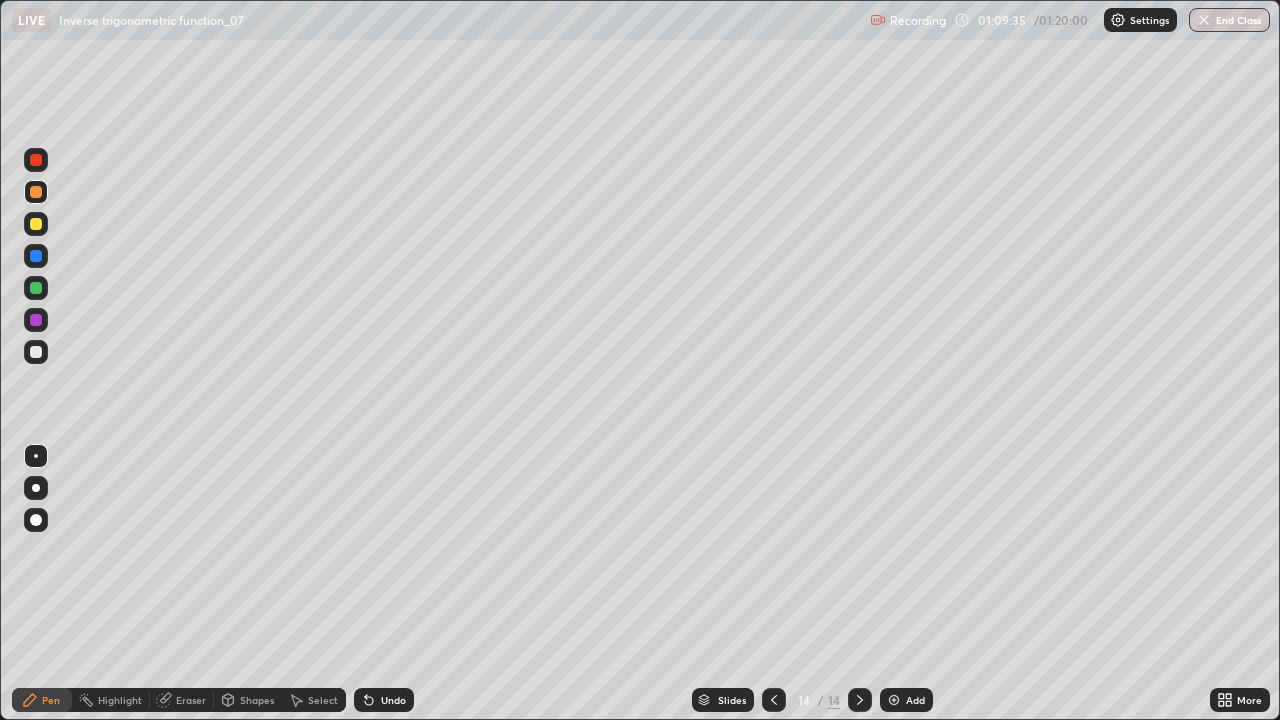 click at bounding box center [36, 352] 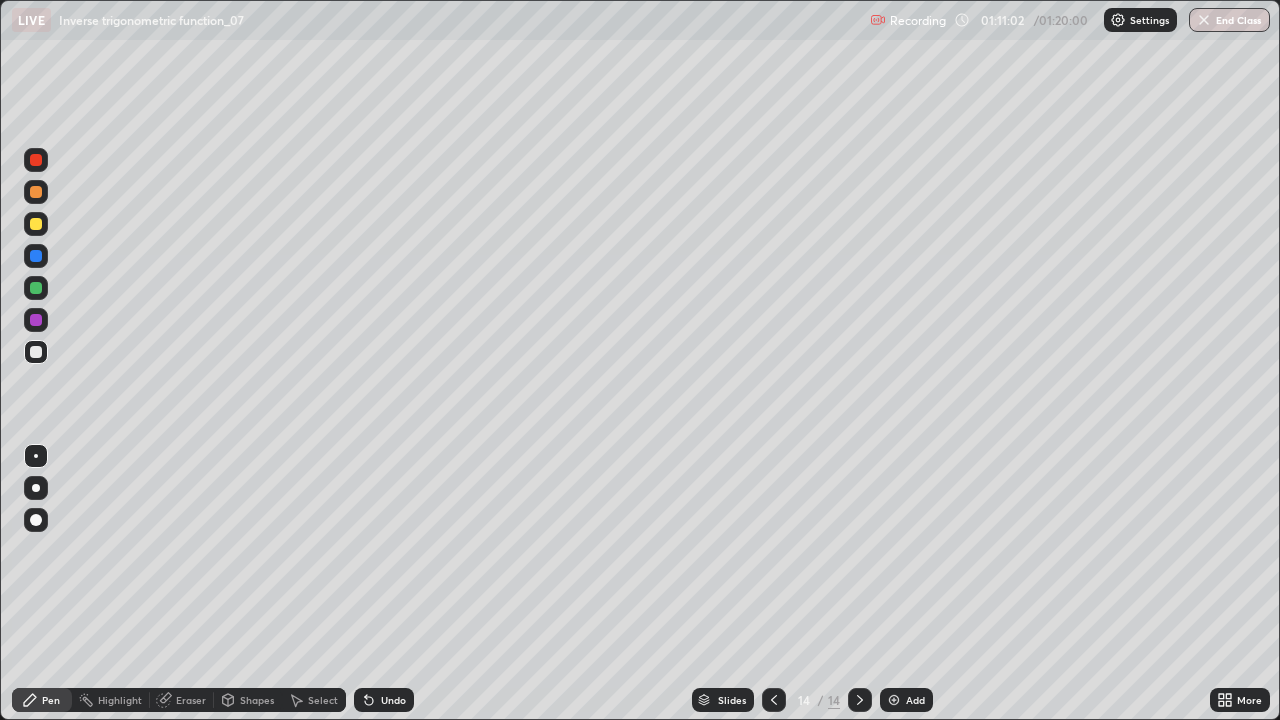 click at bounding box center (36, 192) 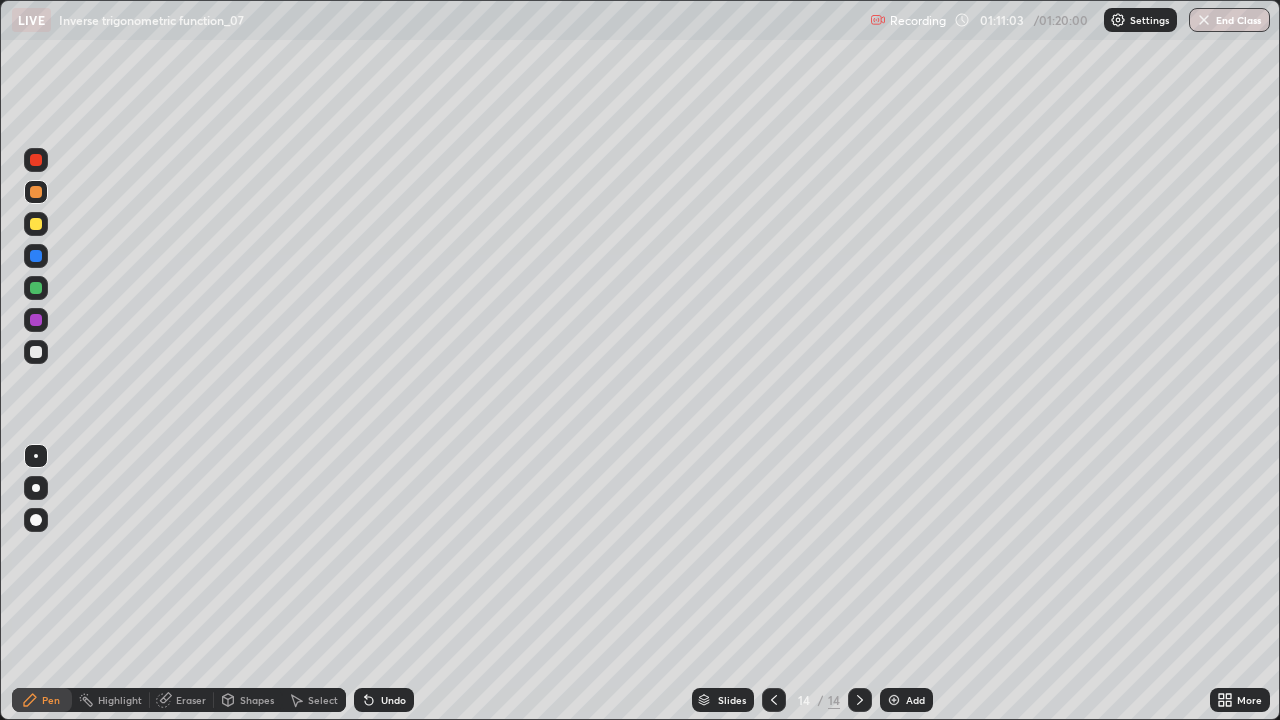 click at bounding box center (774, 700) 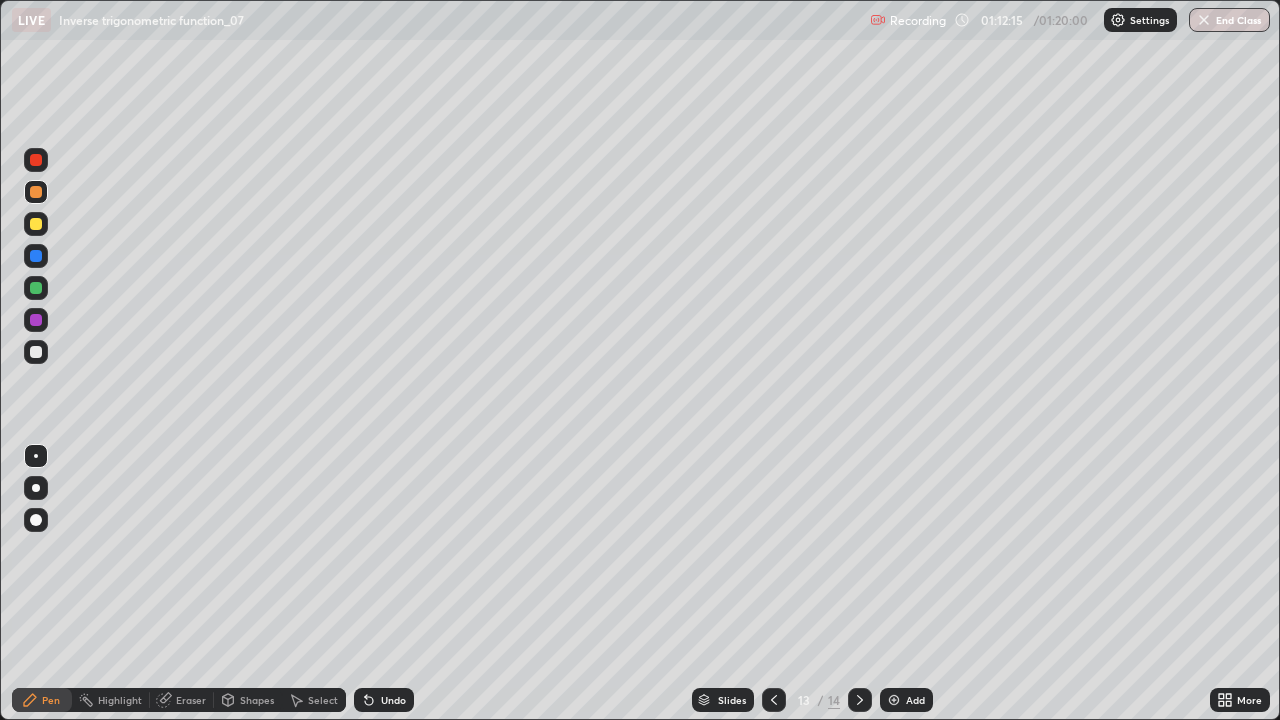 click at bounding box center [36, 160] 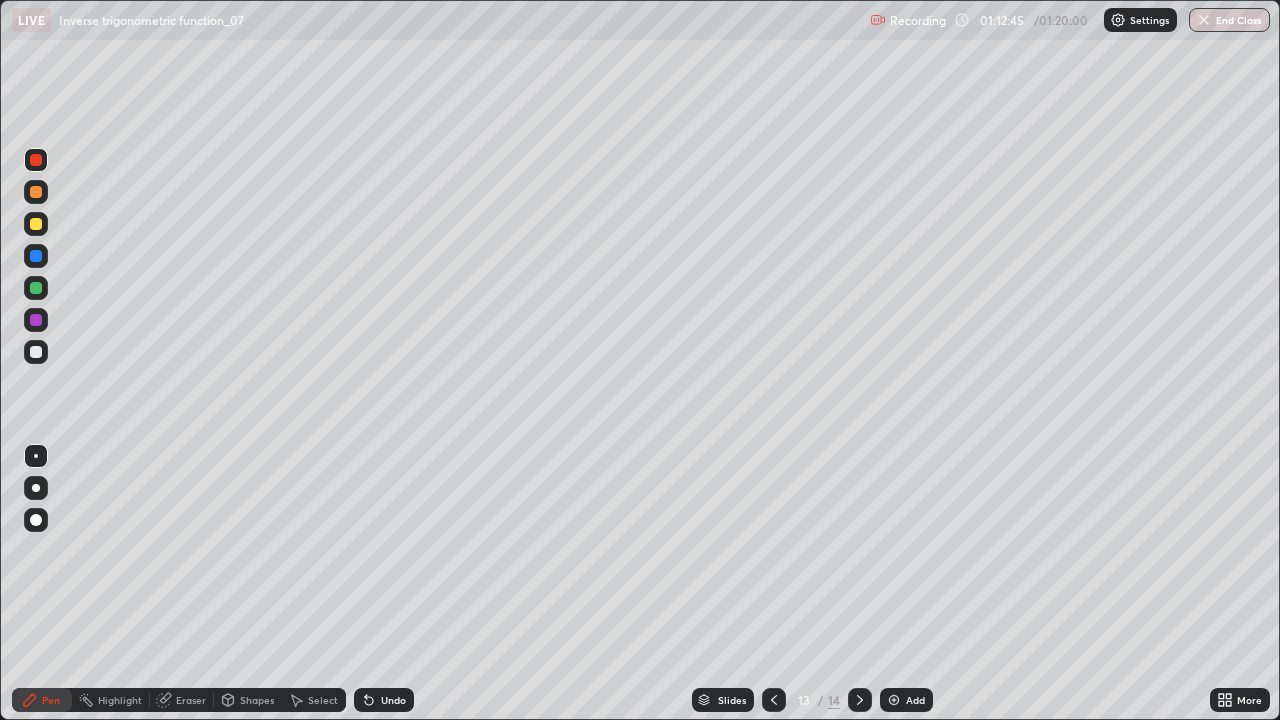 click 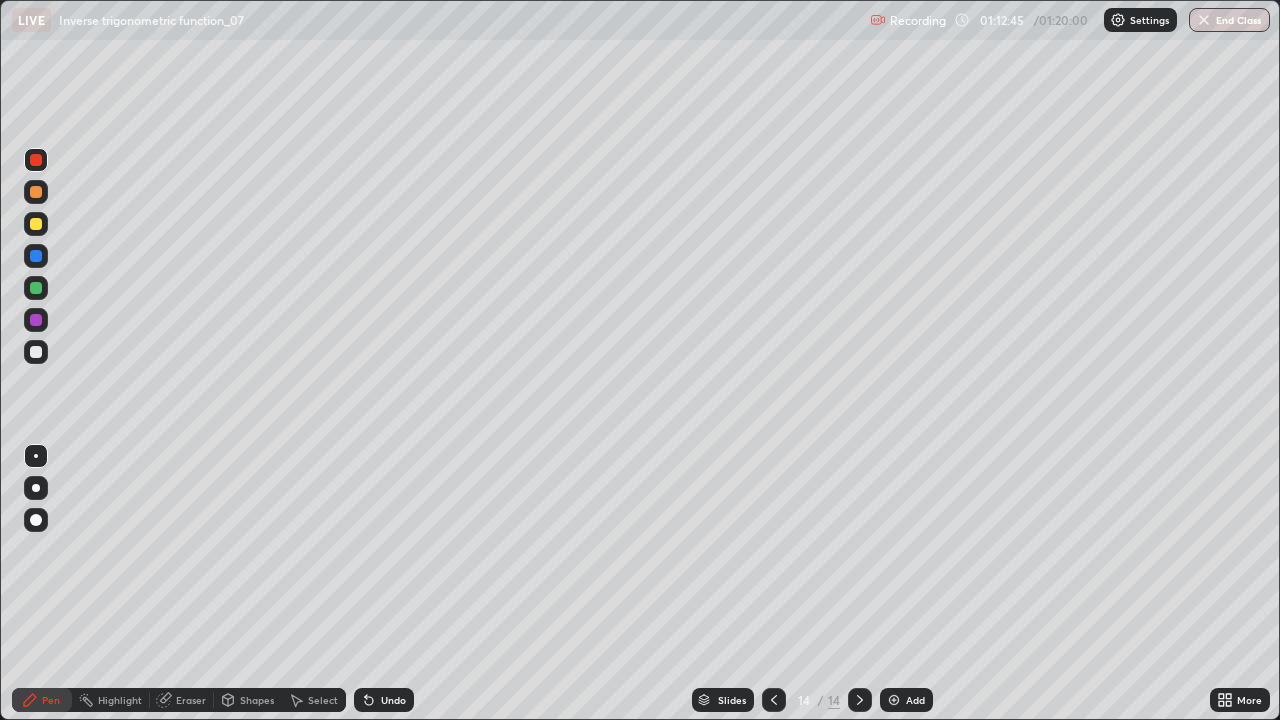 click 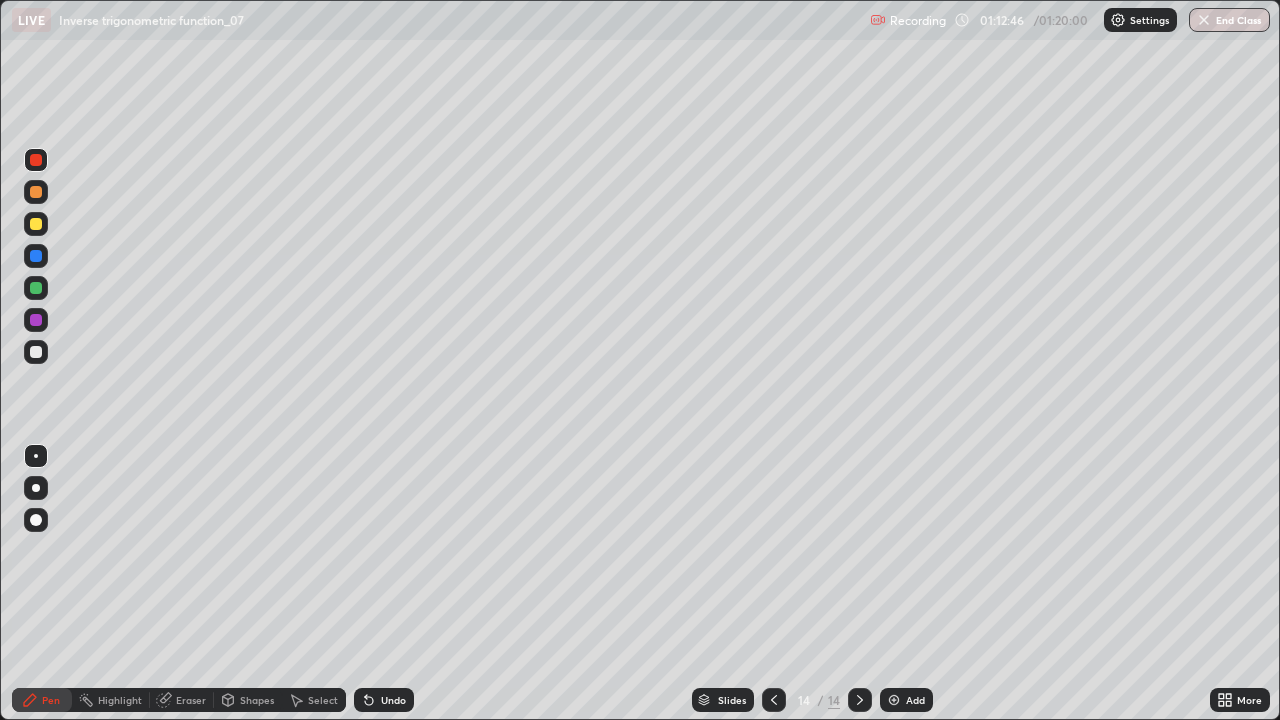 click on "Add" at bounding box center [915, 700] 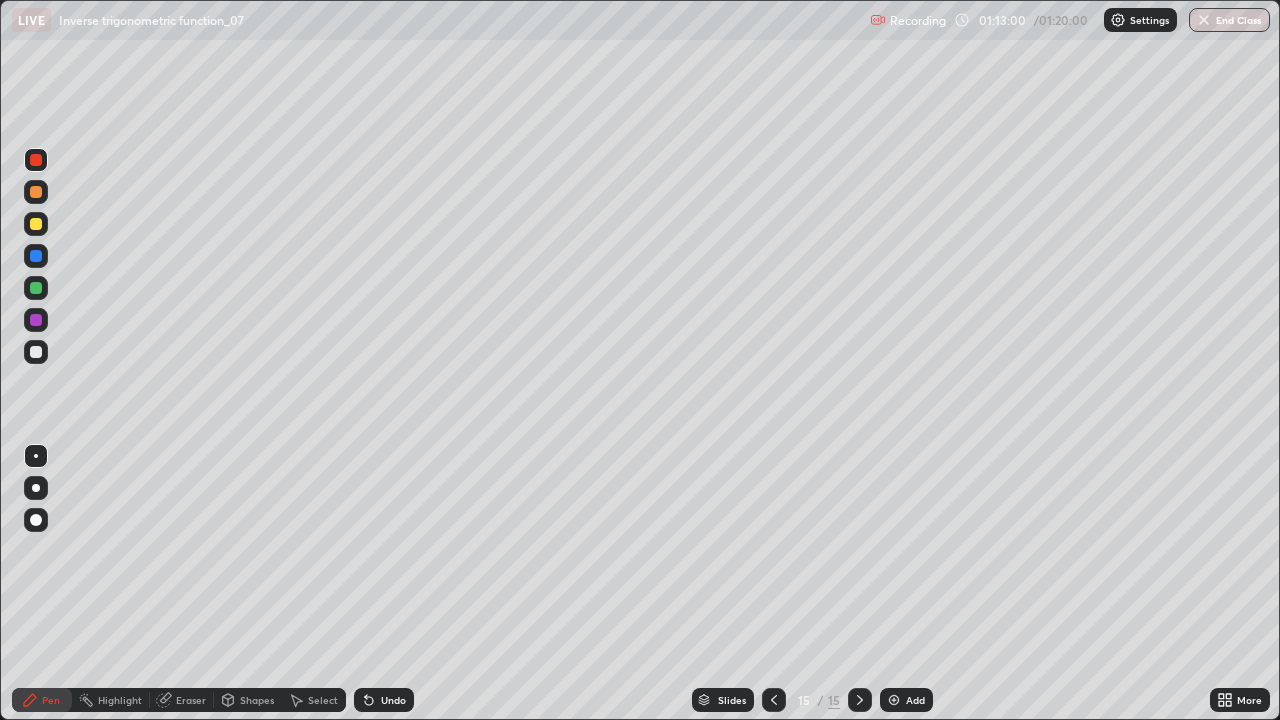 click at bounding box center [36, 256] 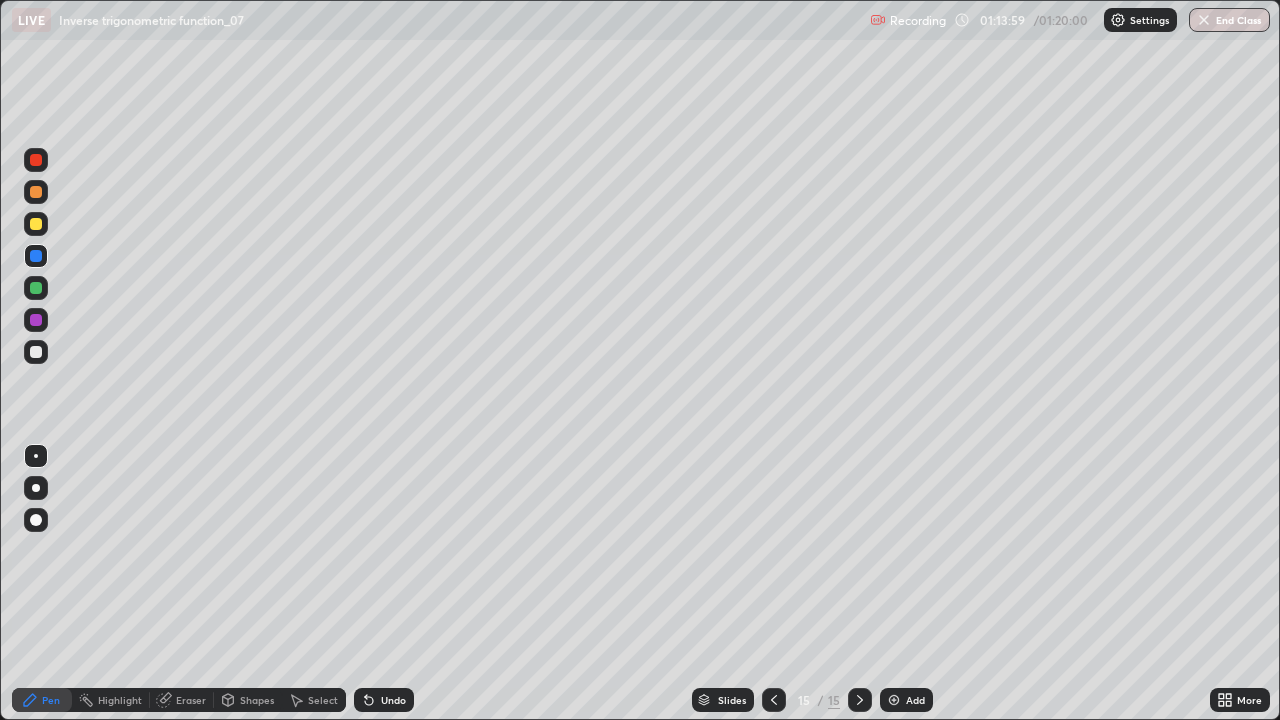 click at bounding box center (36, 352) 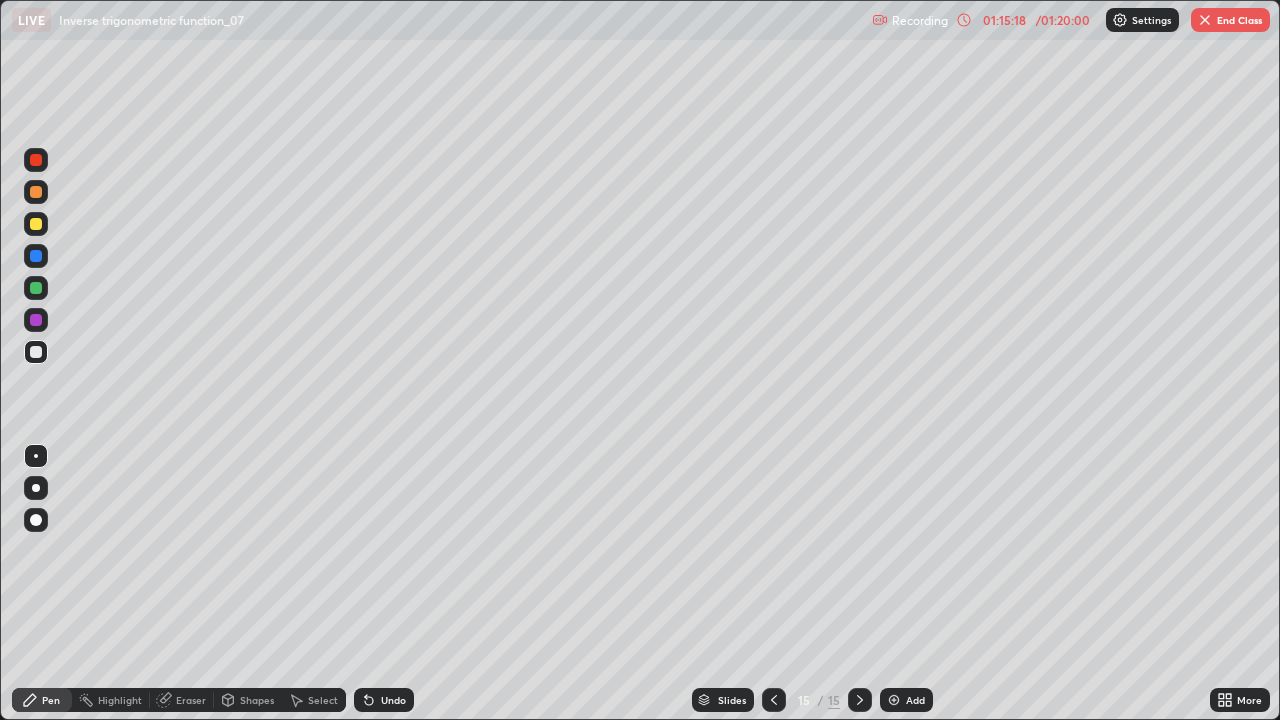 click 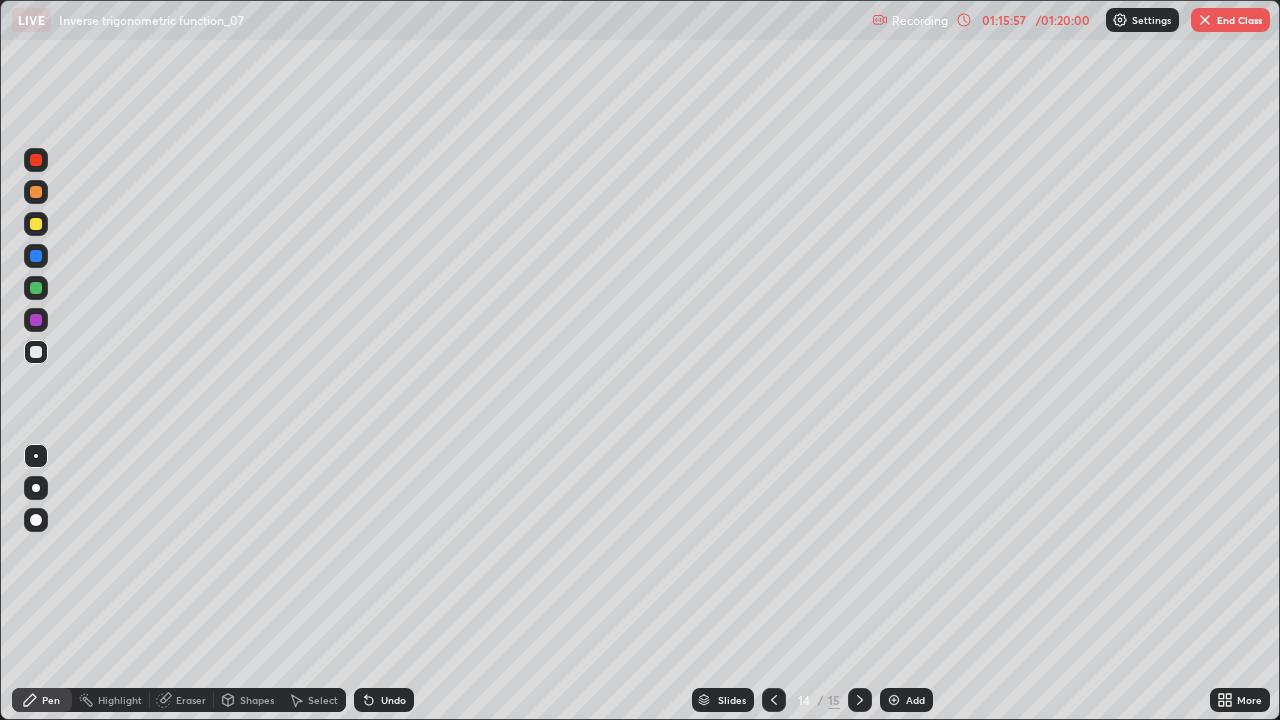 click 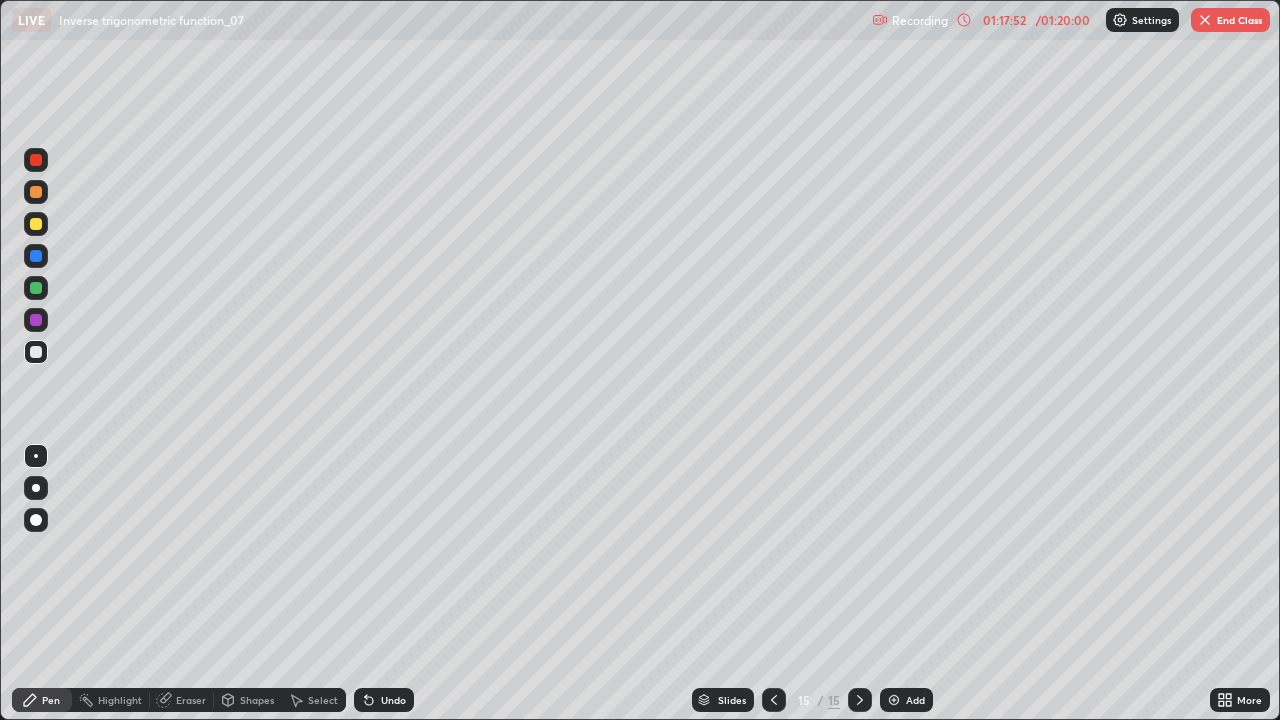 click on "End Class" at bounding box center (1230, 20) 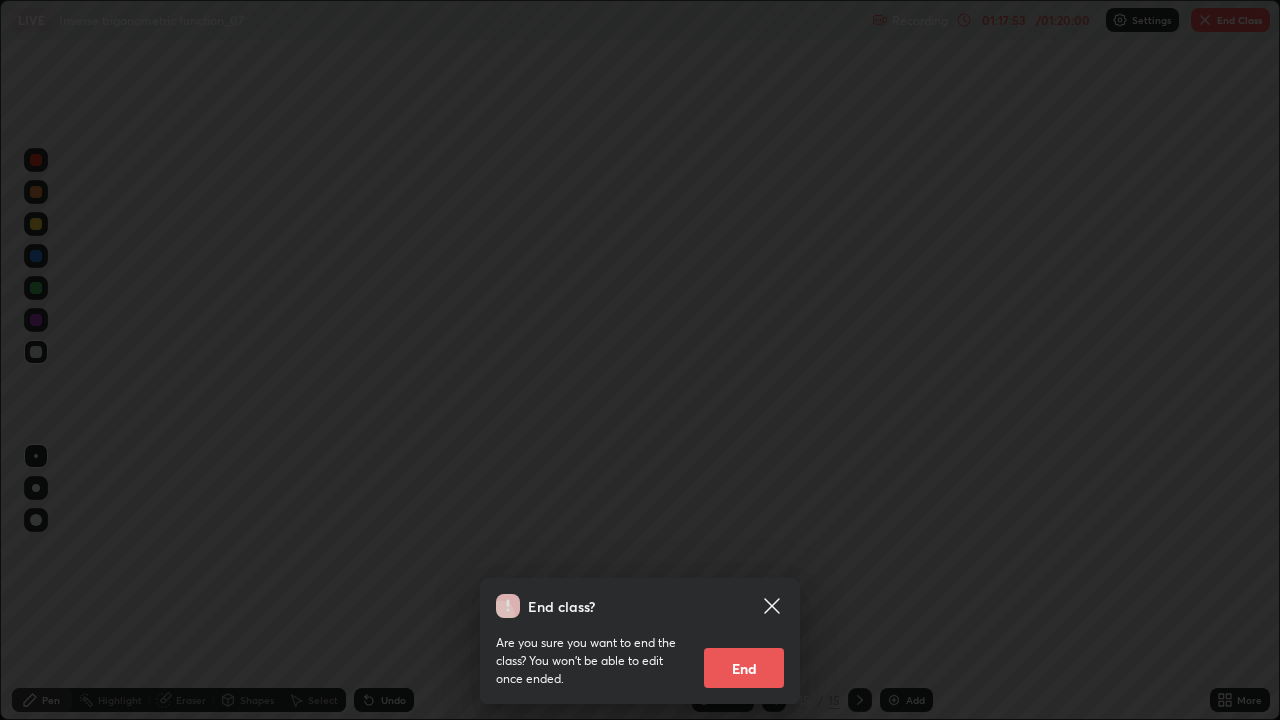 click on "End" at bounding box center (744, 668) 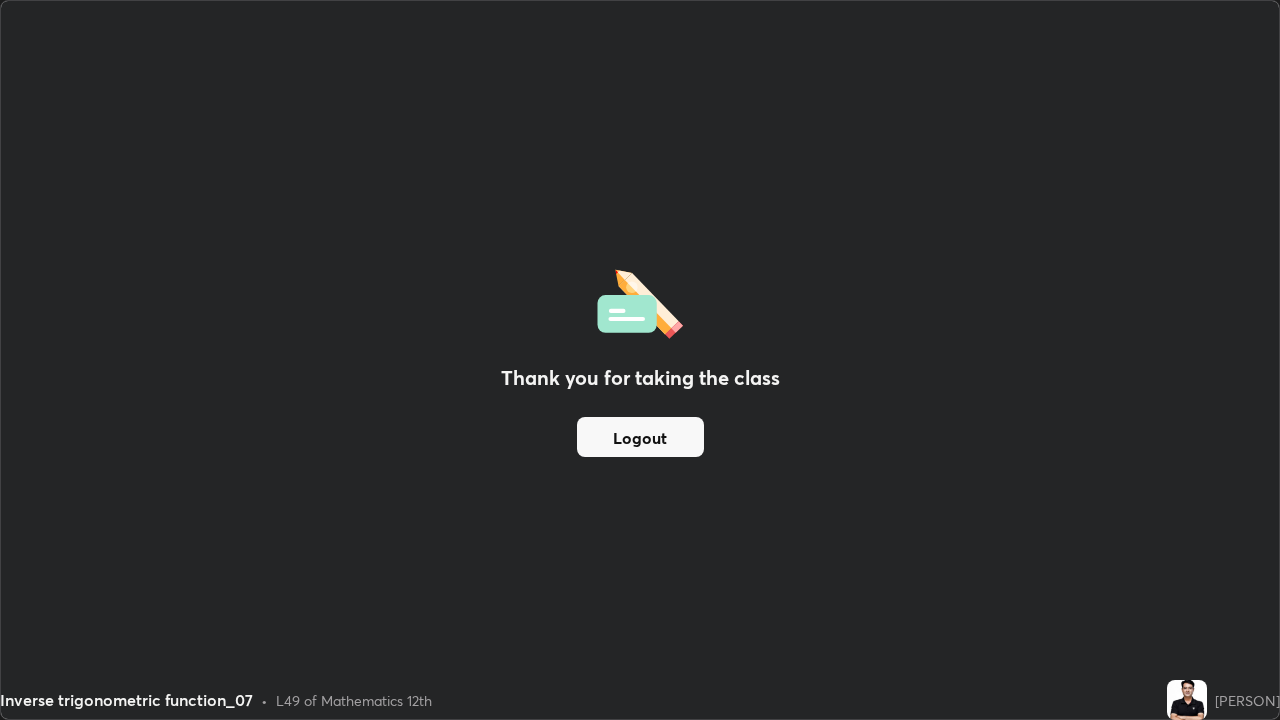 click on "Logout" at bounding box center (640, 437) 